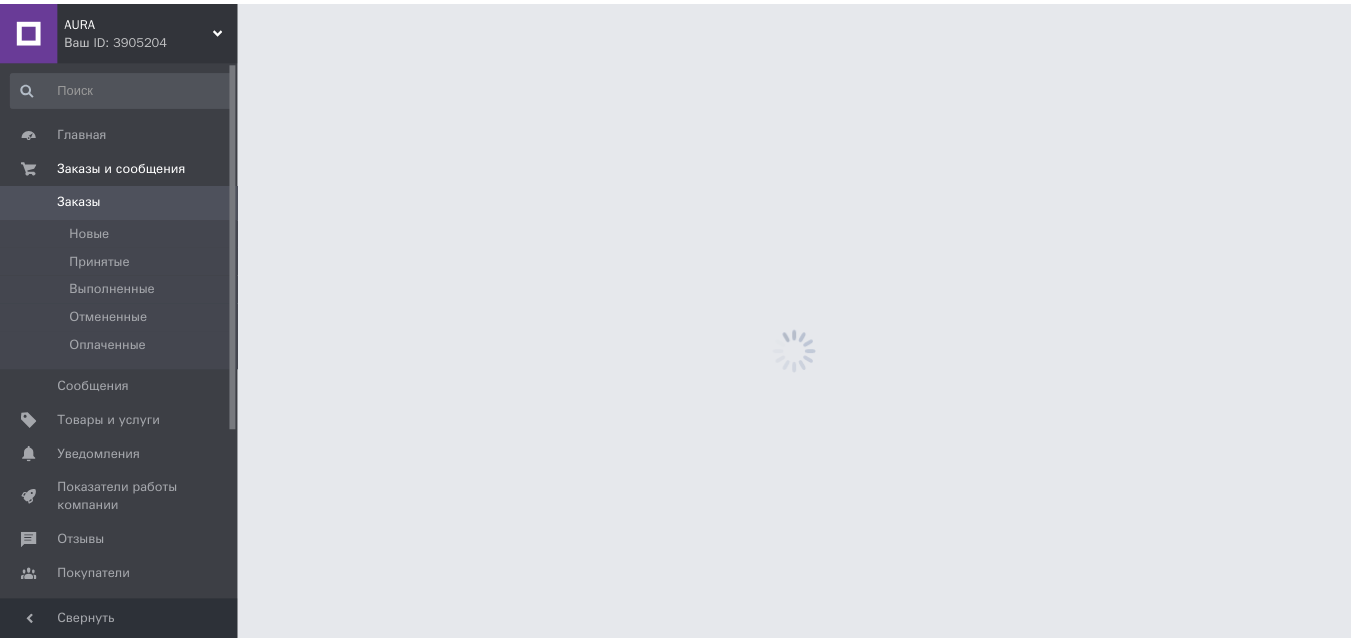 scroll, scrollTop: 0, scrollLeft: 0, axis: both 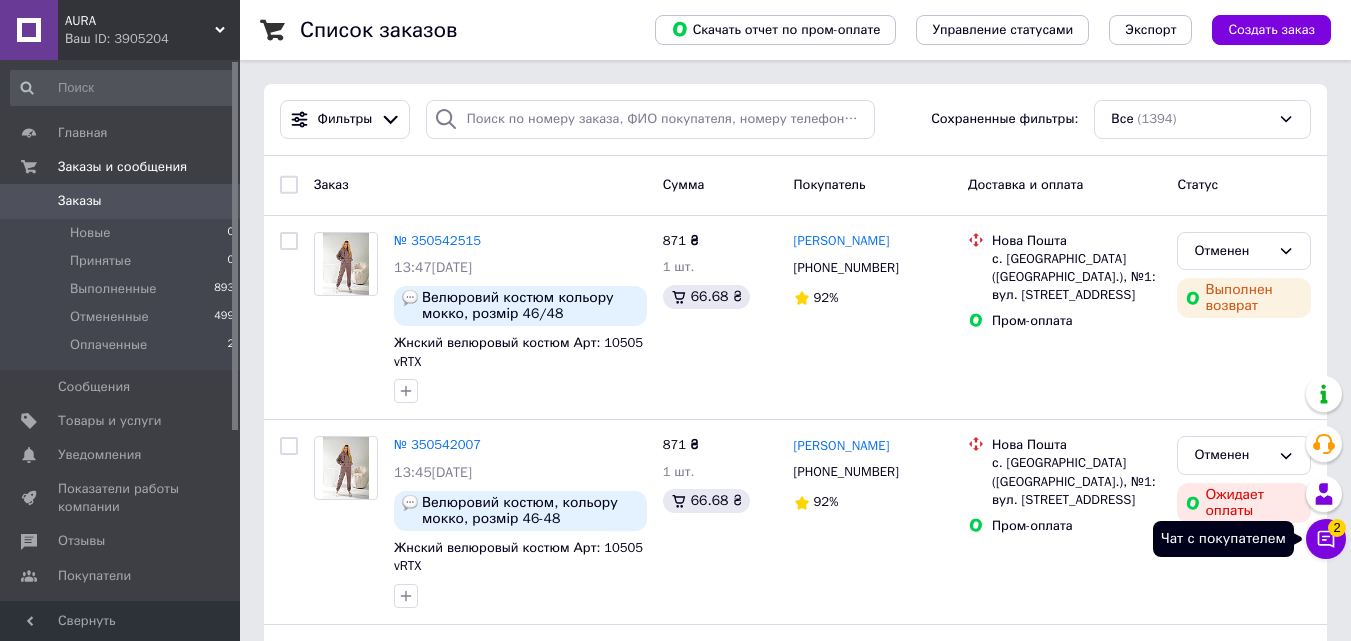 click on "Чат с покупателем 2" at bounding box center [1326, 539] 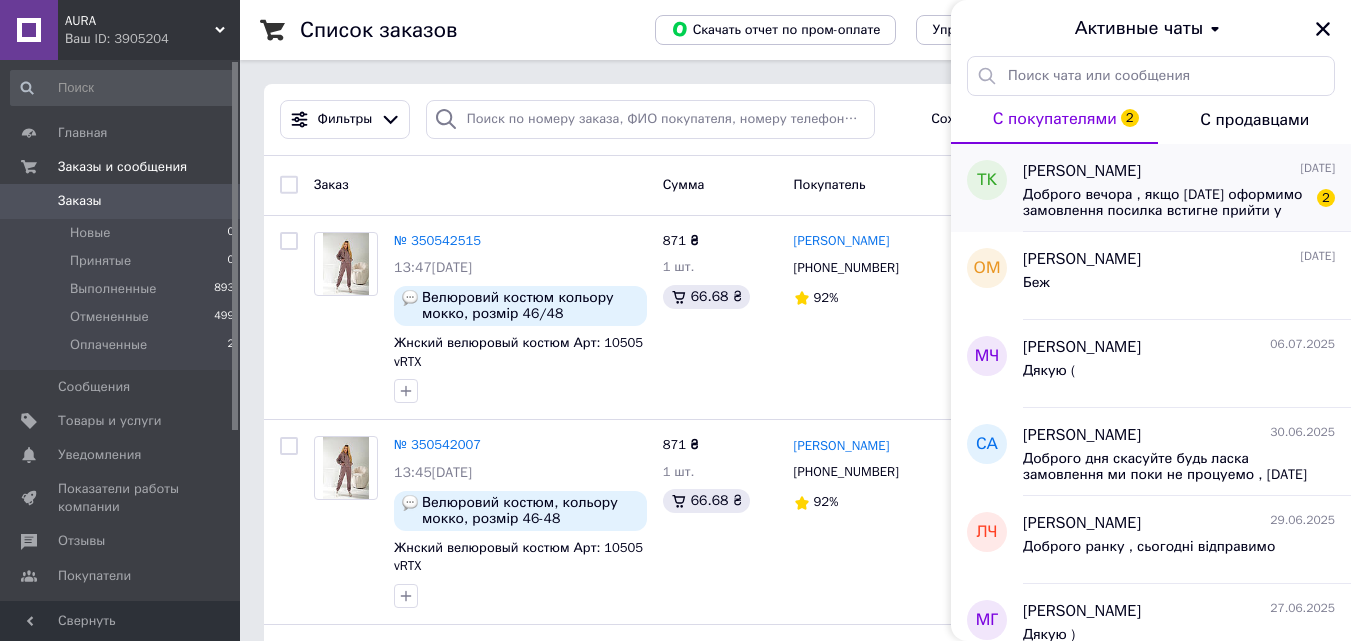 click on "Доброго вечора , якщо [DATE] оформимо замовлення посилка встигне прийти у вівторок?" at bounding box center (1165, 203) 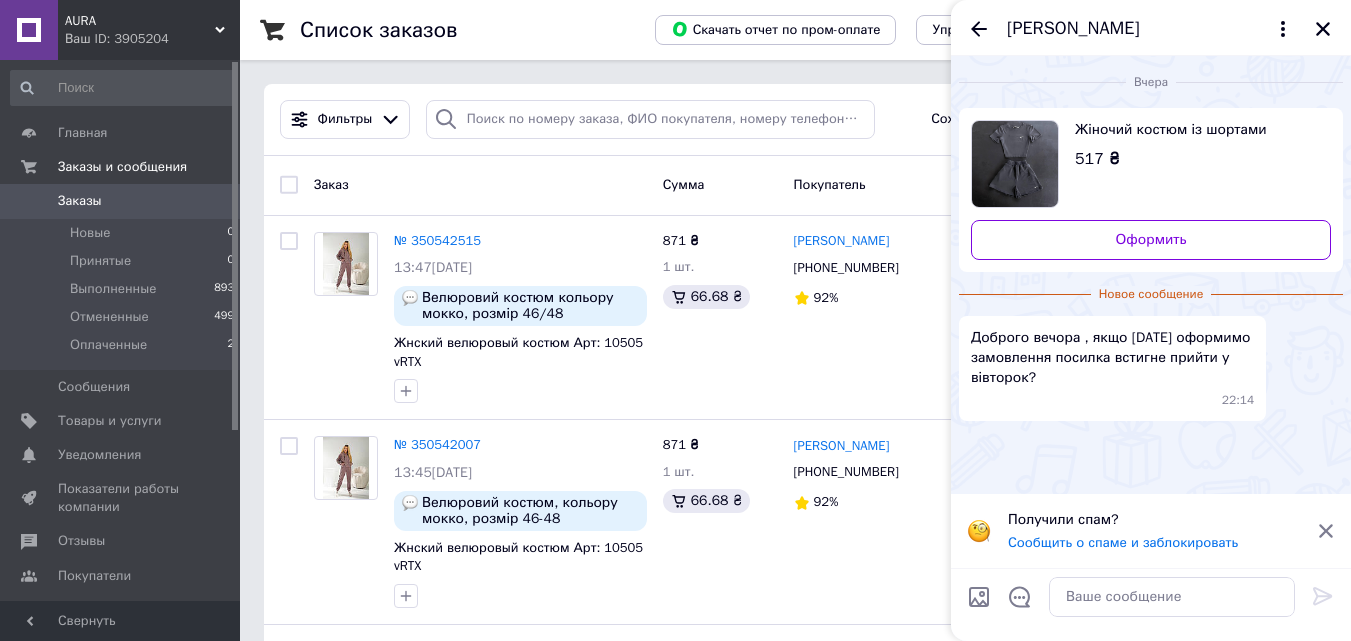 scroll, scrollTop: 100, scrollLeft: 0, axis: vertical 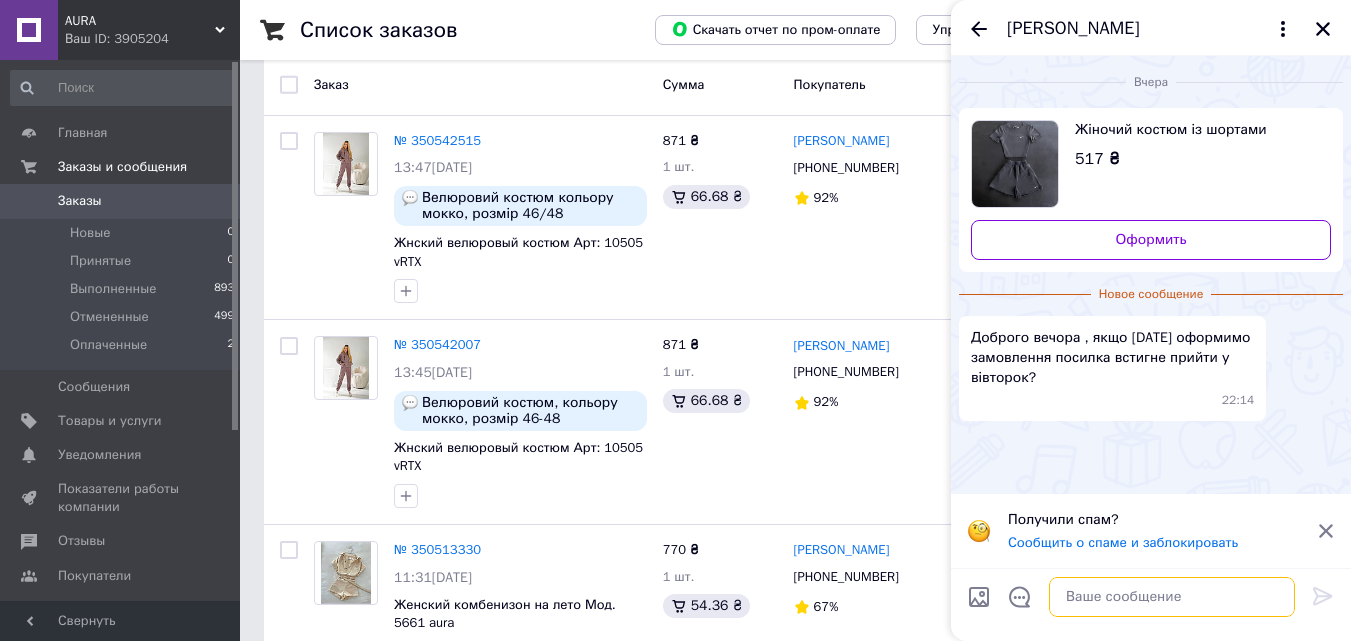 paste on "Доброго ранку, куди має їхати?" 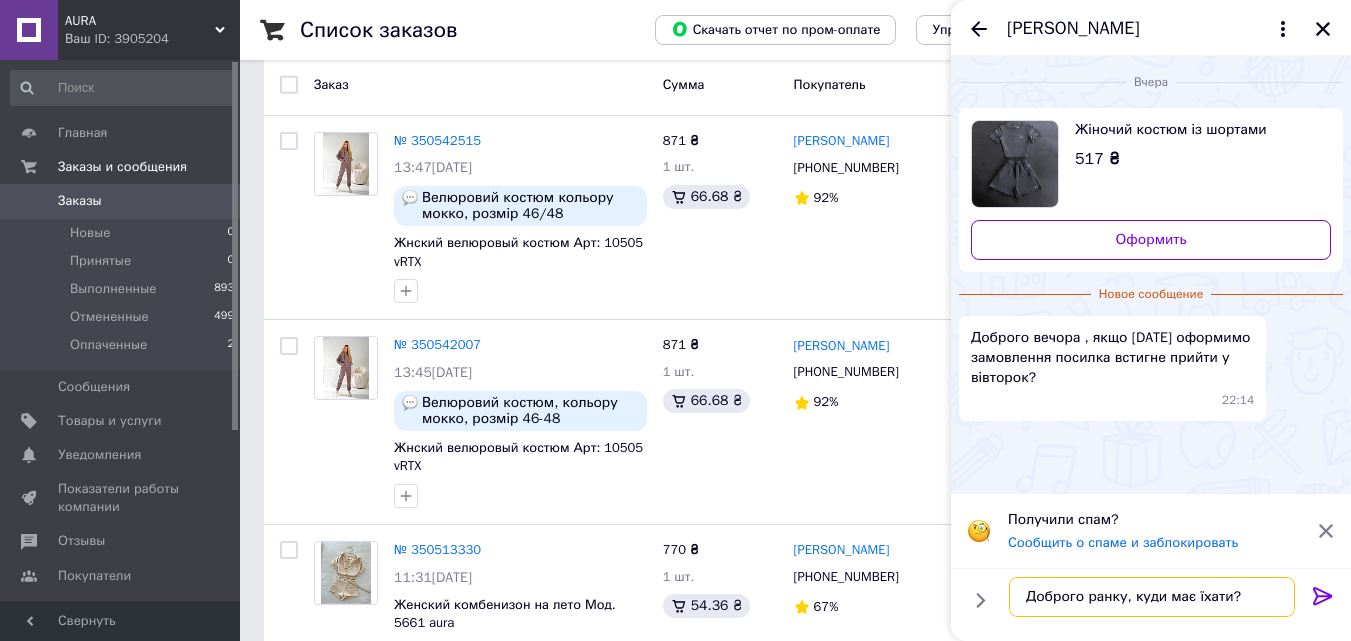 type on "Доброго ранку, куди має їхати?" 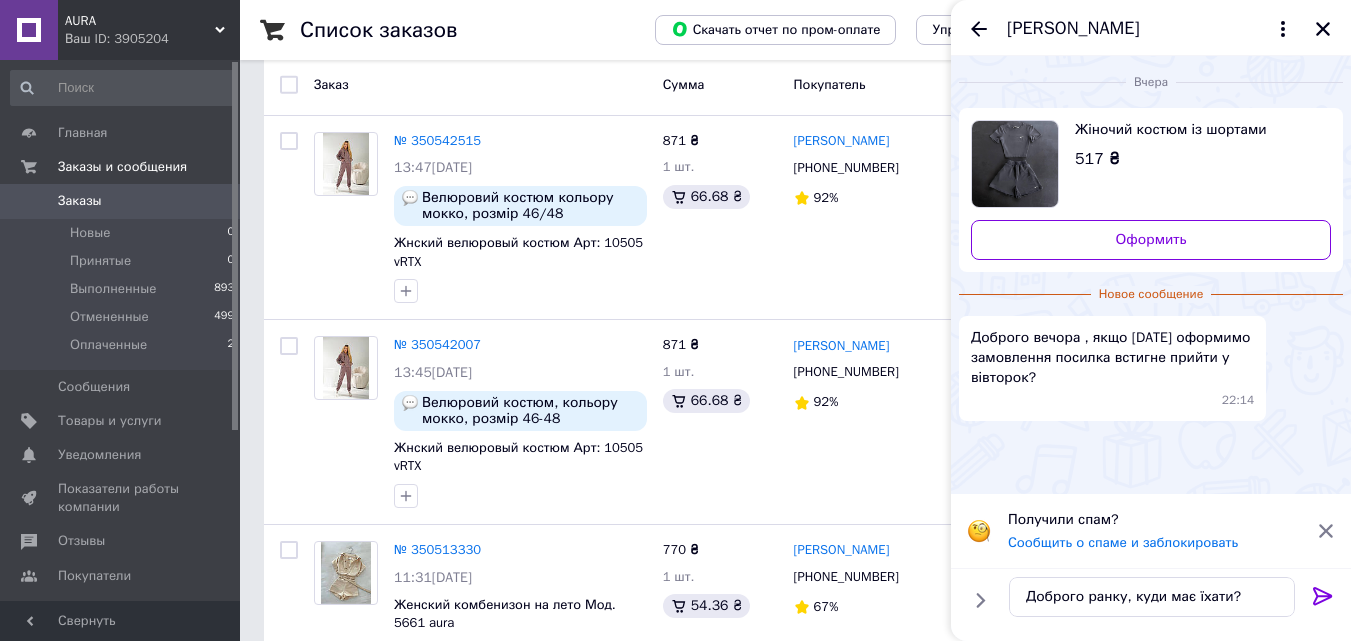 click 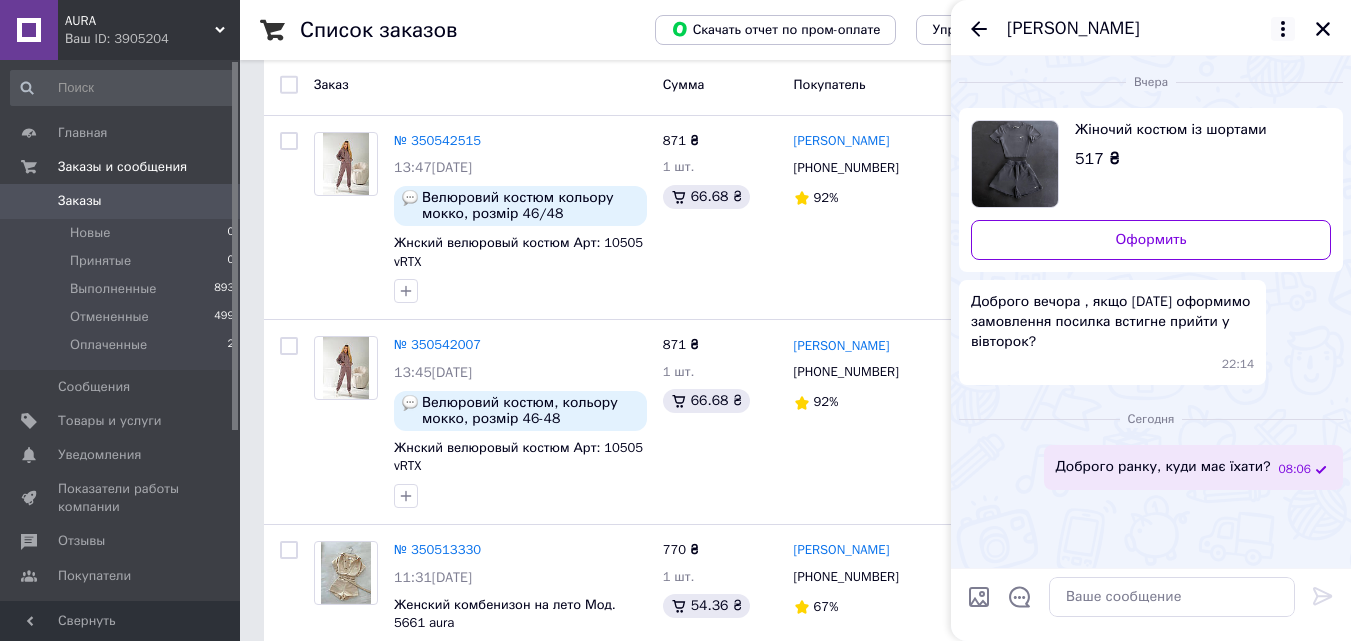 click 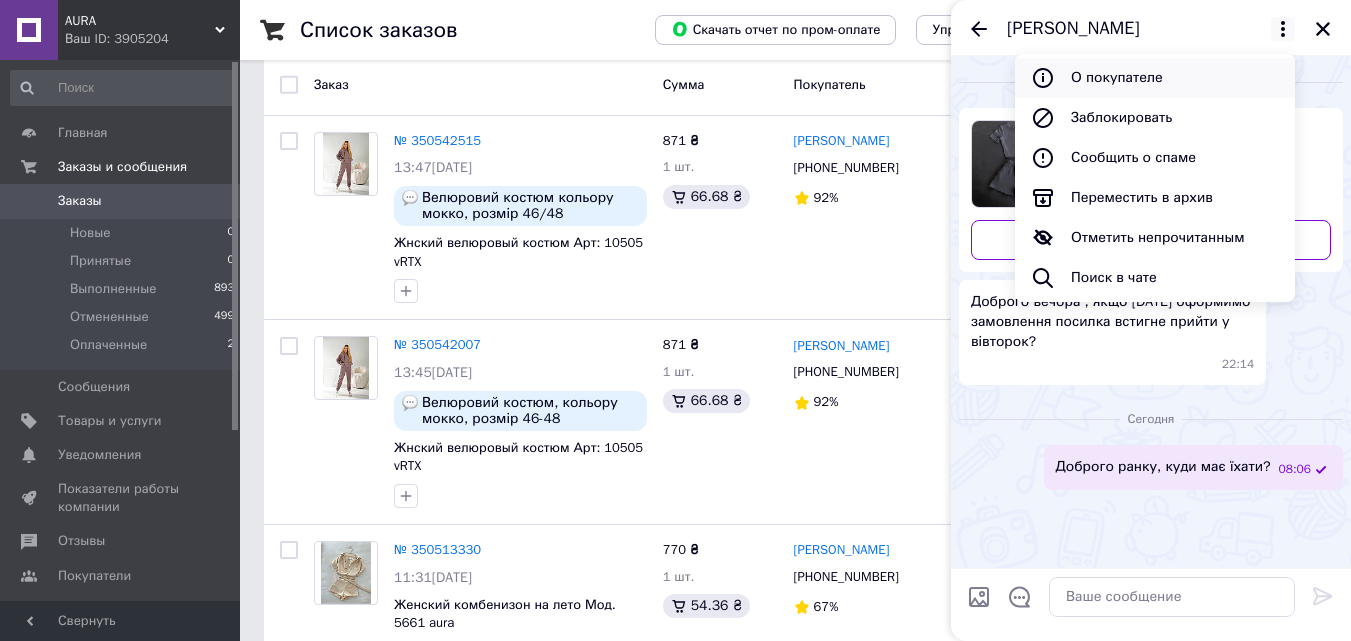 click on "О покупателе" at bounding box center [1155, 78] 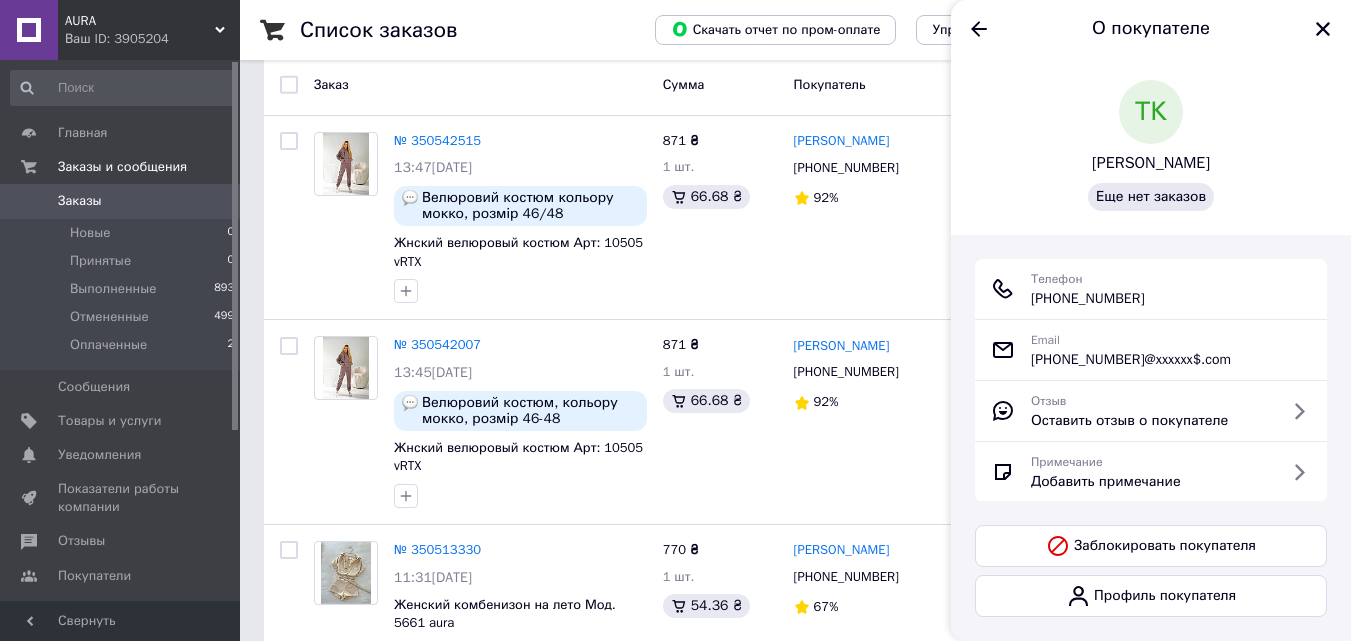 scroll, scrollTop: 97, scrollLeft: 0, axis: vertical 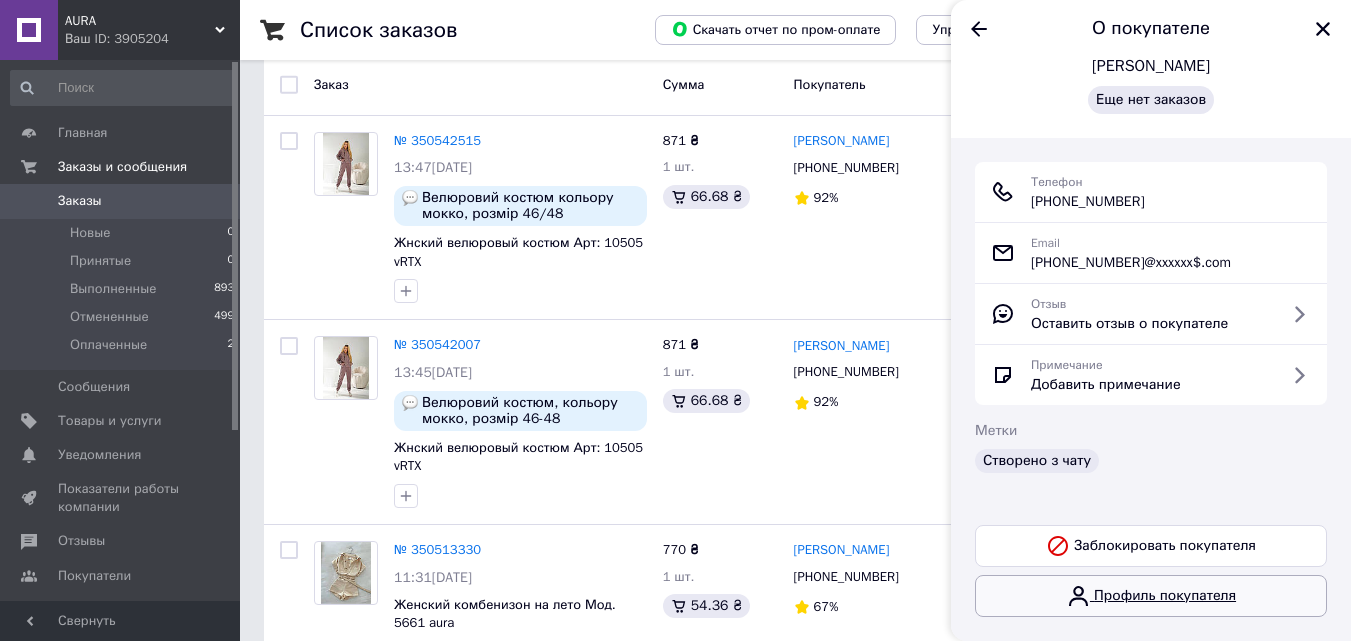 click on "Профиль покупателя" at bounding box center (1151, 596) 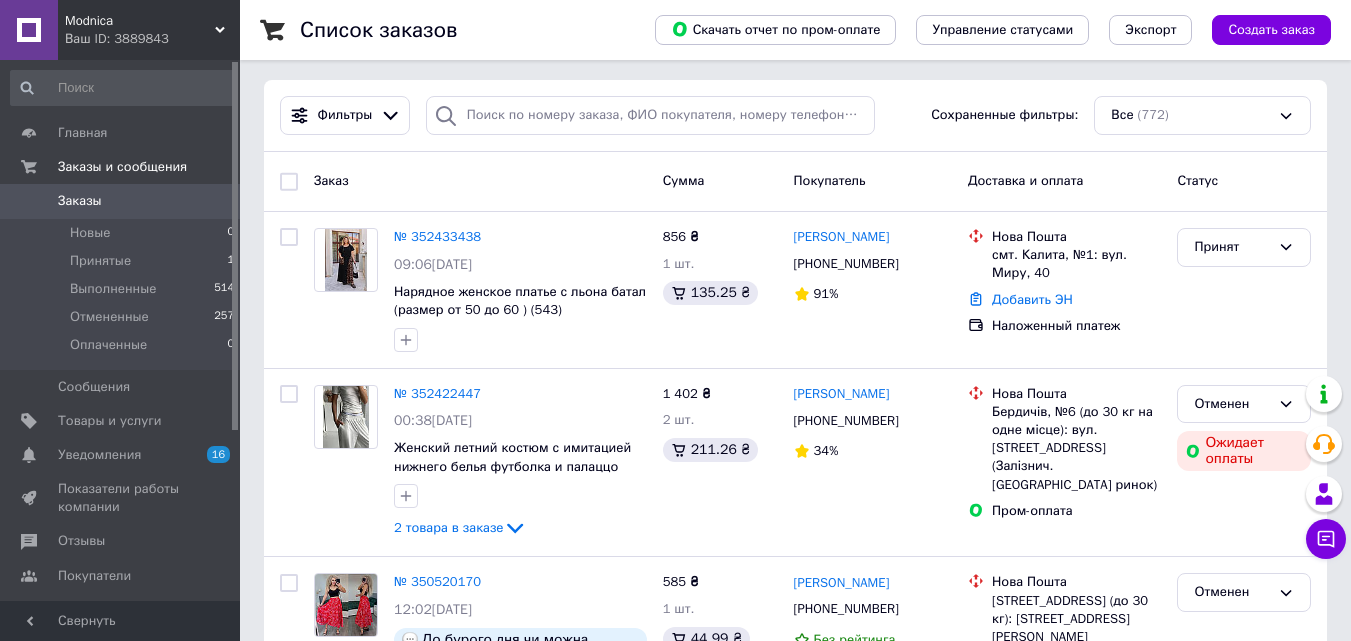 scroll, scrollTop: 200, scrollLeft: 0, axis: vertical 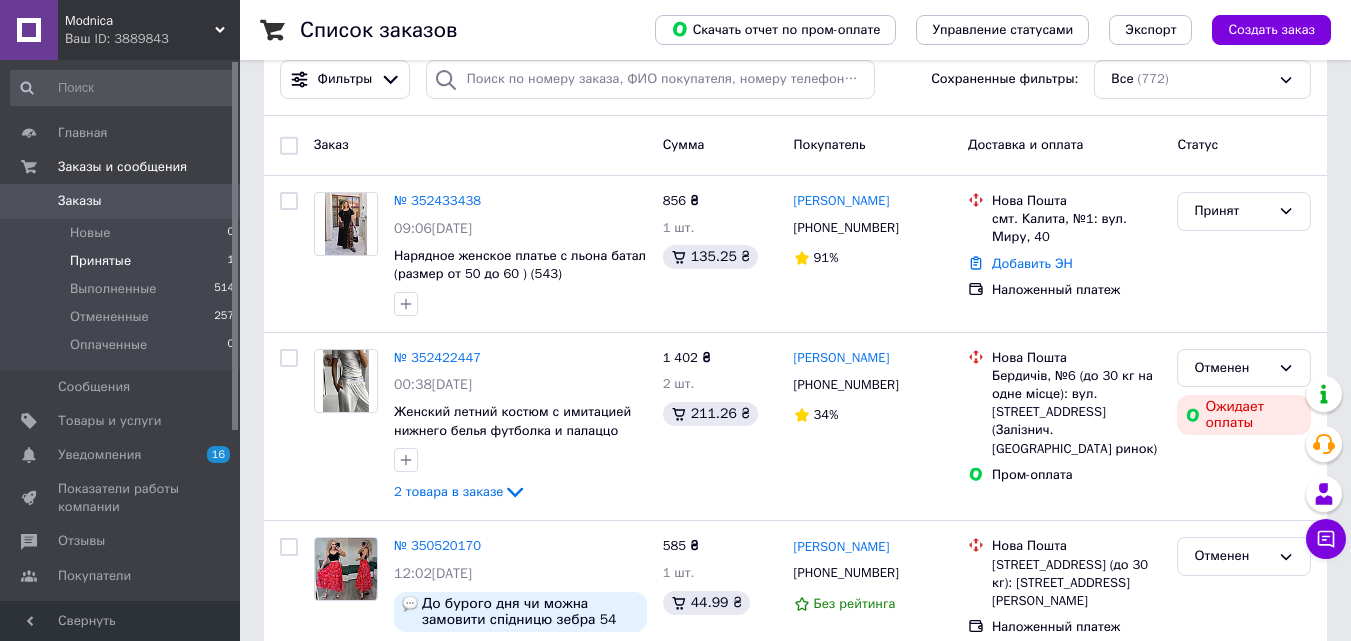 click on "Принятые" at bounding box center (100, 261) 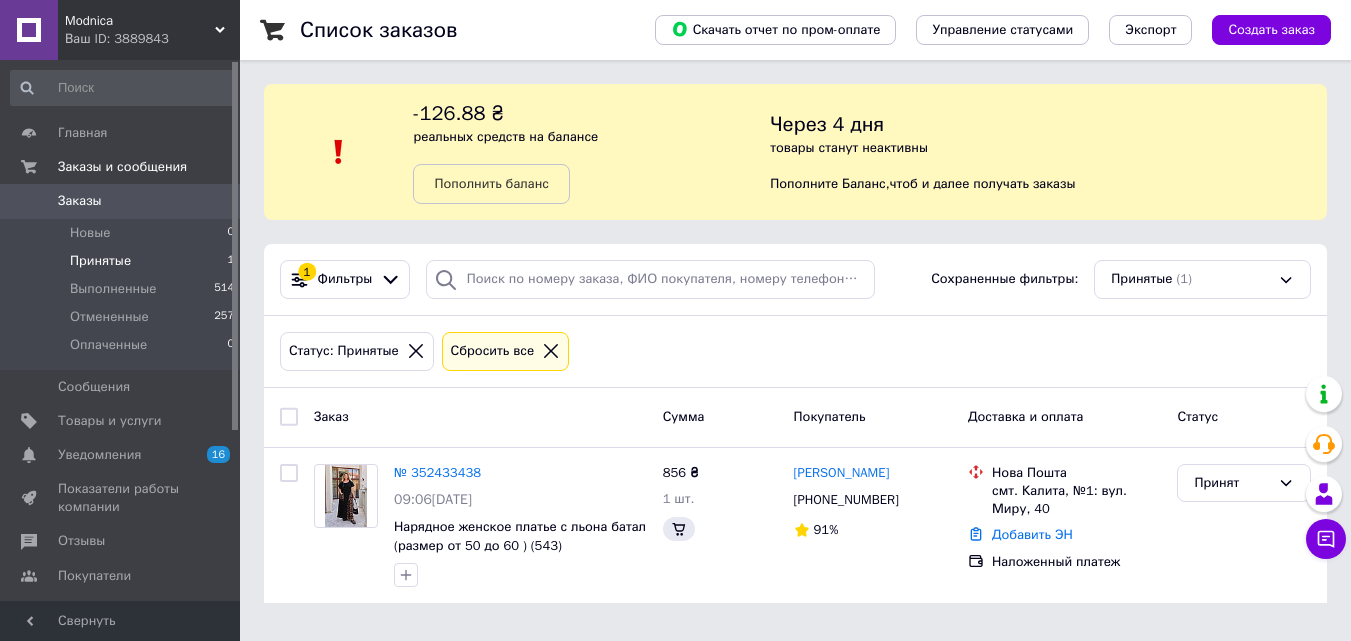 scroll, scrollTop: 0, scrollLeft: 0, axis: both 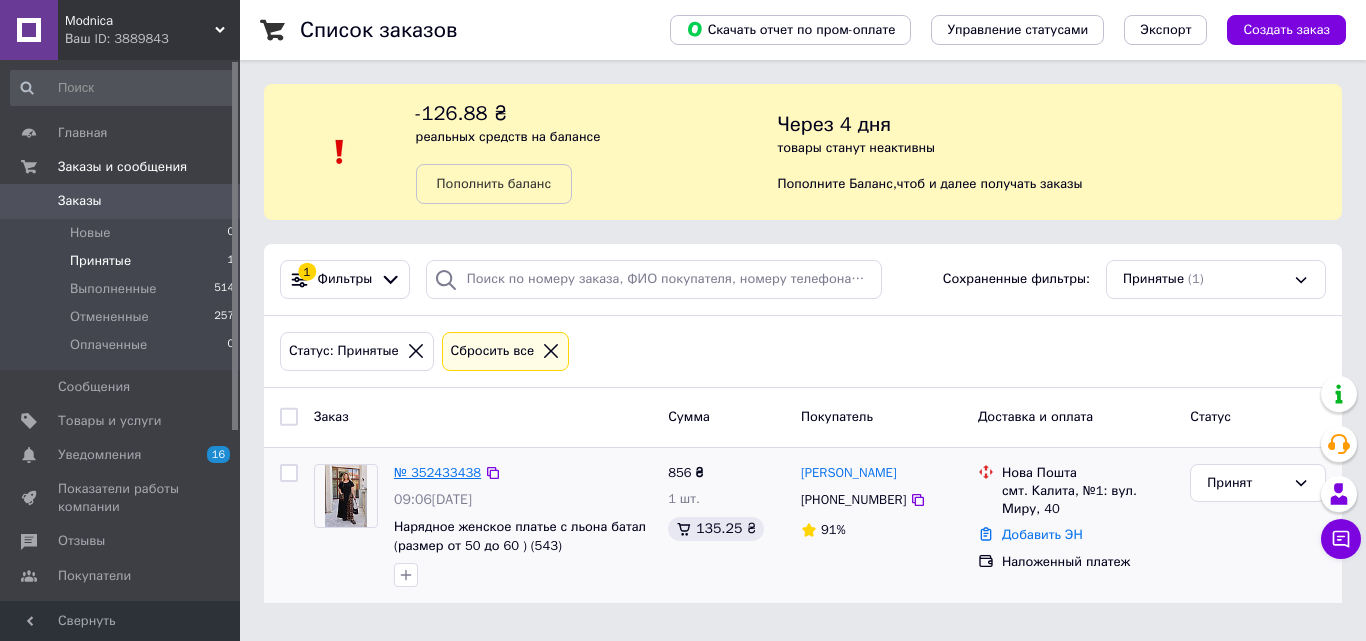 click on "№ 352433438" at bounding box center [437, 472] 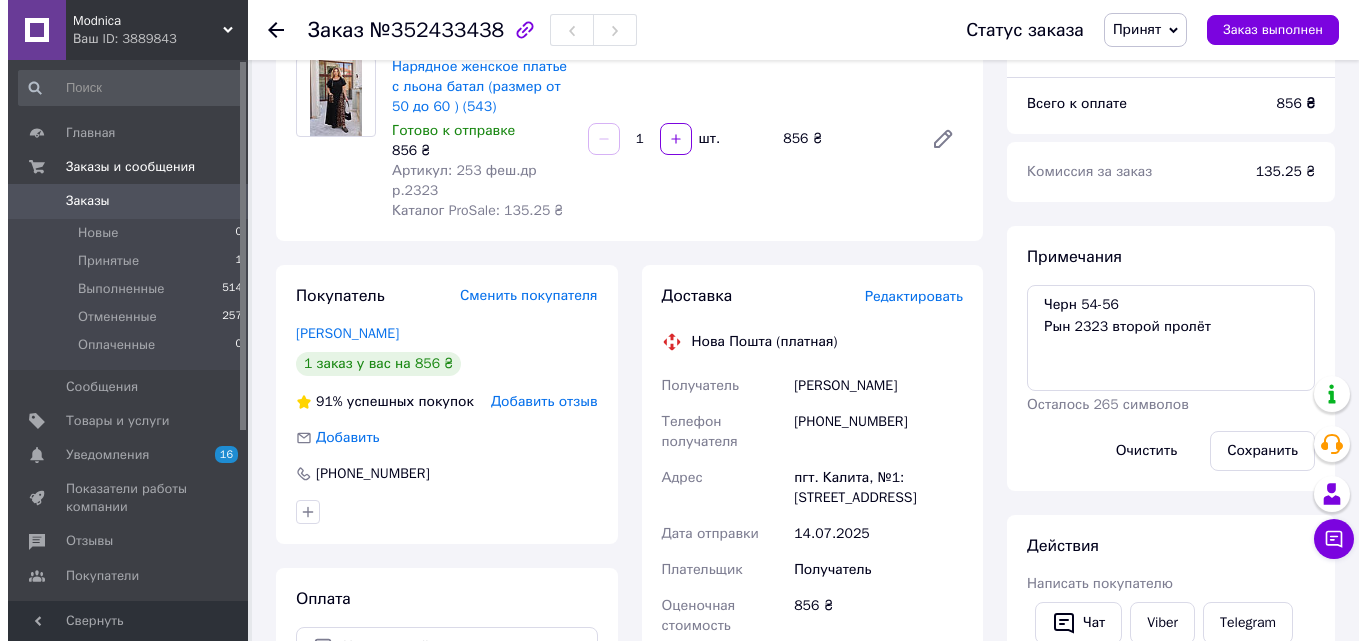 scroll, scrollTop: 200, scrollLeft: 0, axis: vertical 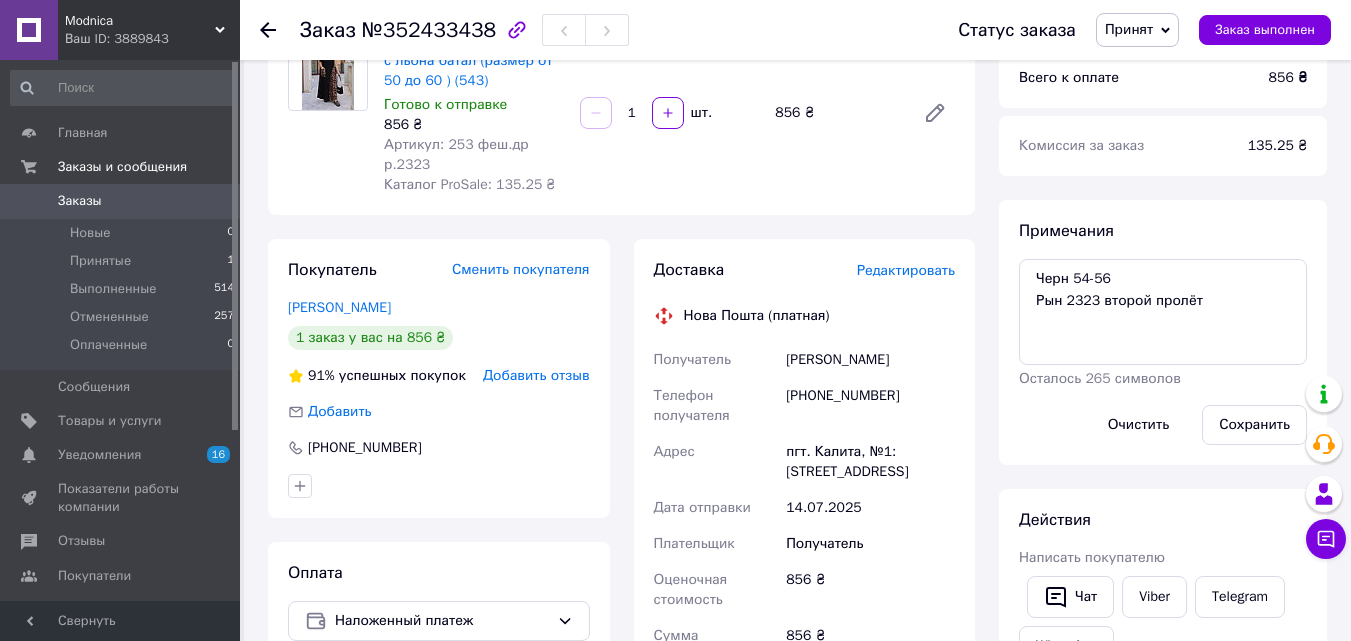 click on "Добавить отзыв" at bounding box center (536, 375) 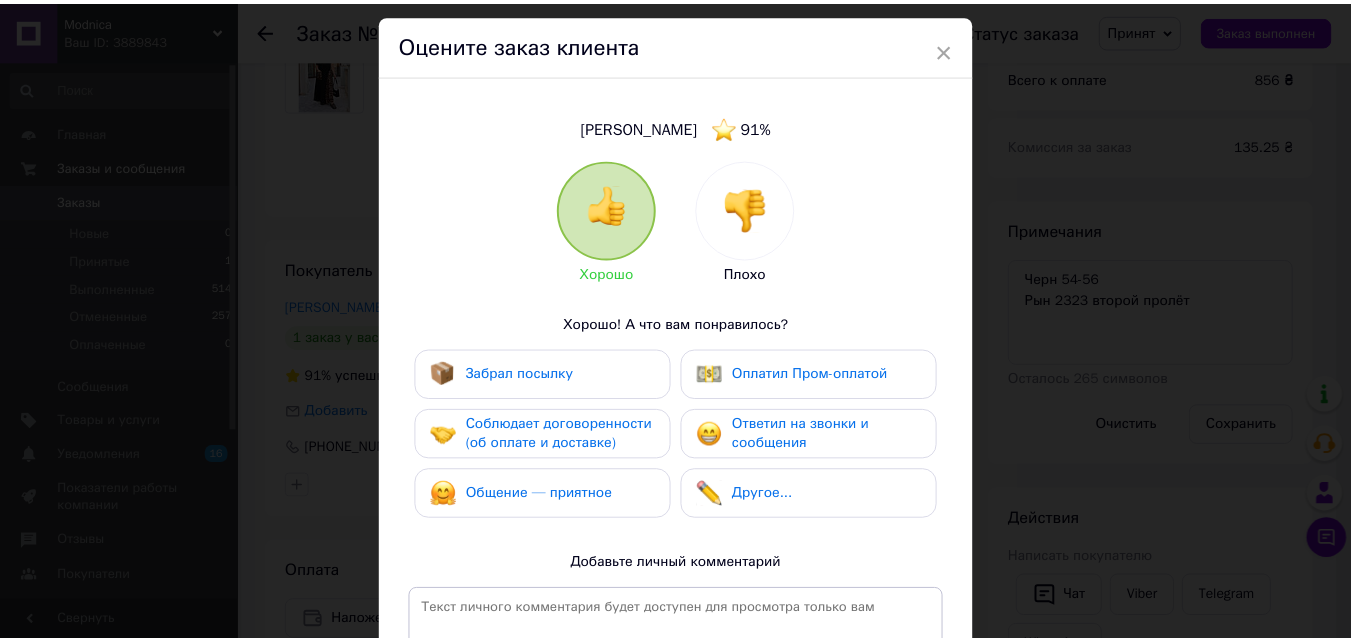 scroll, scrollTop: 200, scrollLeft: 0, axis: vertical 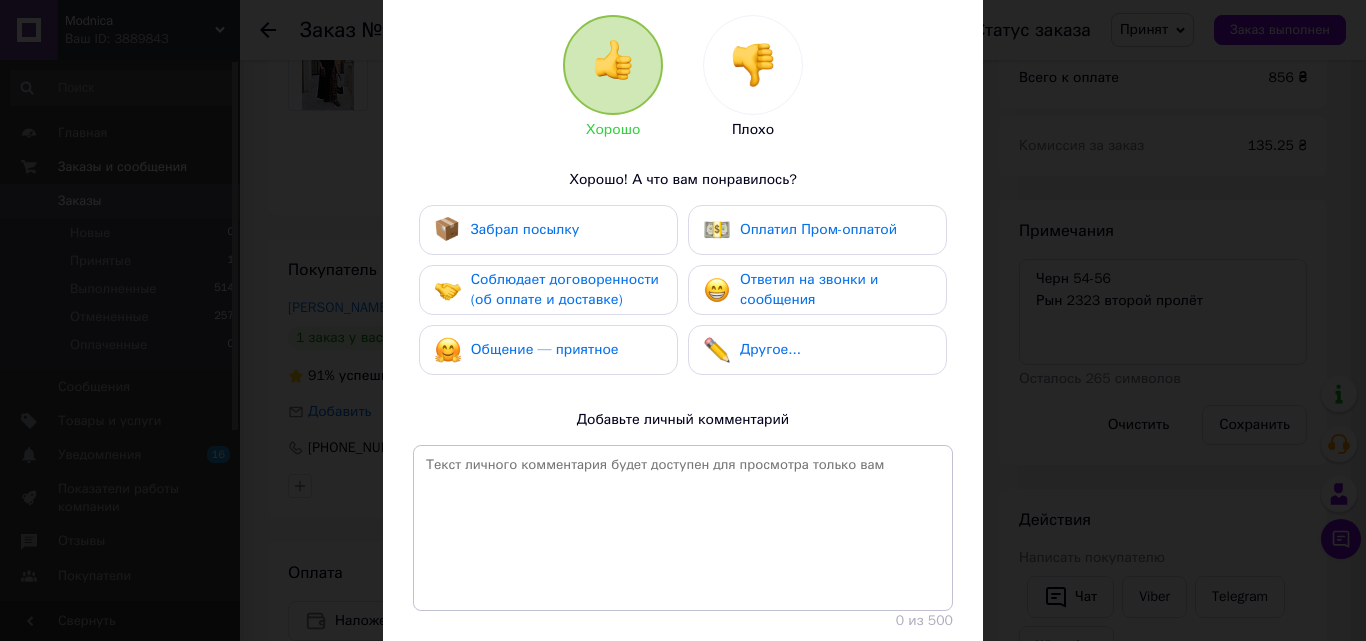 click on "× Оцените заказ клиента Король Людмила 91 % Хорошо Плохо Хорошо! А что вам понравилось? Забрал посылку Оплатил Пром-оплатой Соблюдает договоренности (об оплате и доставке) Ответил на звонки и сообщения Общение — приятное Другое... Добавьте личный комментарий 0   из   500 Добавить отзыв" at bounding box center (683, 320) 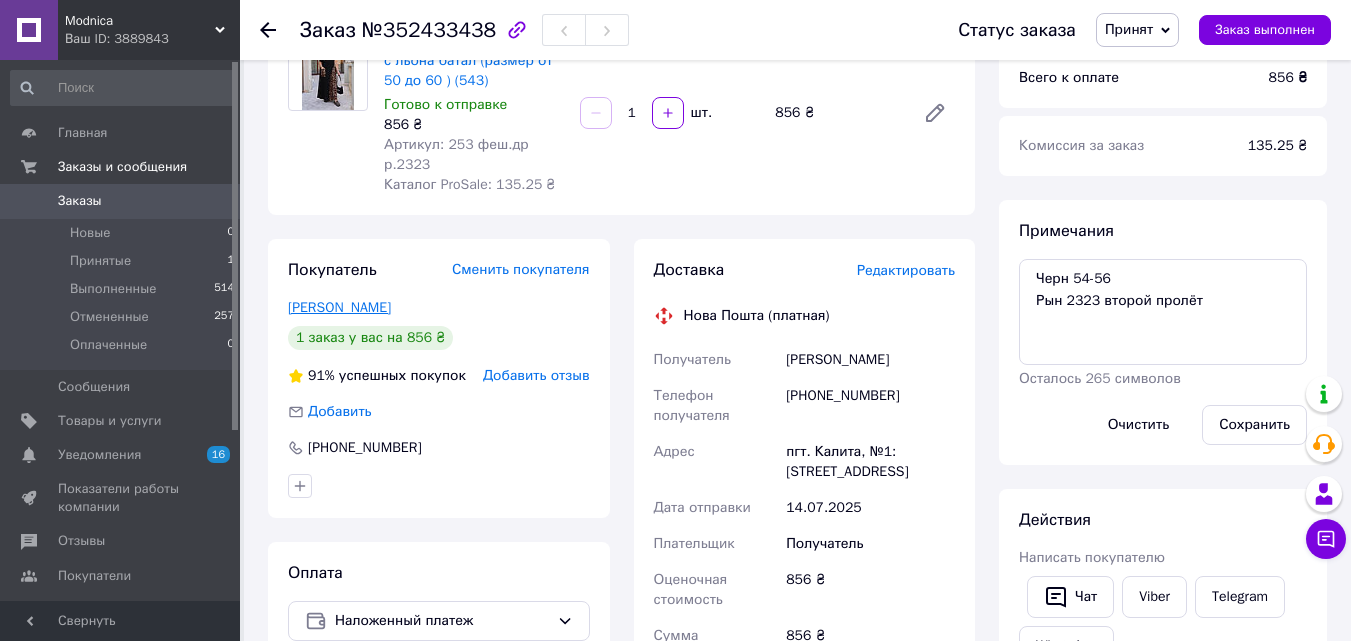 click on "Король Людмила" at bounding box center (339, 307) 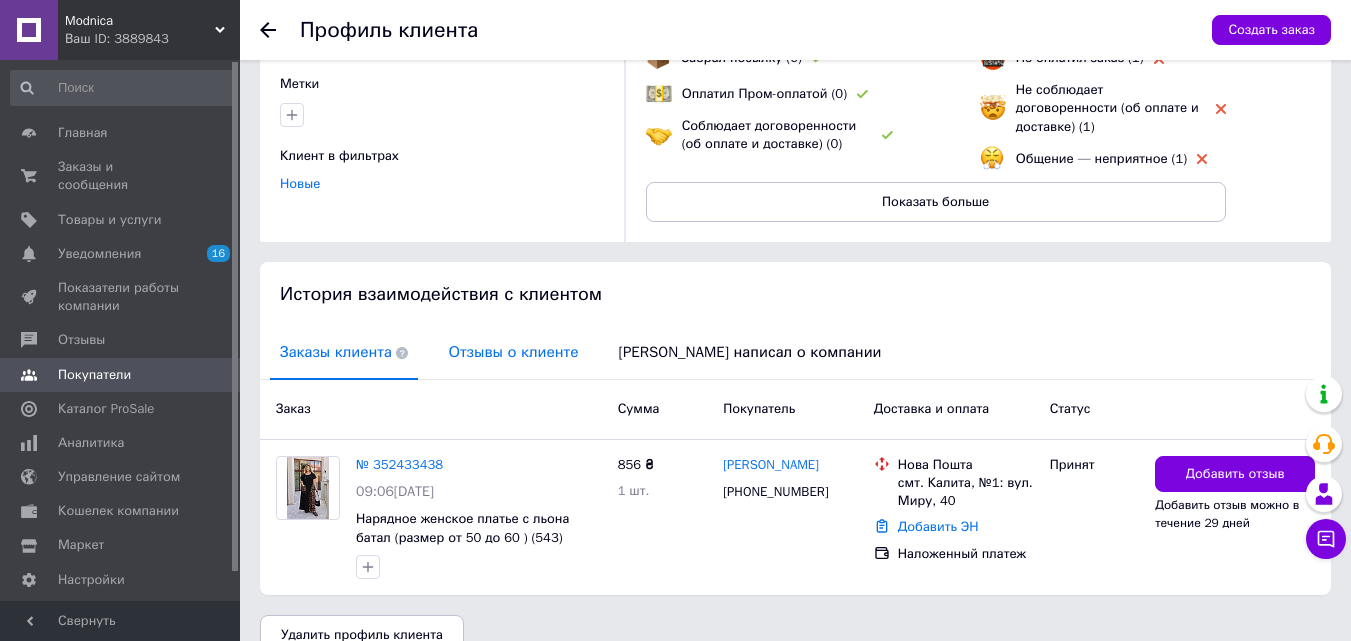 scroll, scrollTop: 200, scrollLeft: 0, axis: vertical 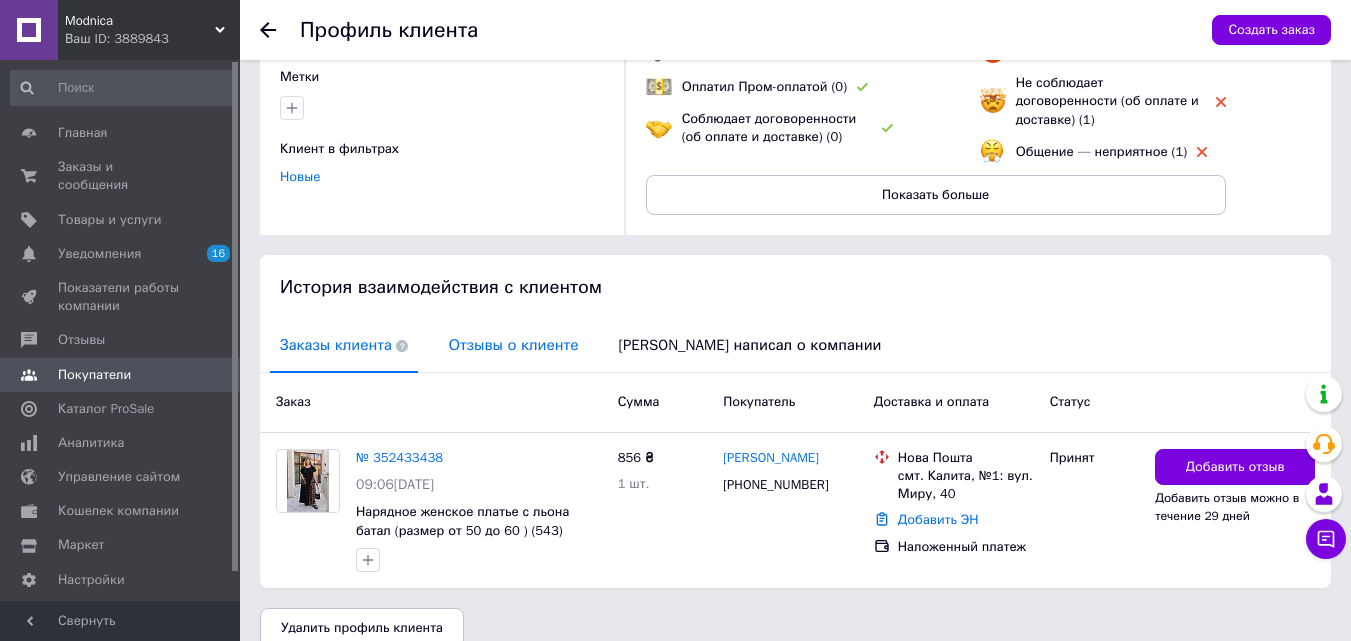 click on "Отзывы о клиенте" at bounding box center (513, 345) 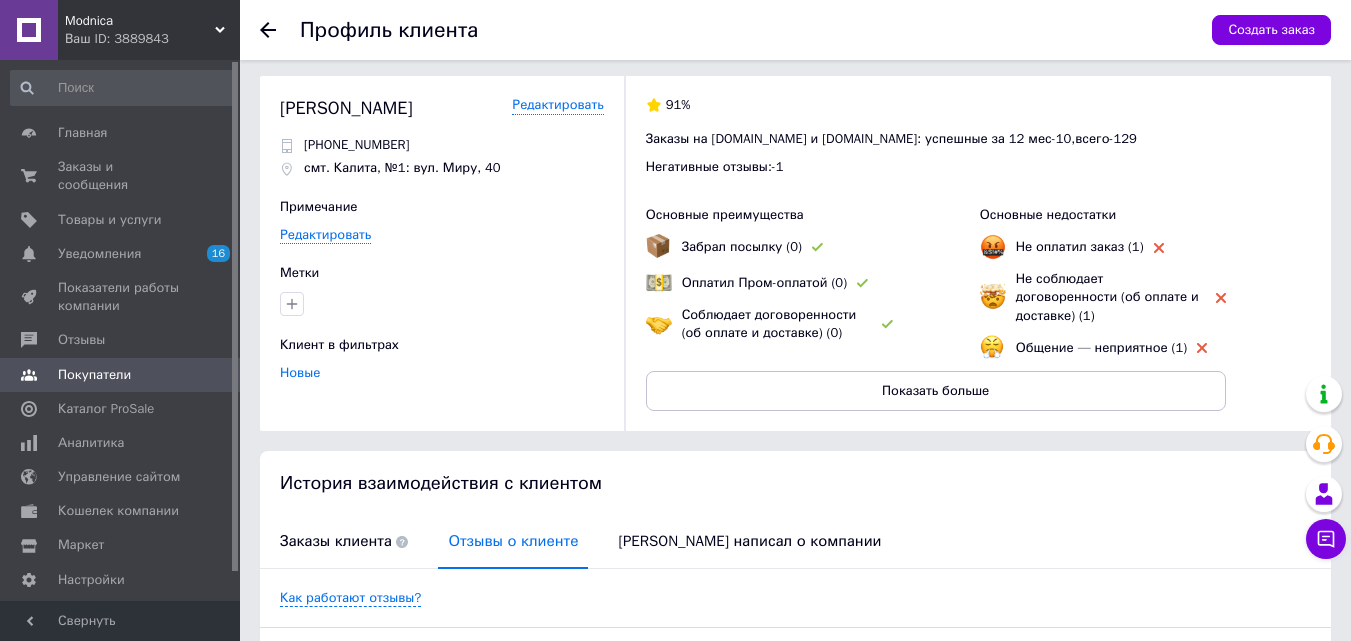 scroll, scrollTop: 0, scrollLeft: 0, axis: both 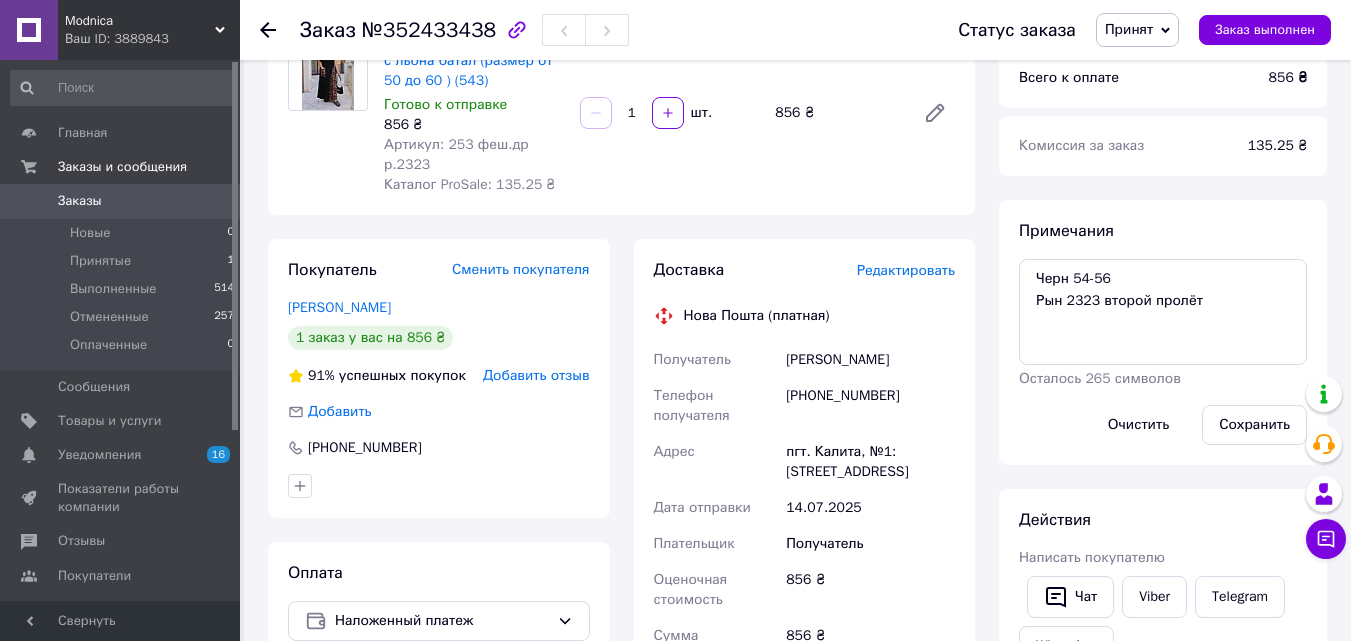 click on "Добавить отзыв" at bounding box center [536, 375] 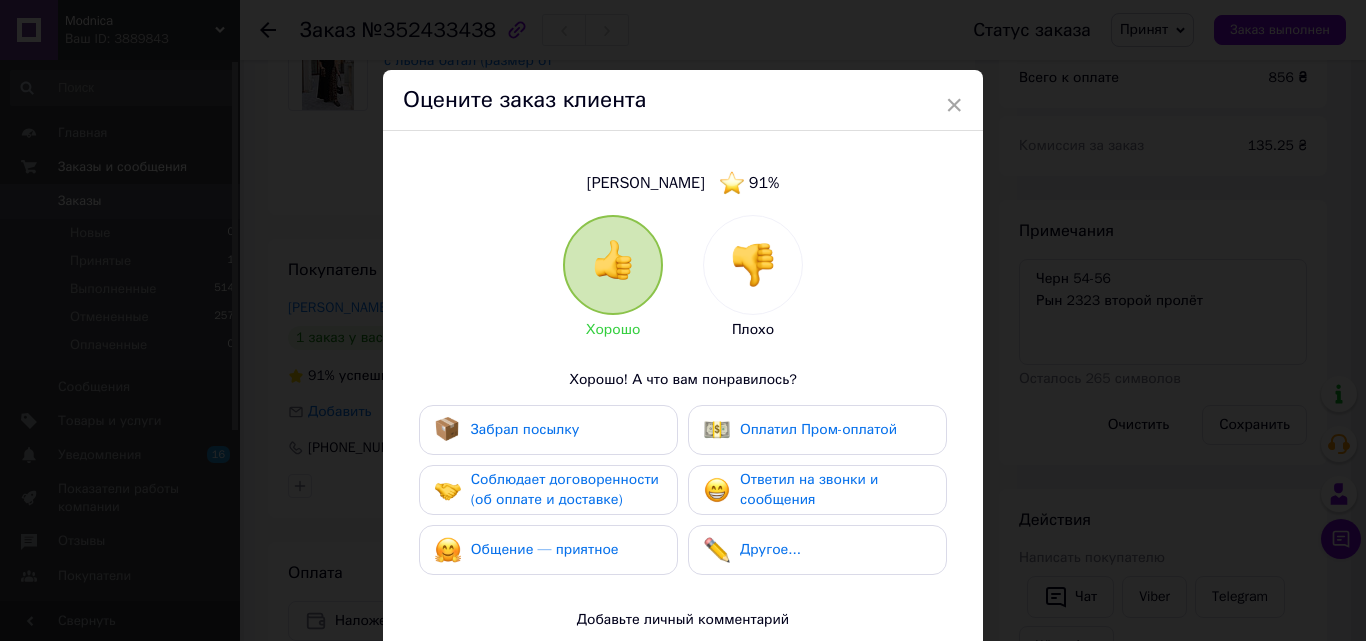 click at bounding box center (753, 265) 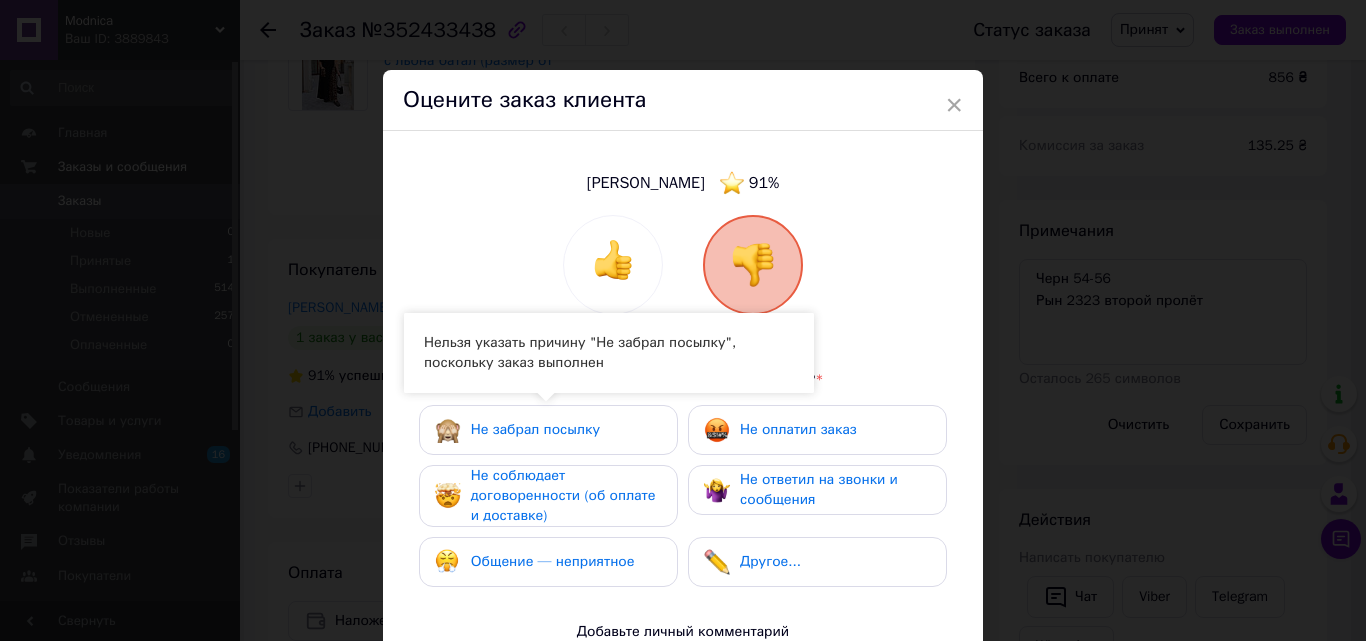 click on "Не соблюдает договоренности (об оплате и доставке)" at bounding box center (566, 496) 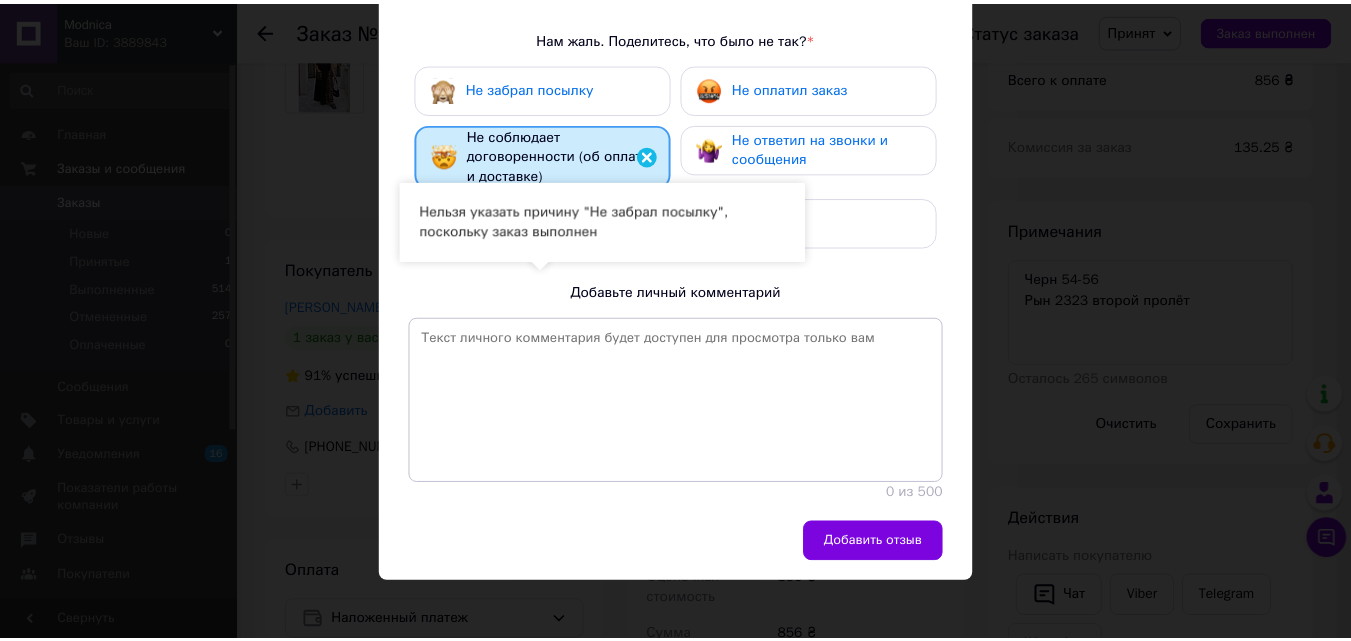 scroll, scrollTop: 345, scrollLeft: 0, axis: vertical 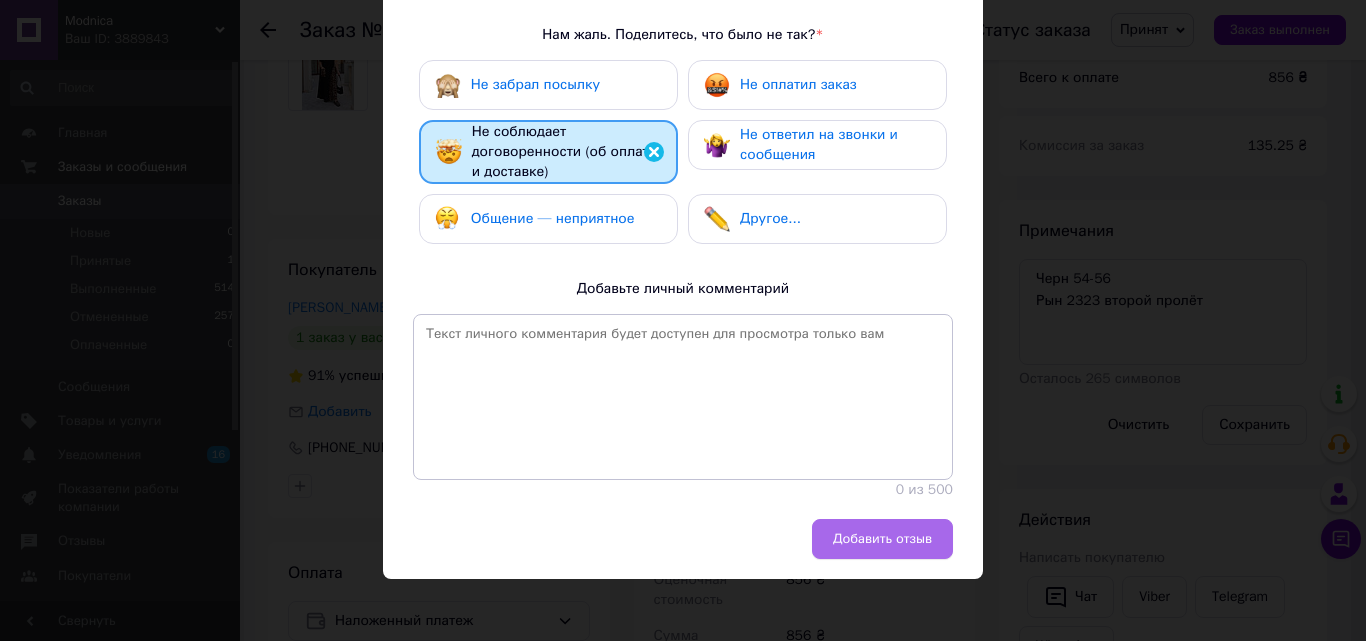 click on "Добавить отзыв" at bounding box center (882, 539) 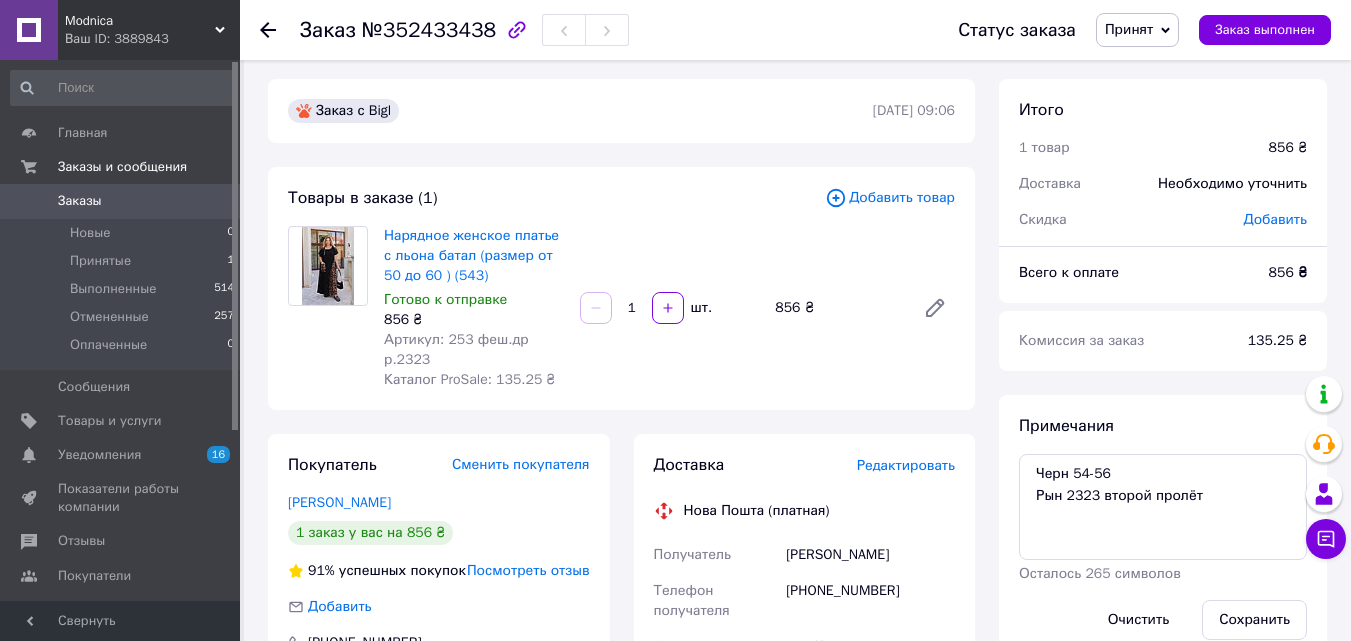 scroll, scrollTop: 0, scrollLeft: 0, axis: both 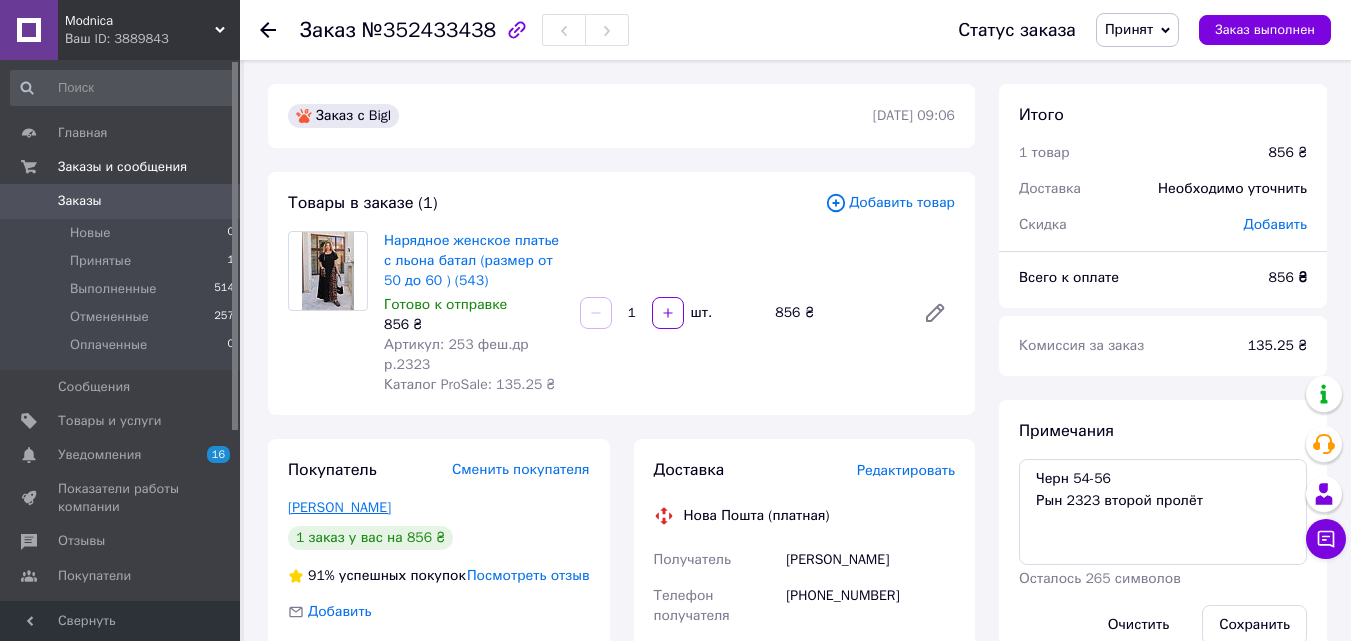 click on "Король Людмила" at bounding box center (339, 507) 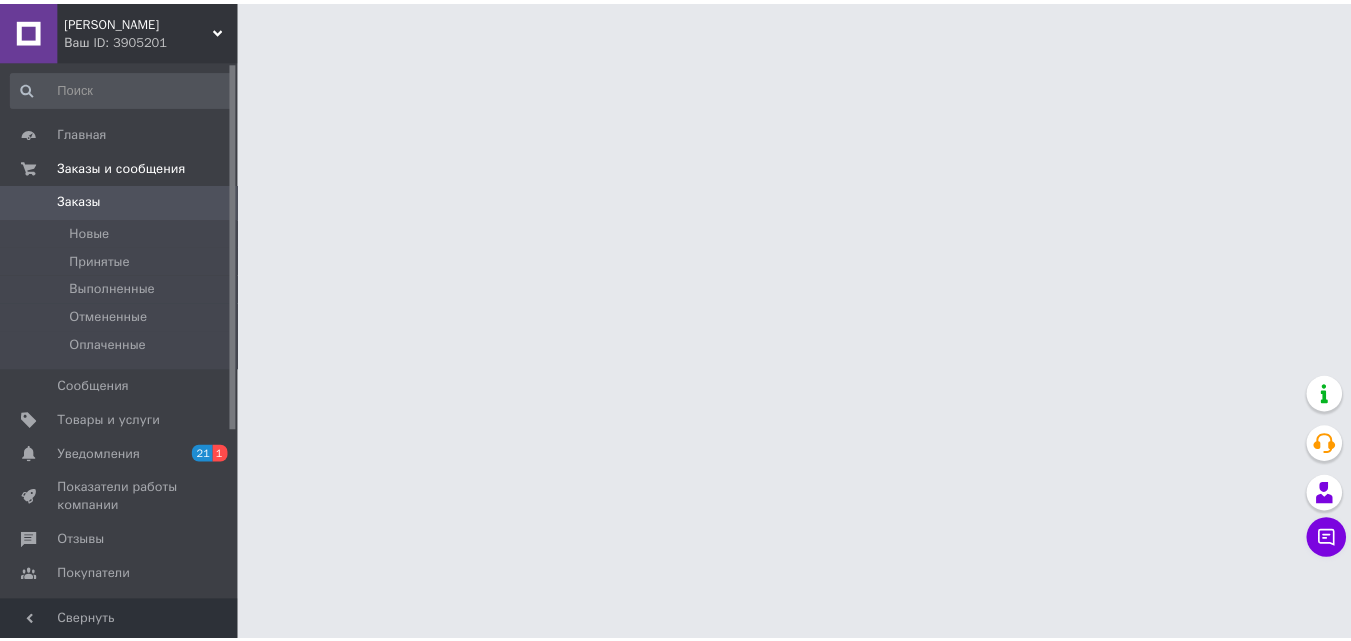 scroll, scrollTop: 0, scrollLeft: 0, axis: both 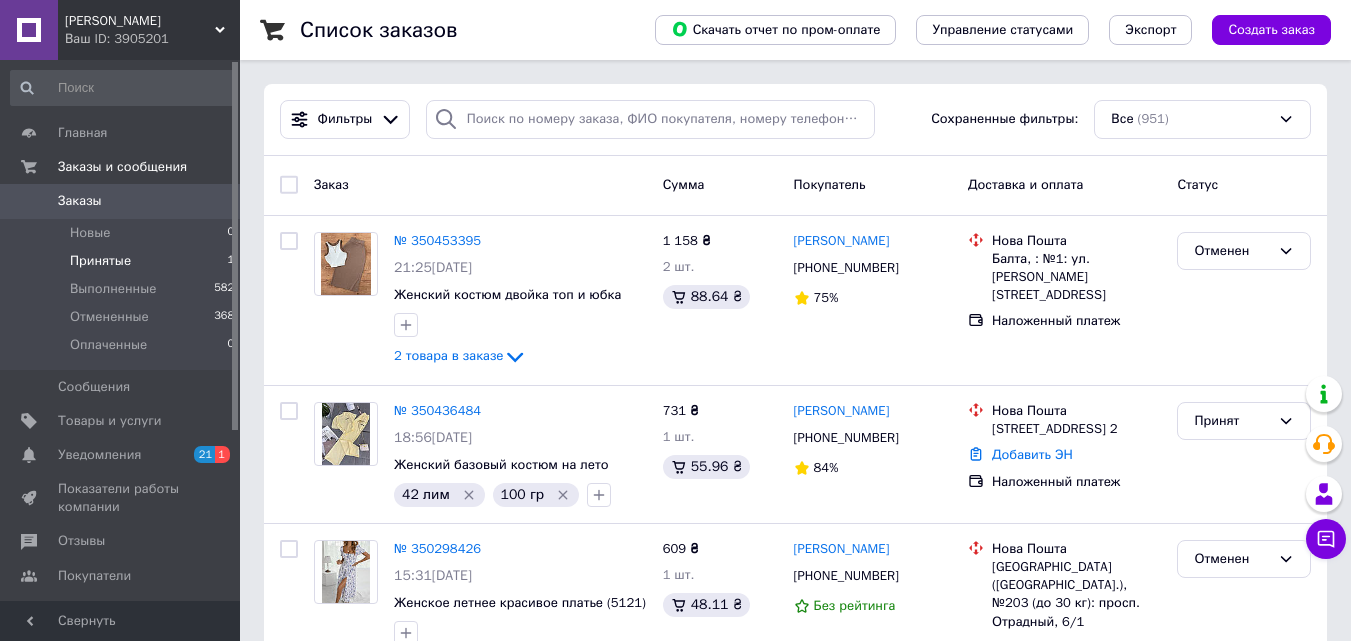 click on "Принятые 1" at bounding box center (123, 261) 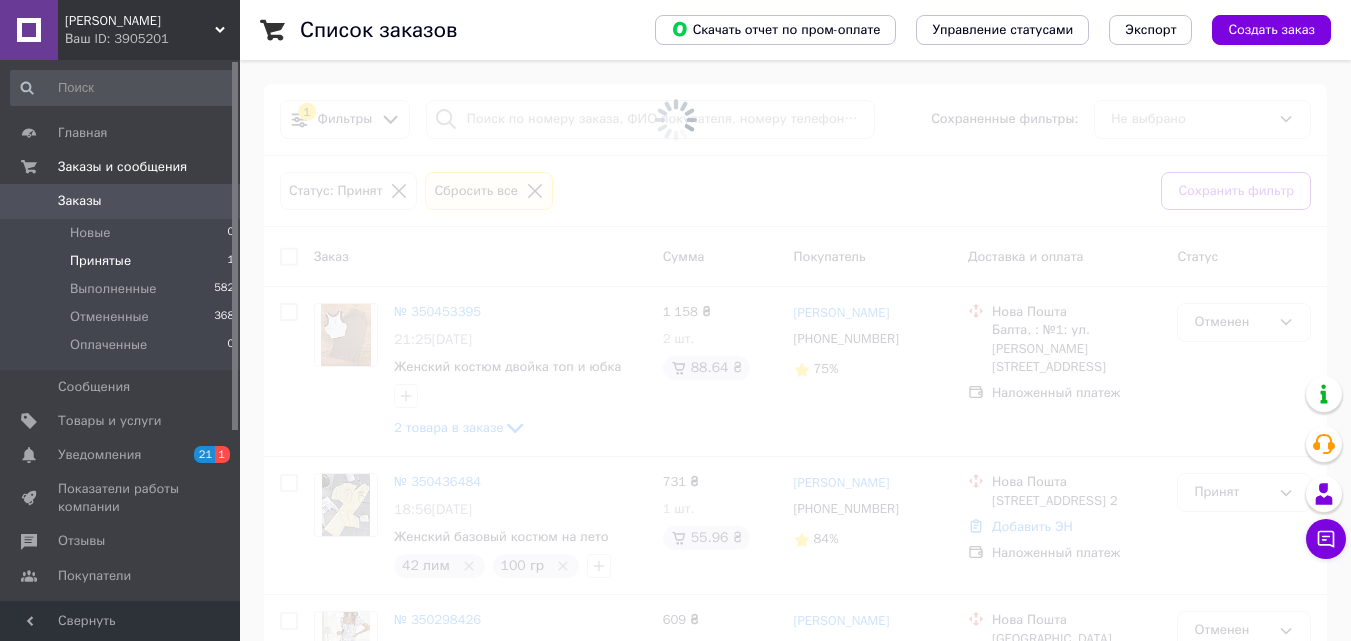 click on "Принятые" at bounding box center (100, 261) 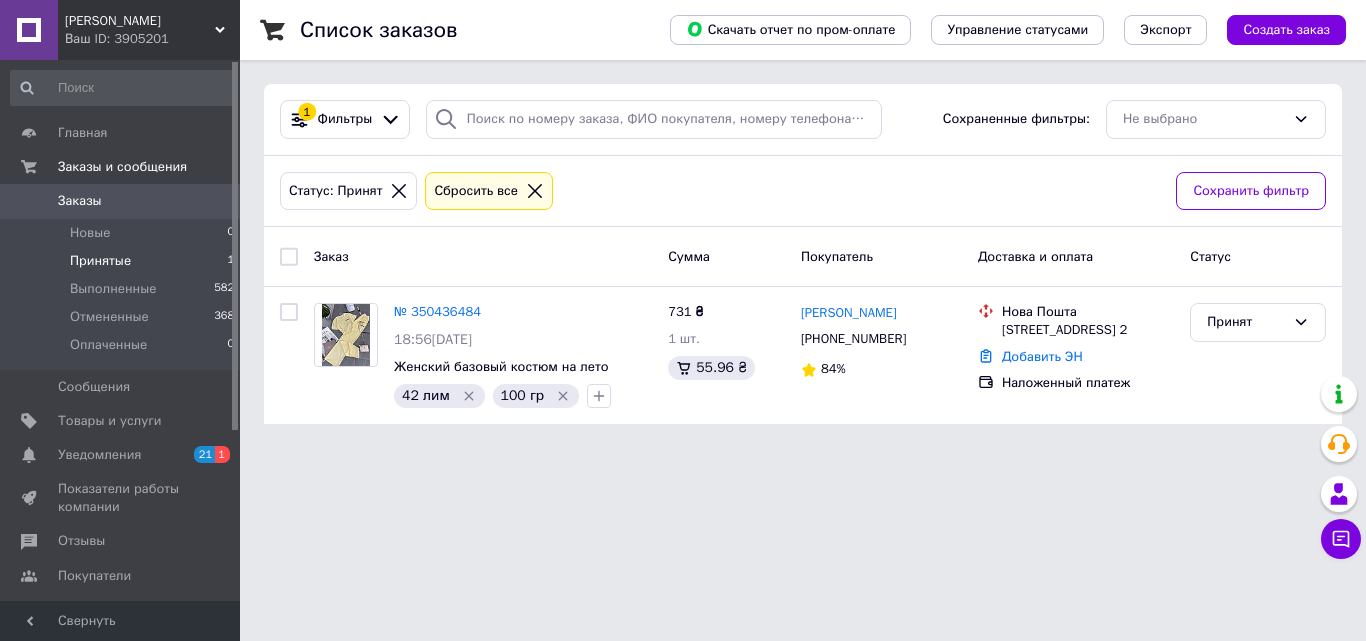 click on "№ 350436484" at bounding box center [437, 311] 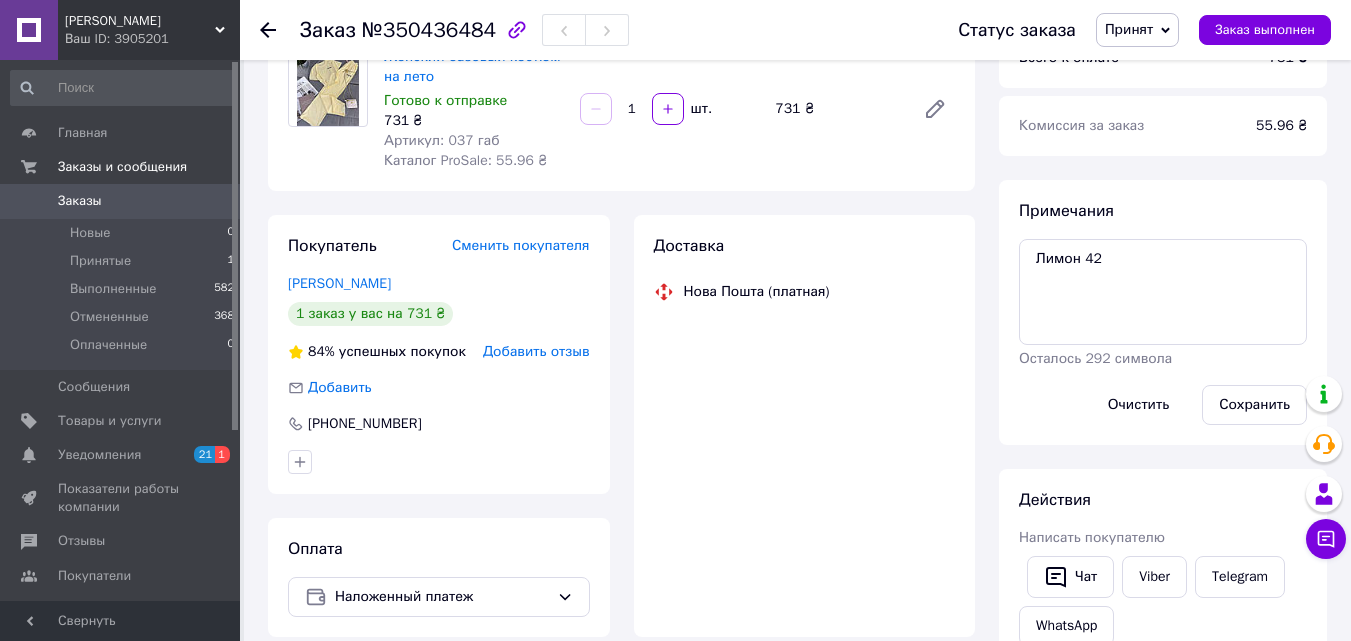 scroll, scrollTop: 200, scrollLeft: 0, axis: vertical 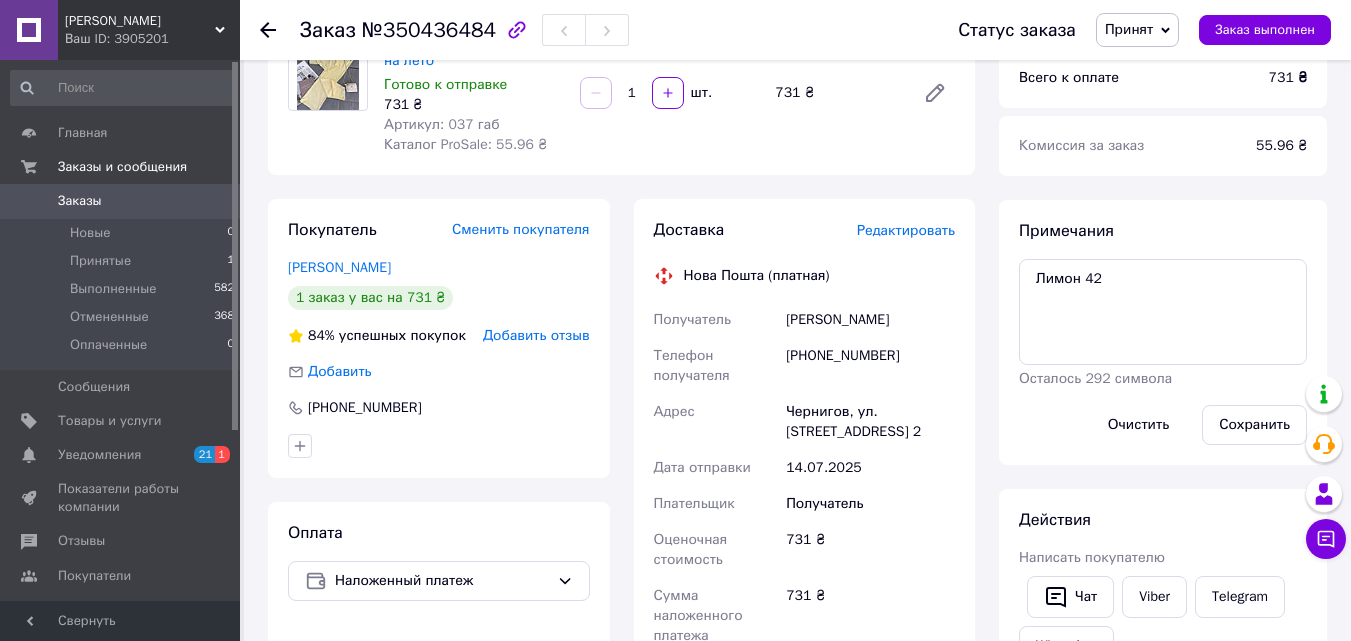 click on "Пушенко Инна" at bounding box center (339, 267) 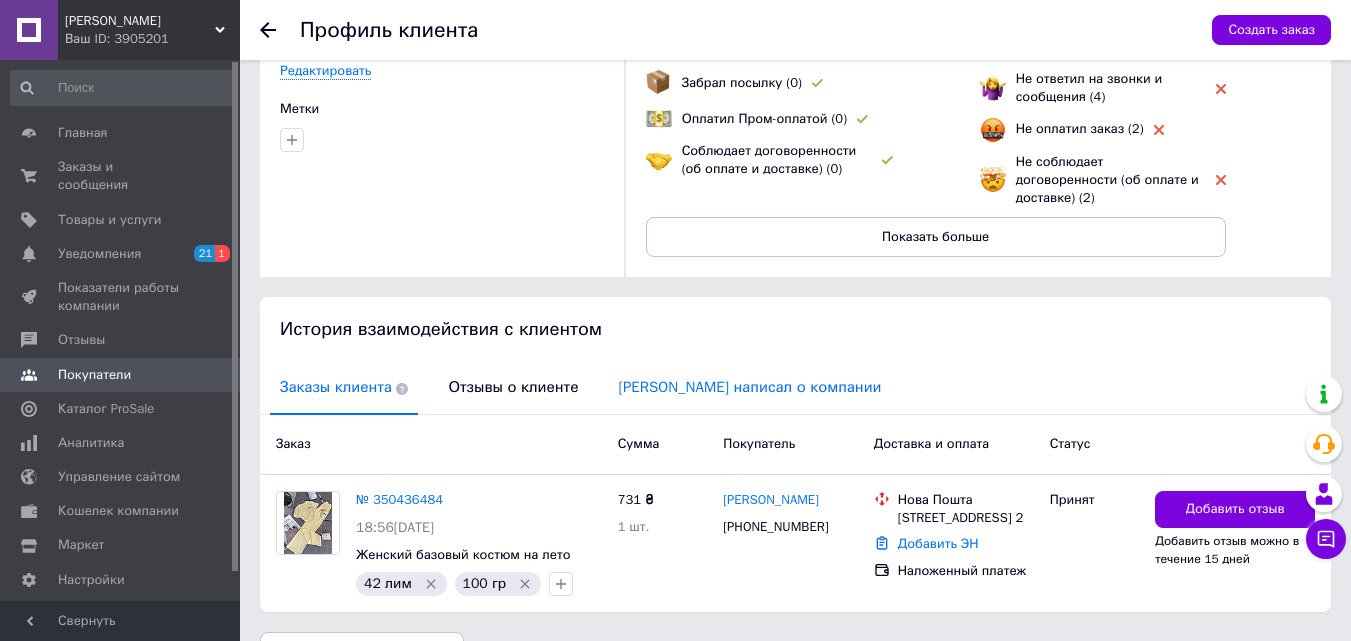 scroll, scrollTop: 221, scrollLeft: 0, axis: vertical 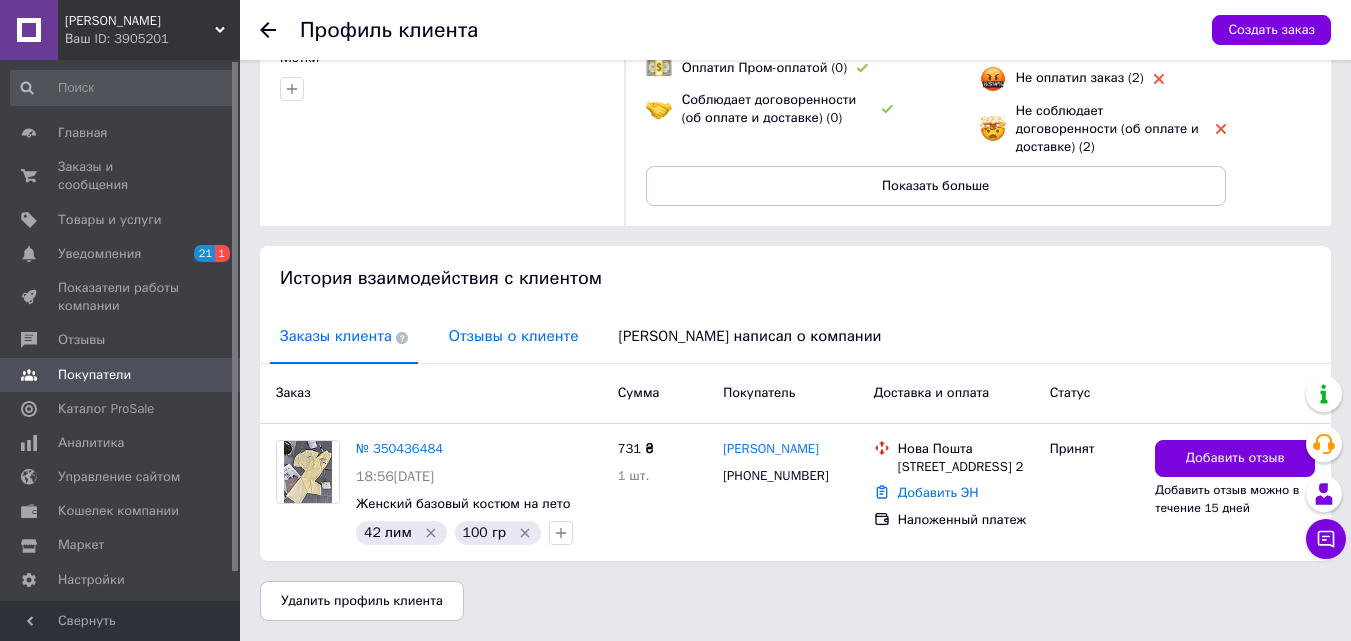 click on "Отзывы о клиенте" at bounding box center [513, 336] 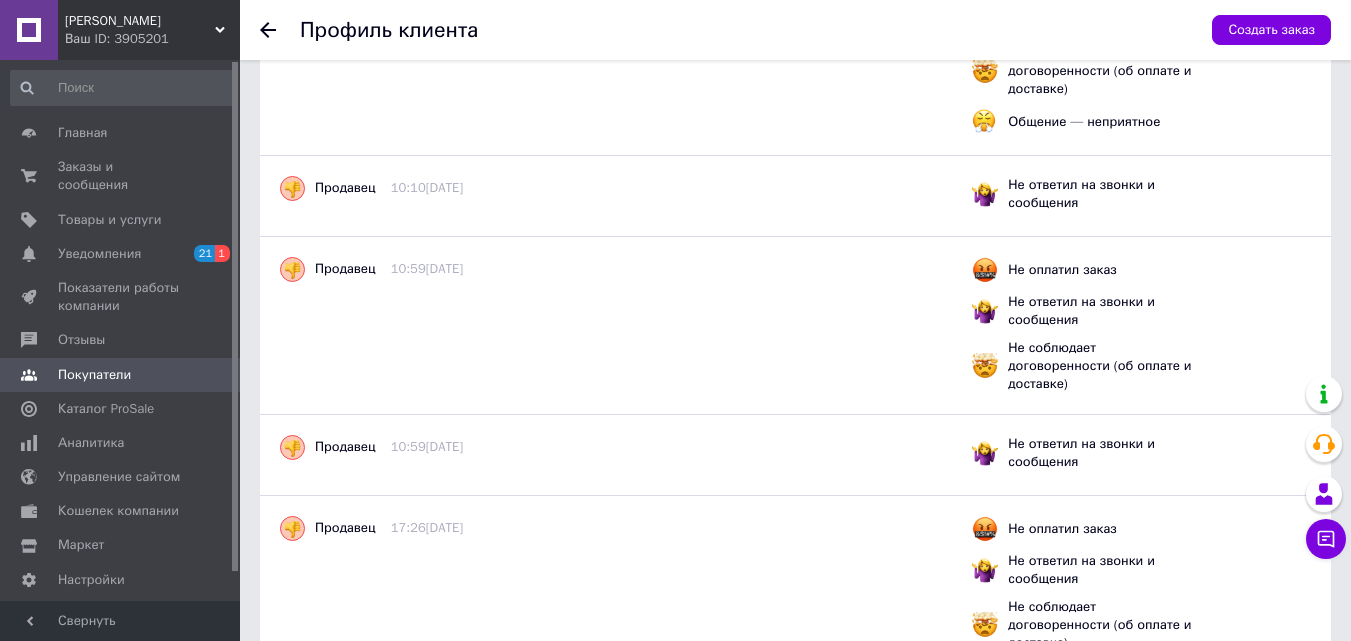 scroll, scrollTop: 257, scrollLeft: 0, axis: vertical 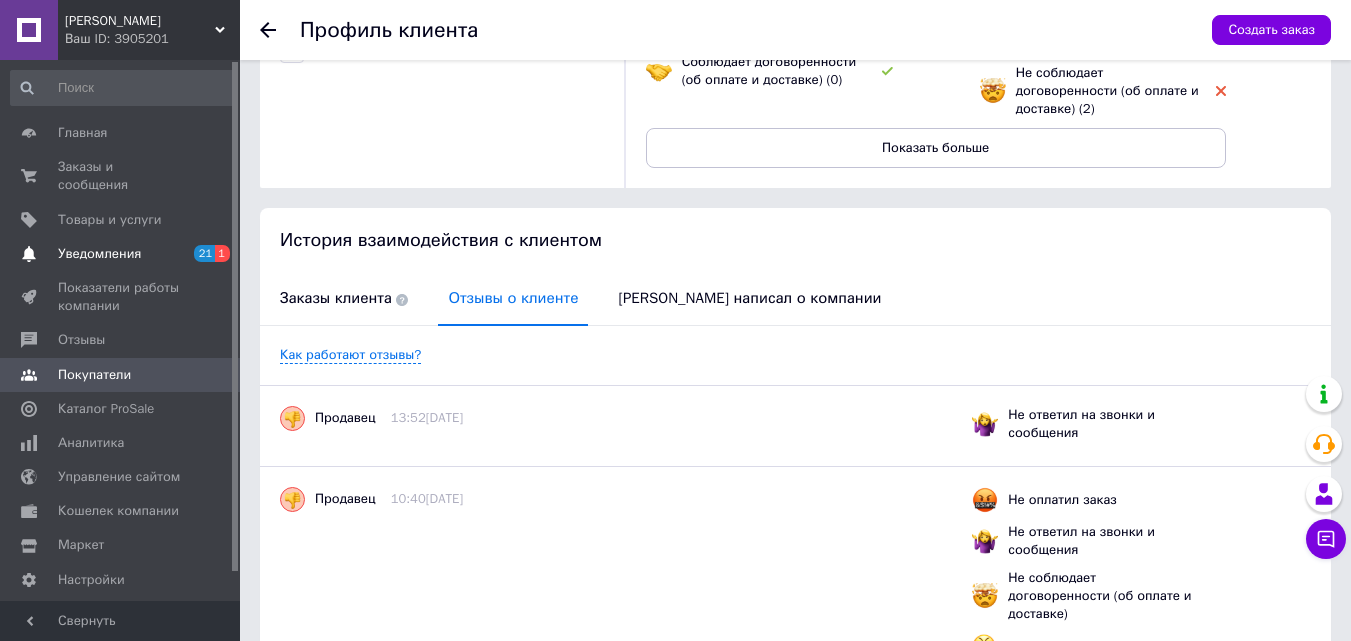 click on "Уведомления" at bounding box center [99, 254] 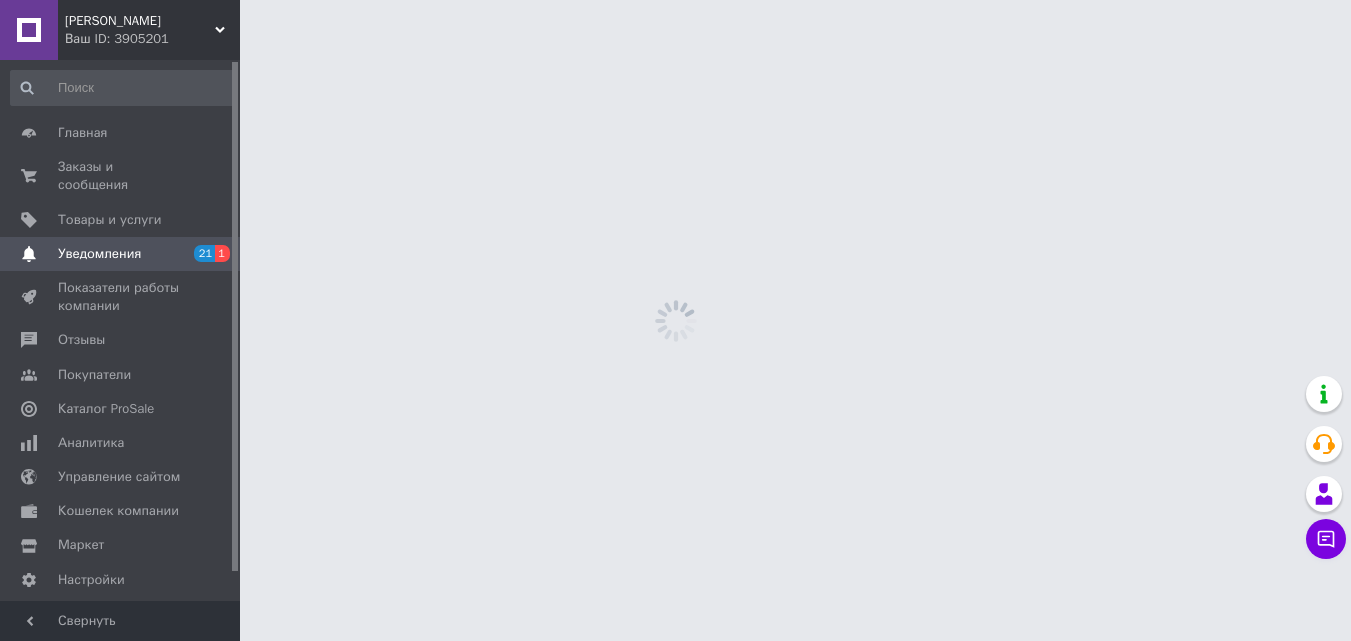 scroll, scrollTop: 0, scrollLeft: 0, axis: both 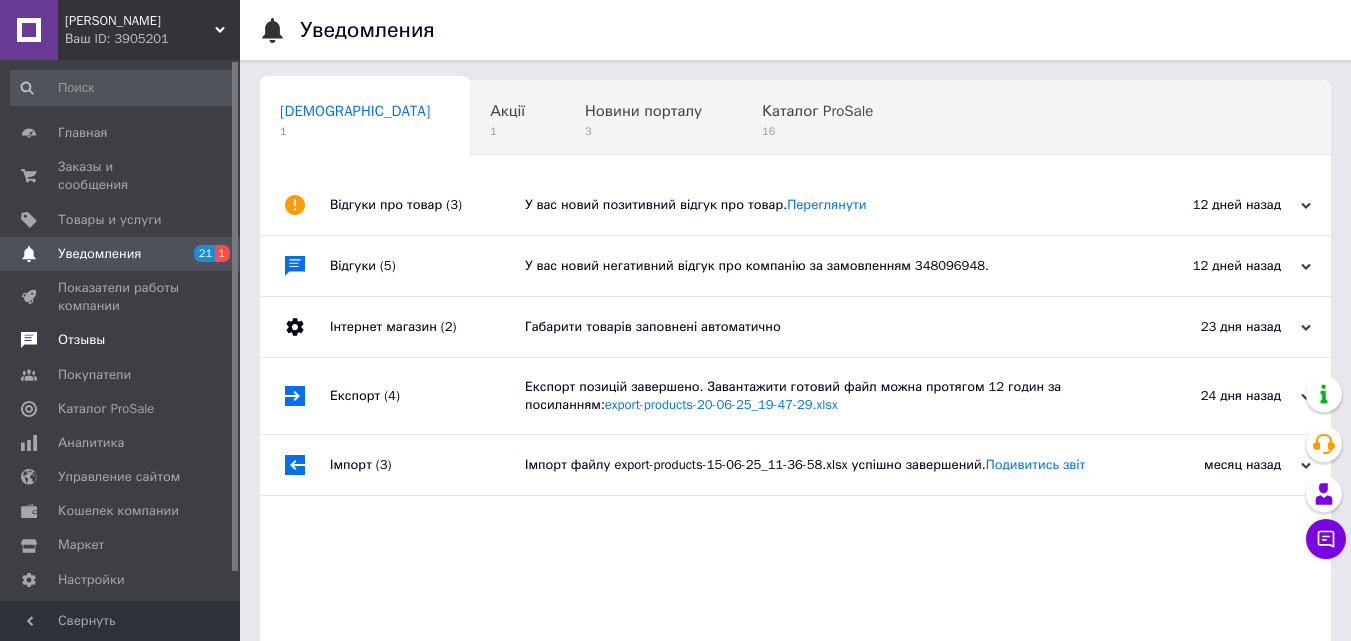 click on "Отзывы" at bounding box center [81, 340] 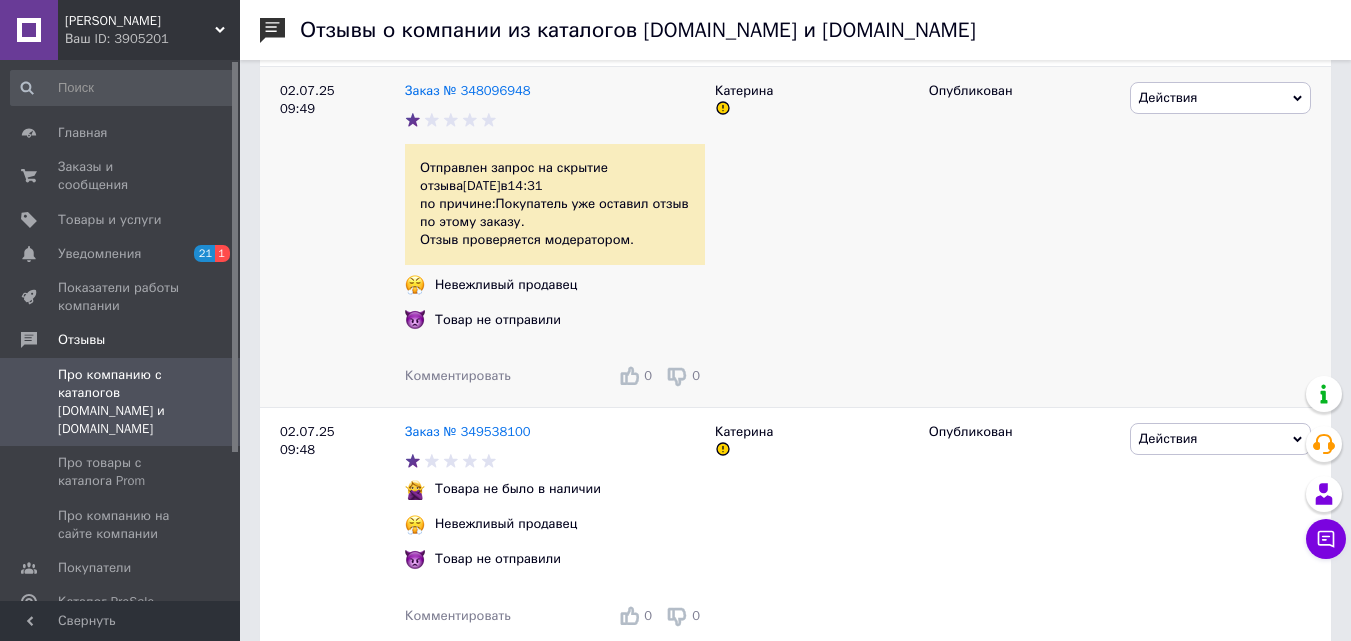 scroll, scrollTop: 400, scrollLeft: 0, axis: vertical 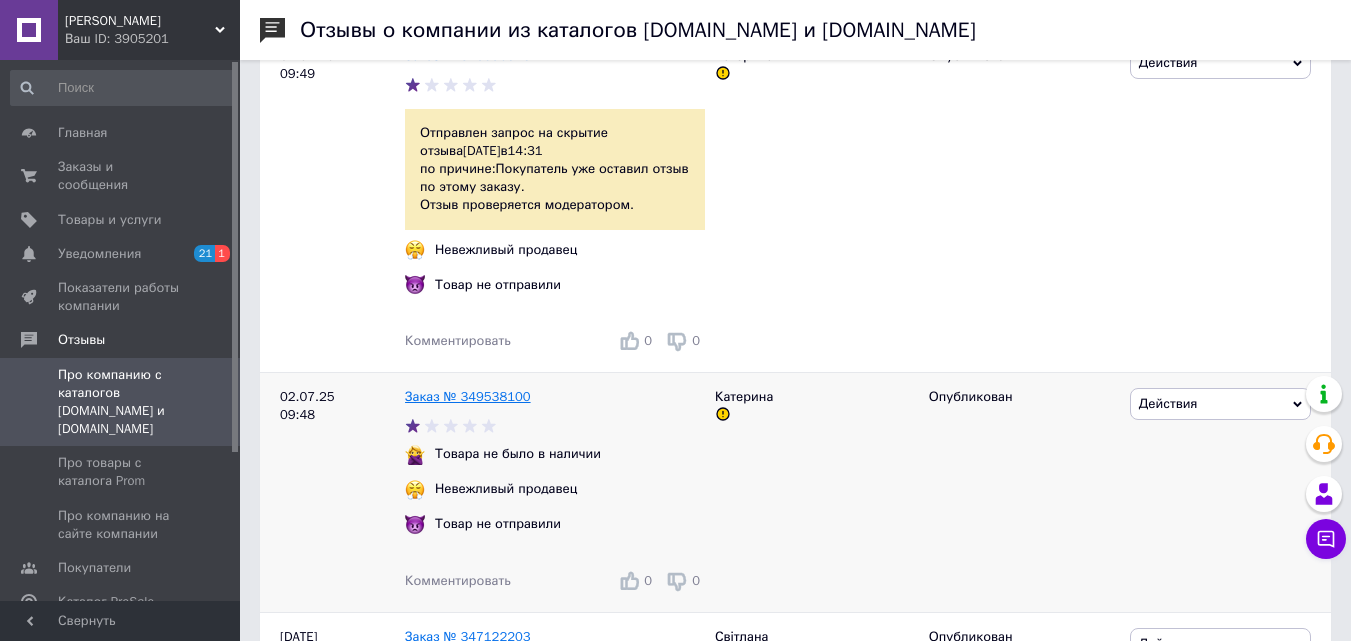 click on "Заказ № 349538100" at bounding box center [468, 396] 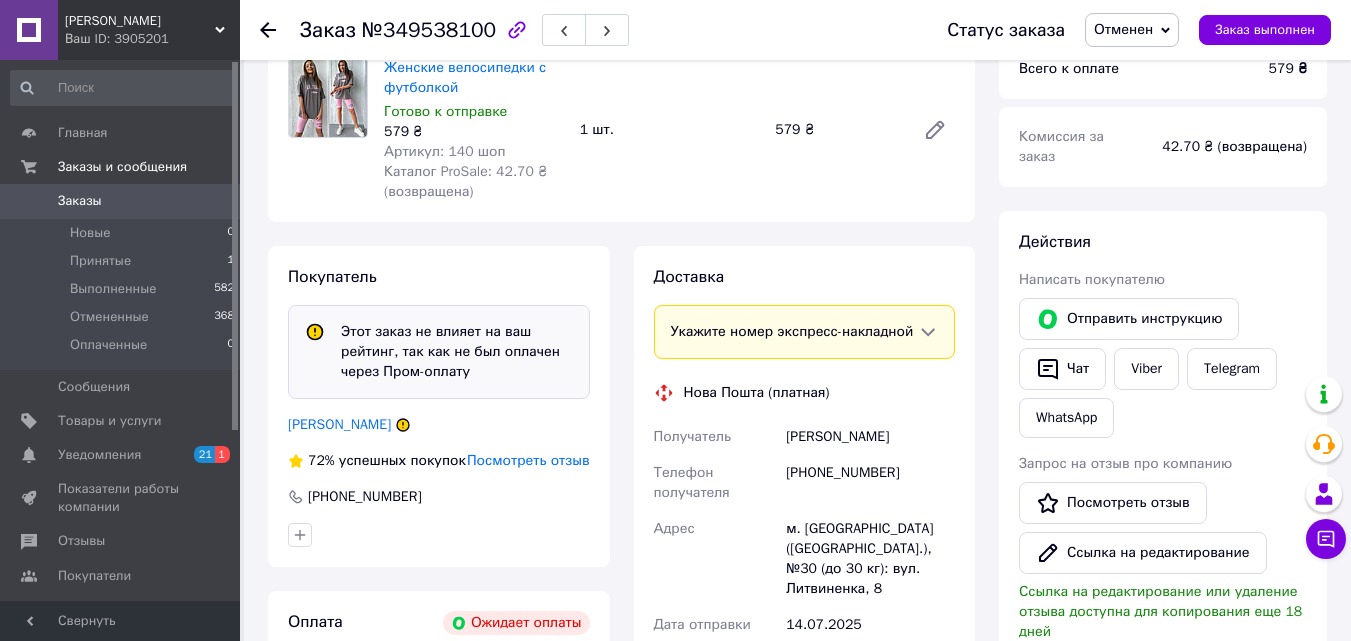 scroll, scrollTop: 300, scrollLeft: 0, axis: vertical 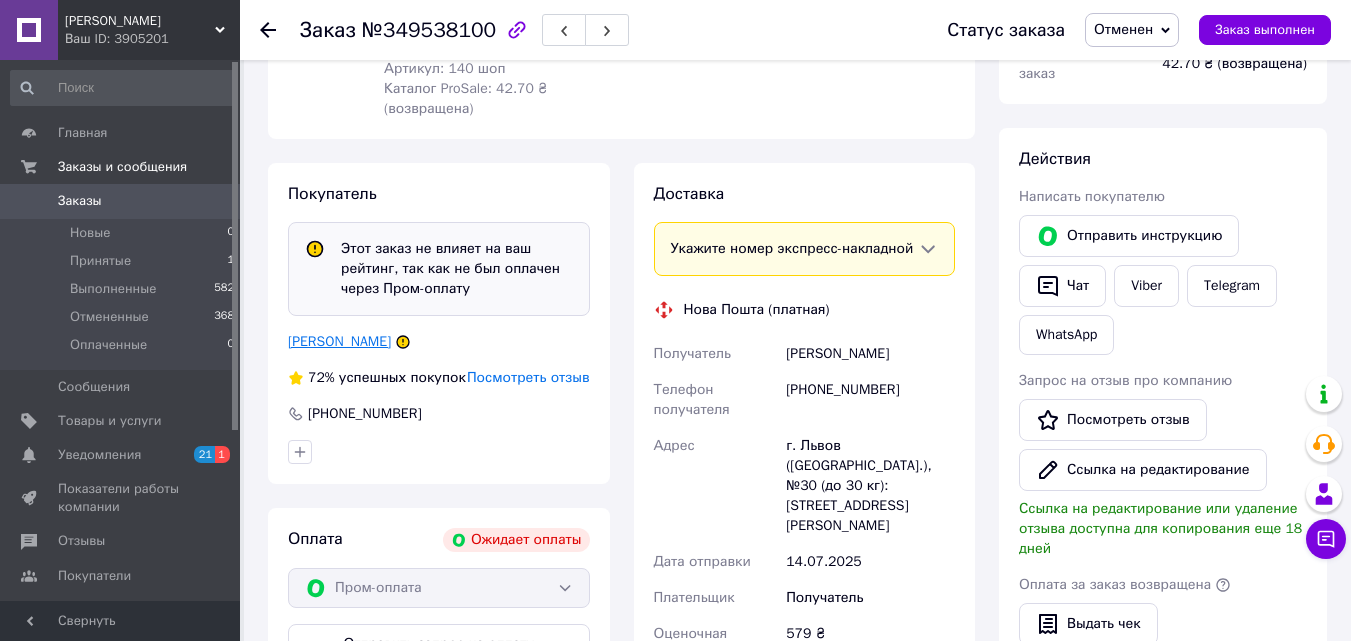 click on "Бегей Катерина" at bounding box center [339, 341] 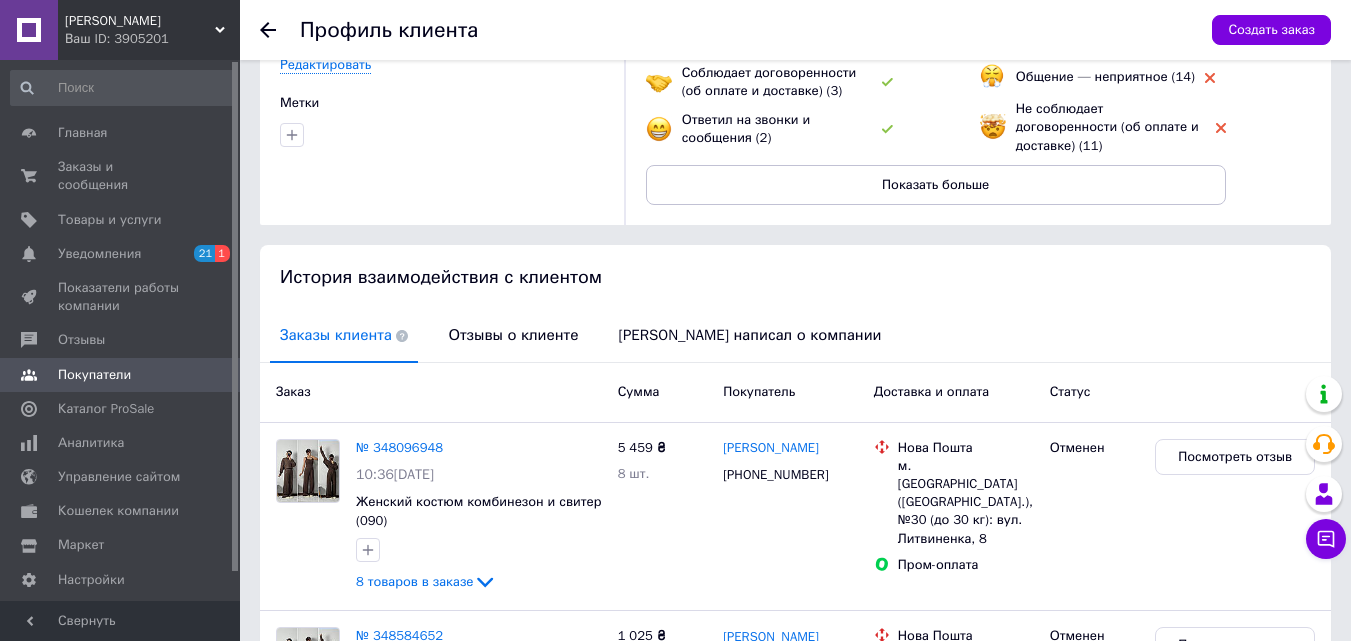 scroll, scrollTop: 300, scrollLeft: 0, axis: vertical 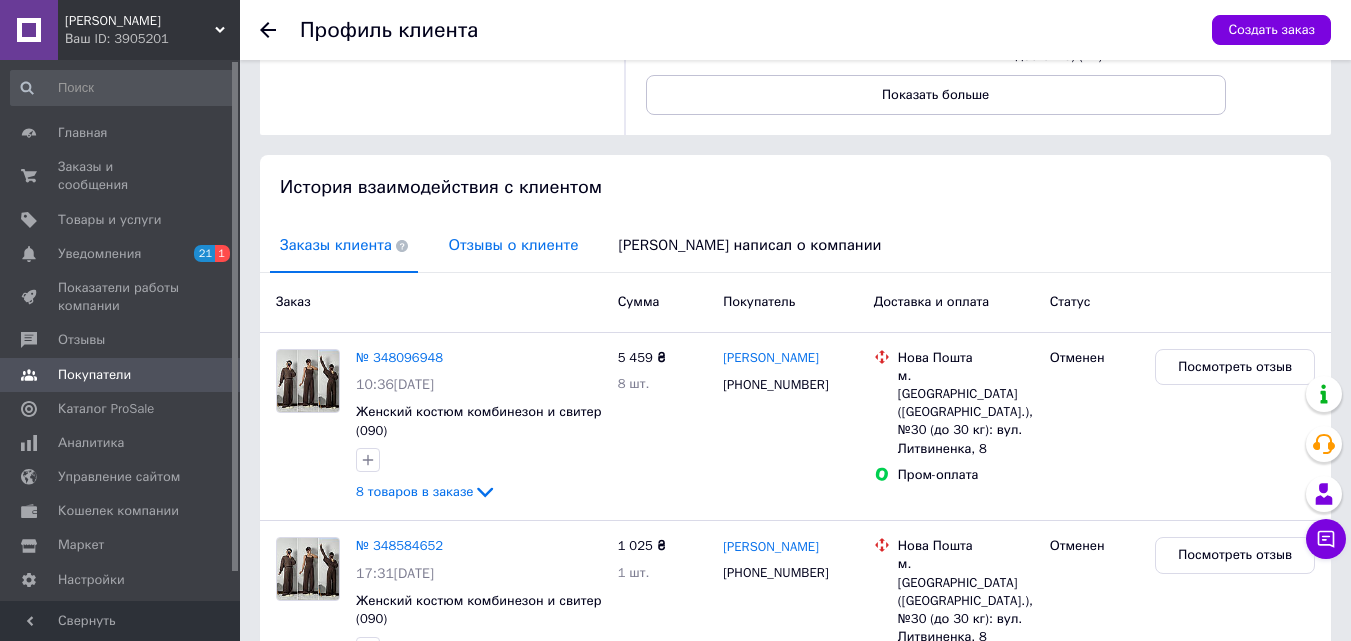 click on "Отзывы о клиенте" at bounding box center (513, 245) 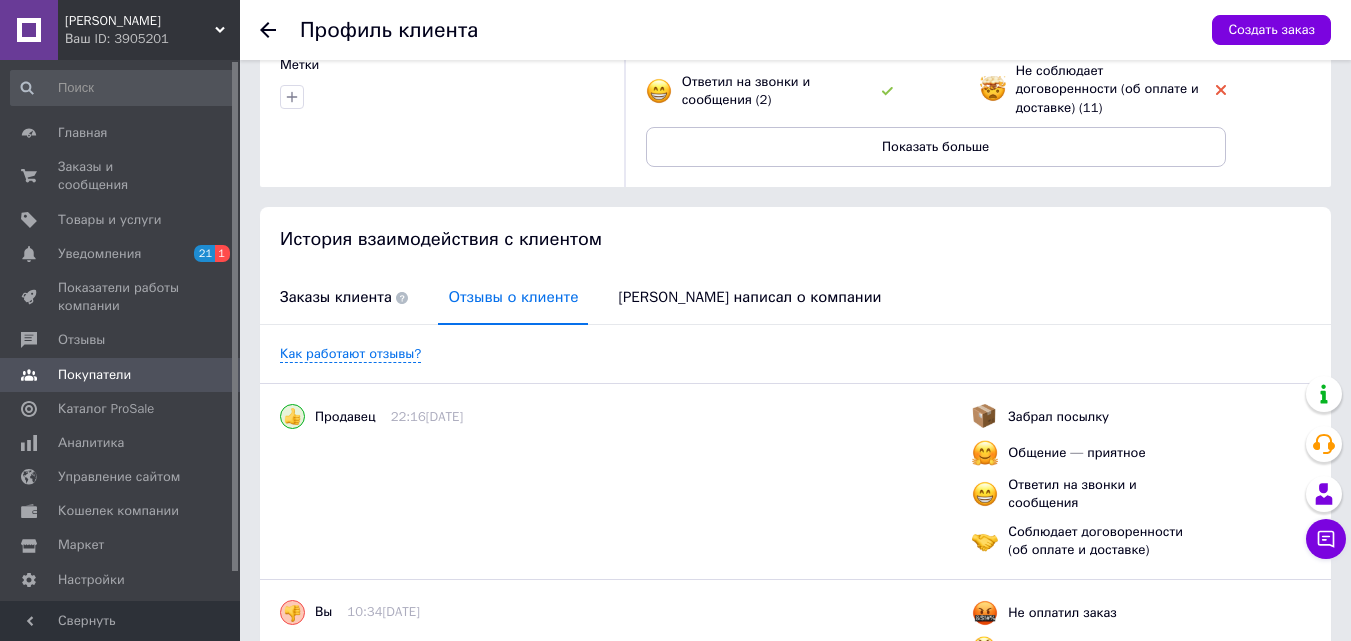 scroll, scrollTop: 0, scrollLeft: 0, axis: both 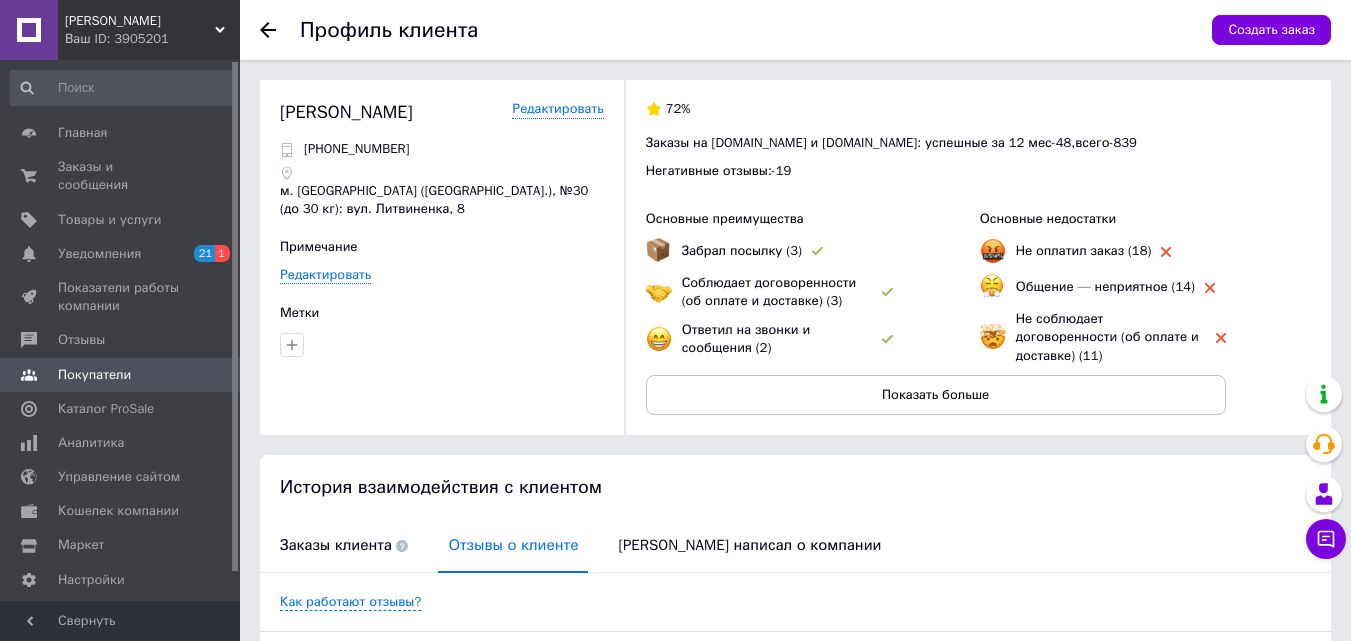 click on "Ваш ID: 3905201" at bounding box center (152, 39) 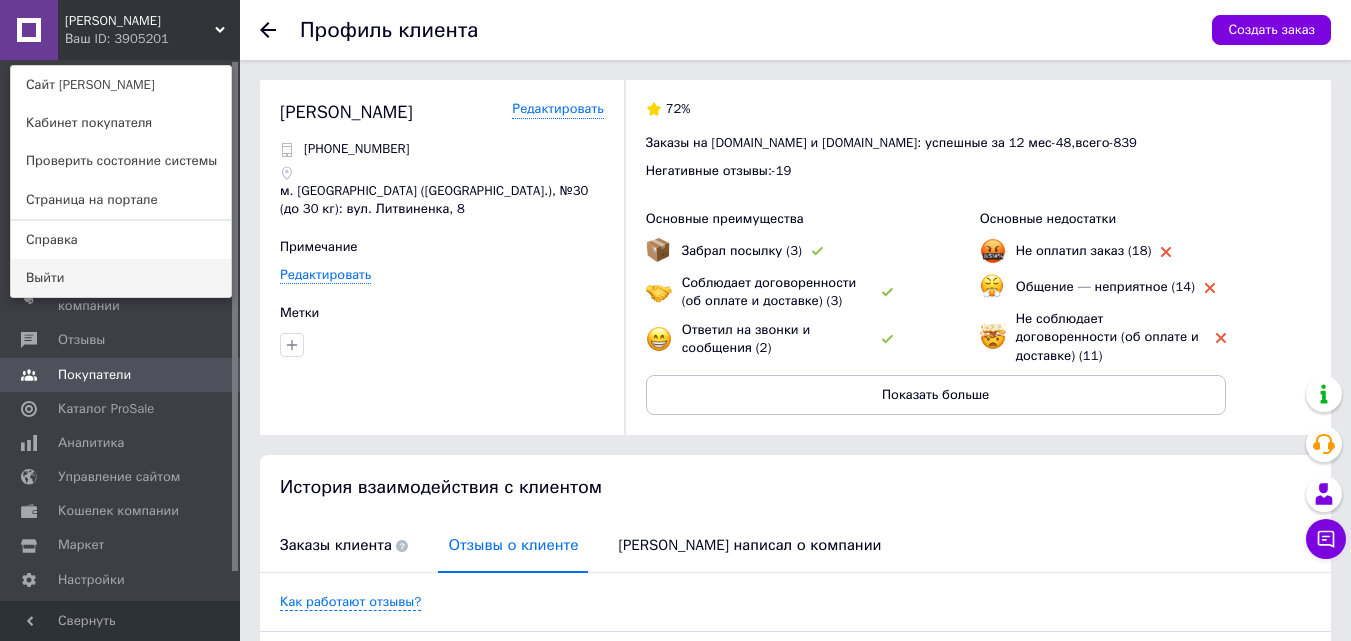 click on "Выйти" at bounding box center (121, 278) 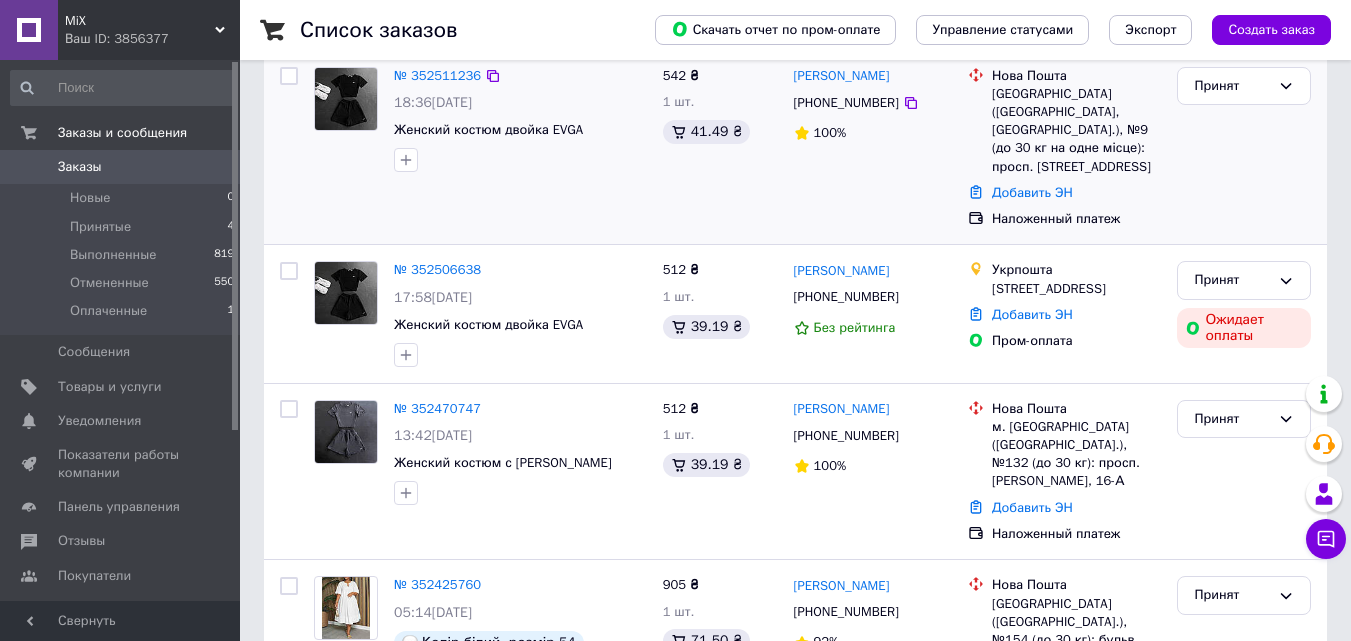 scroll, scrollTop: 200, scrollLeft: 0, axis: vertical 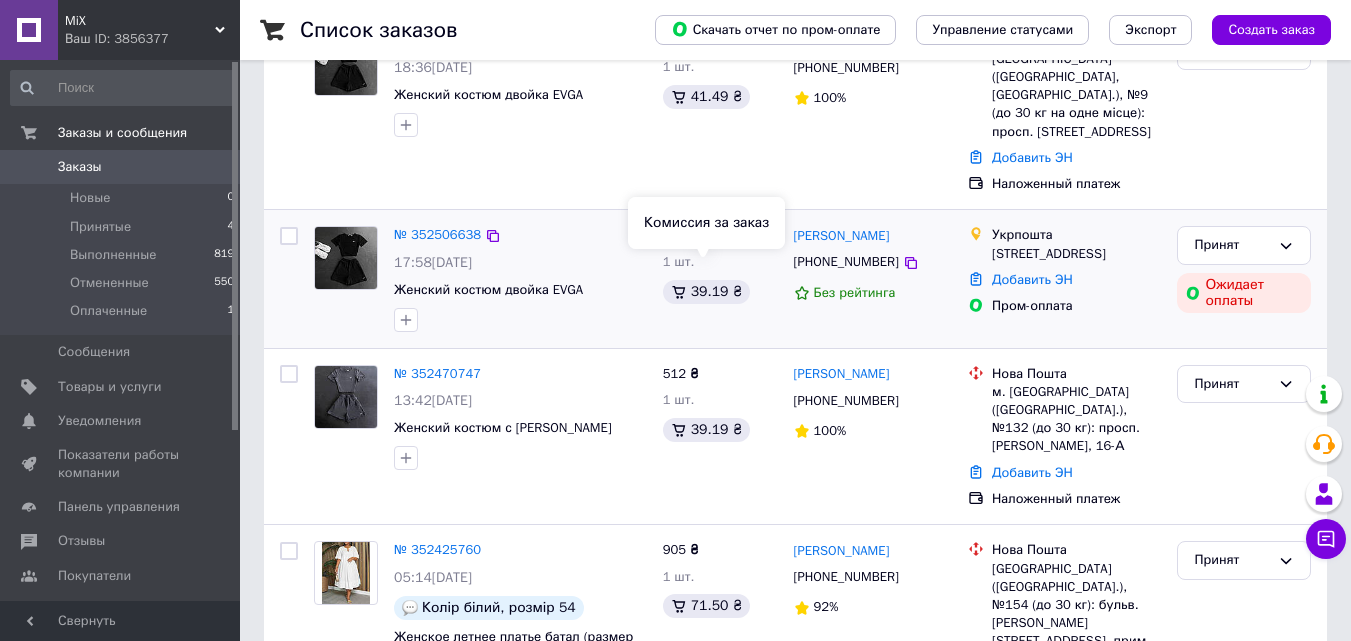 click on "39.19 ₴" at bounding box center (706, 292) 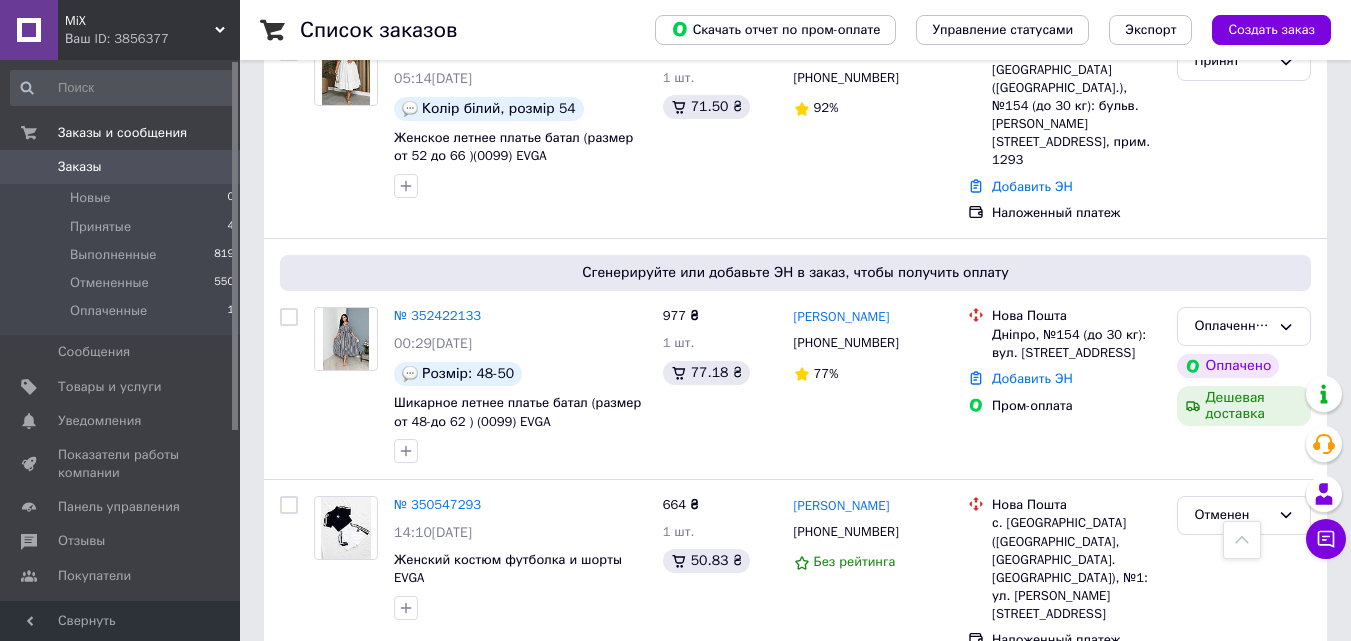 scroll, scrollTop: 700, scrollLeft: 0, axis: vertical 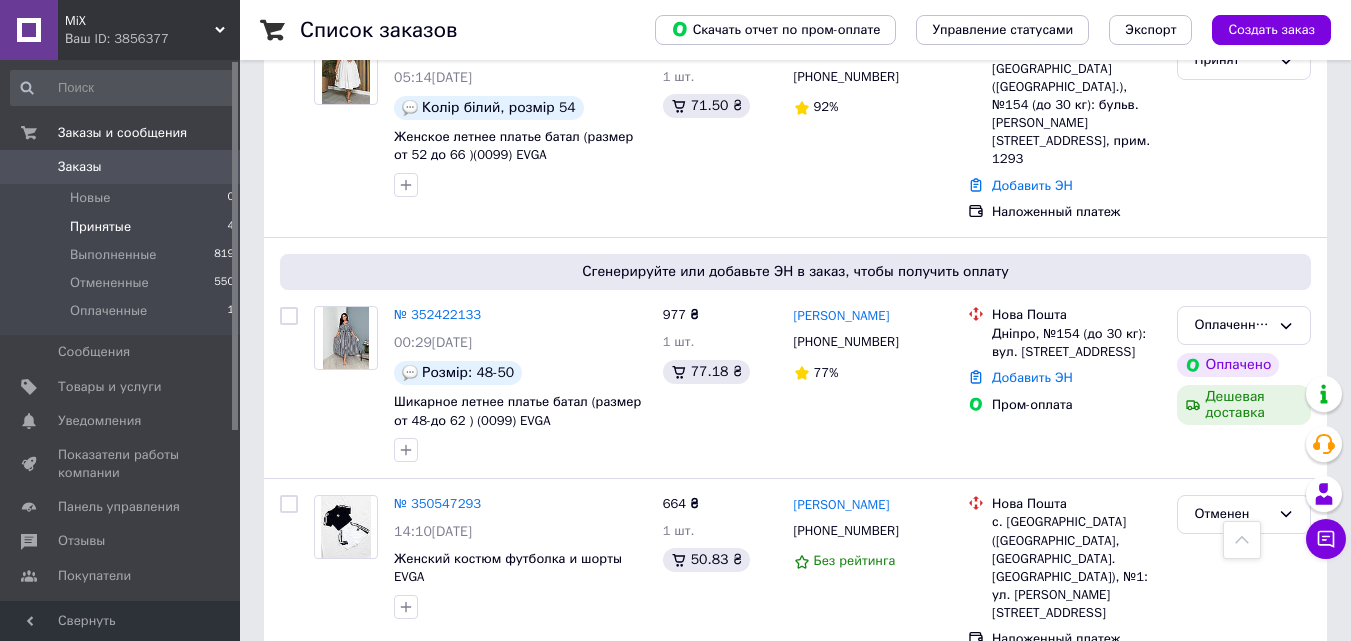 click on "Принятые" at bounding box center [100, 227] 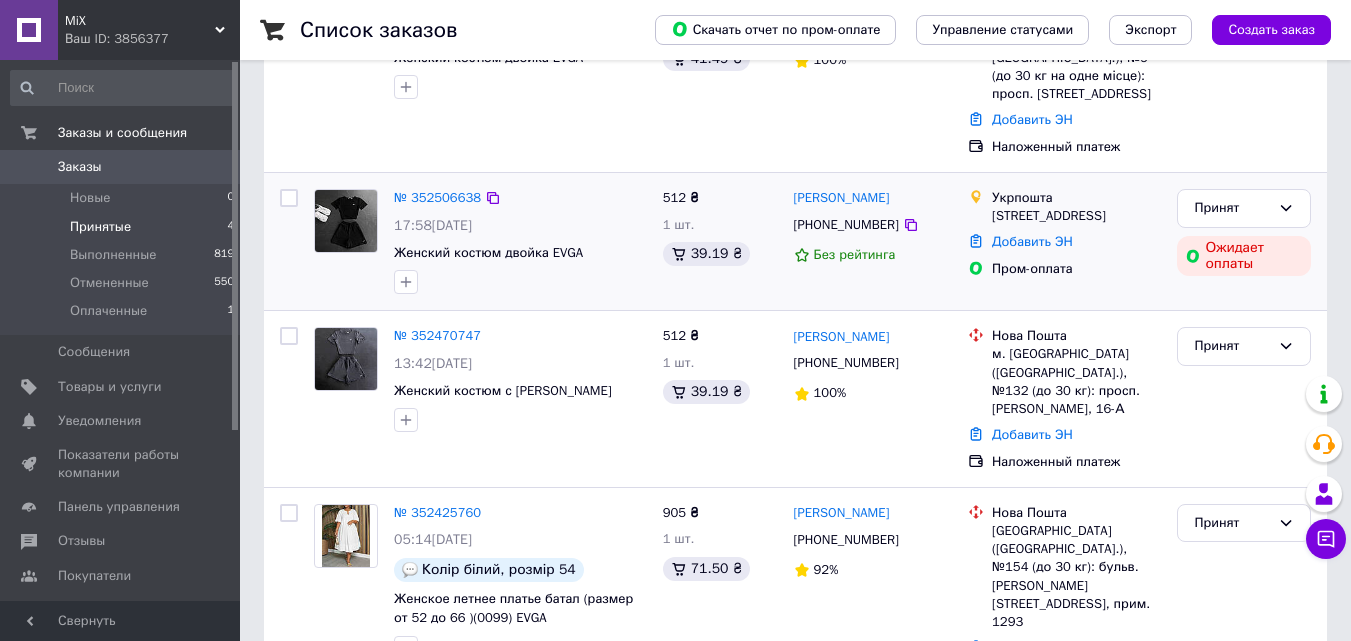 scroll, scrollTop: 333, scrollLeft: 0, axis: vertical 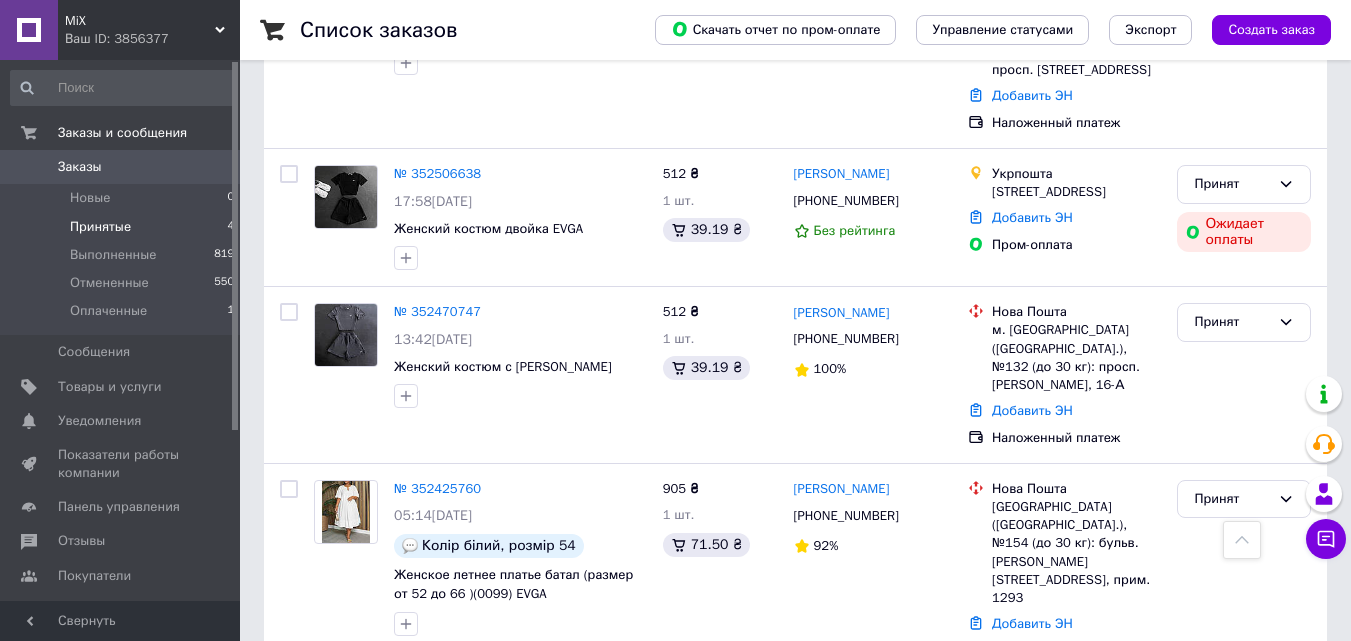 click on "Заказы" at bounding box center (80, 167) 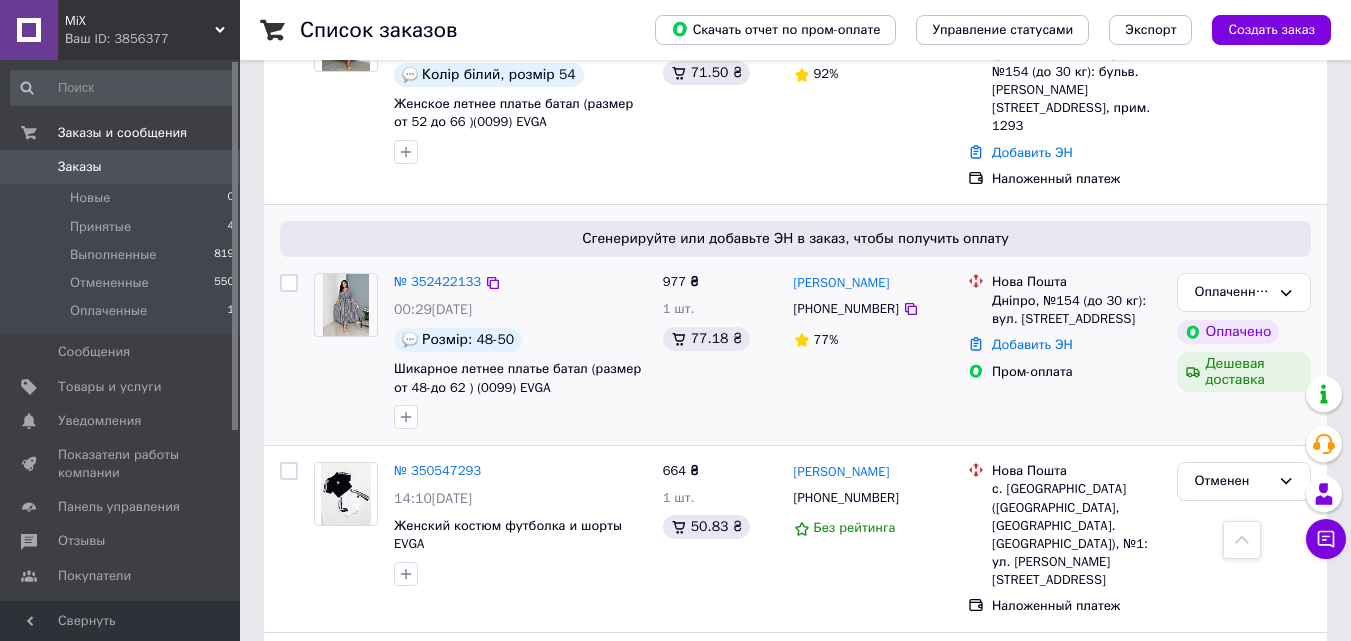 scroll, scrollTop: 700, scrollLeft: 0, axis: vertical 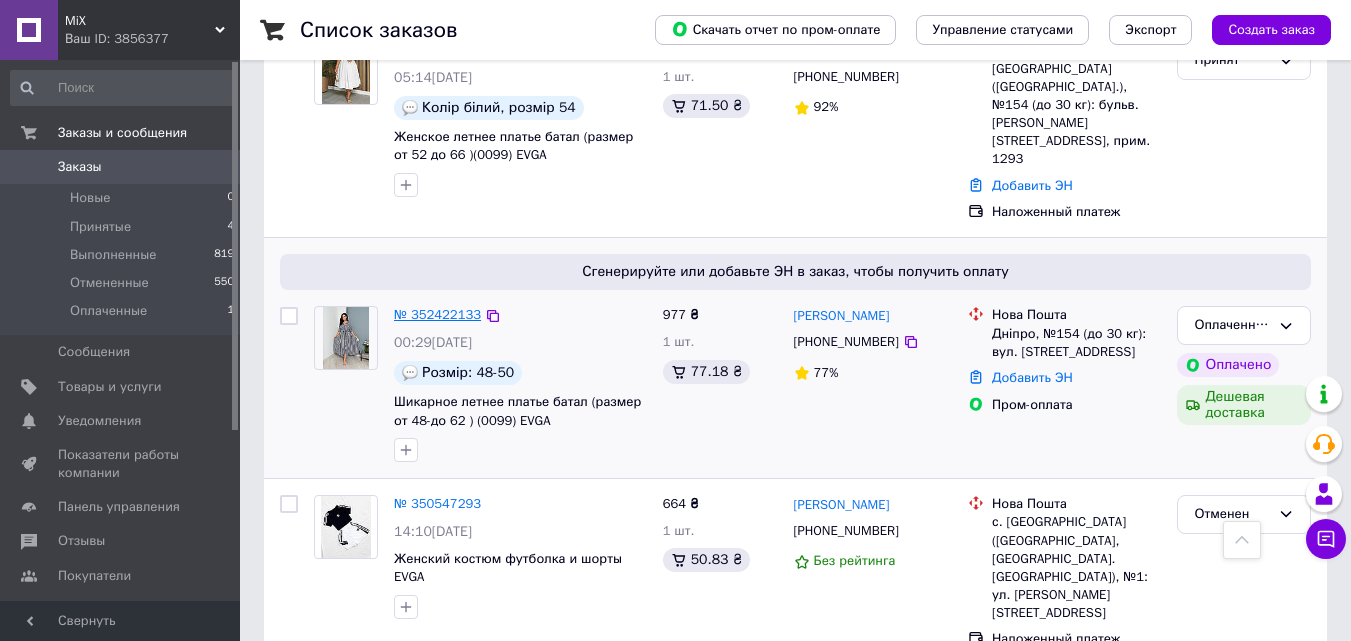 click on "№ 352422133" at bounding box center (437, 314) 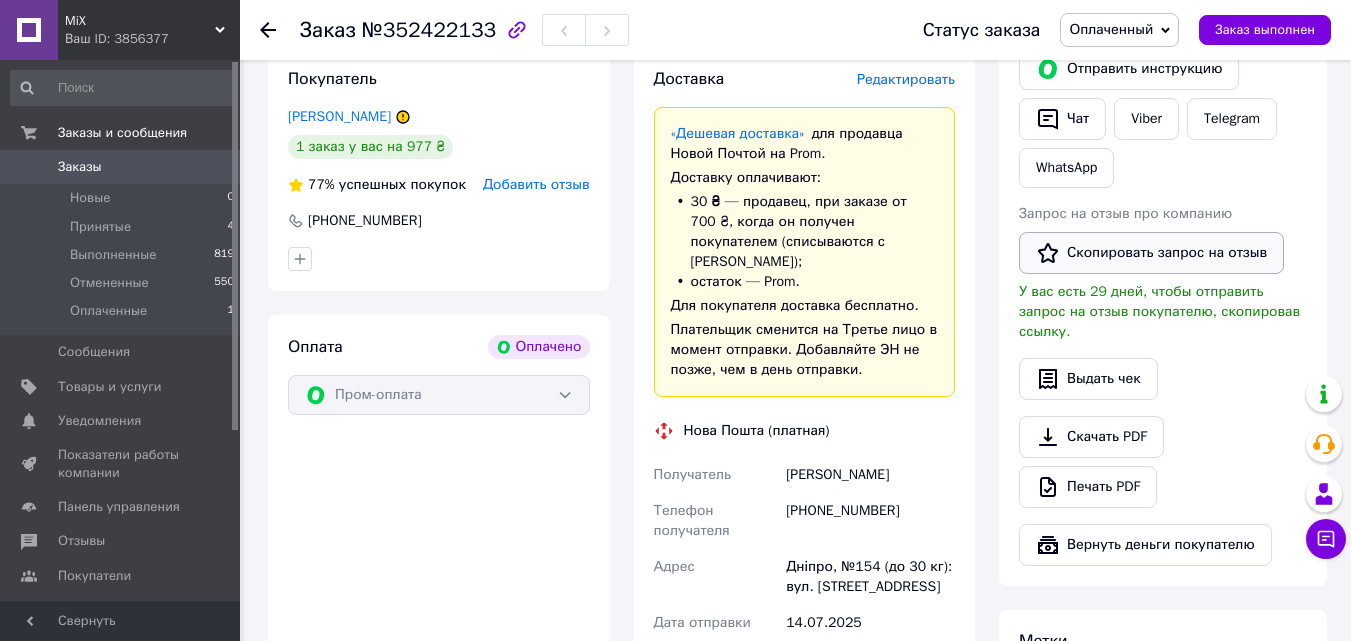 scroll, scrollTop: 500, scrollLeft: 0, axis: vertical 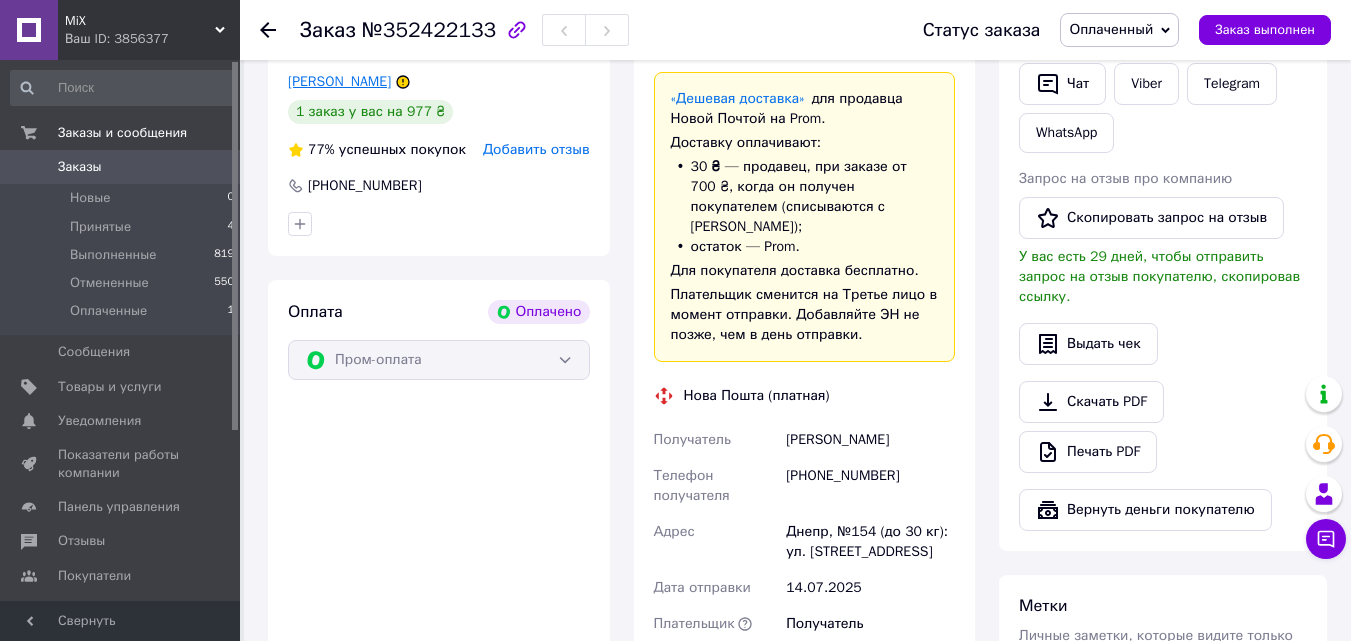 click on "[PERSON_NAME]" at bounding box center (339, 81) 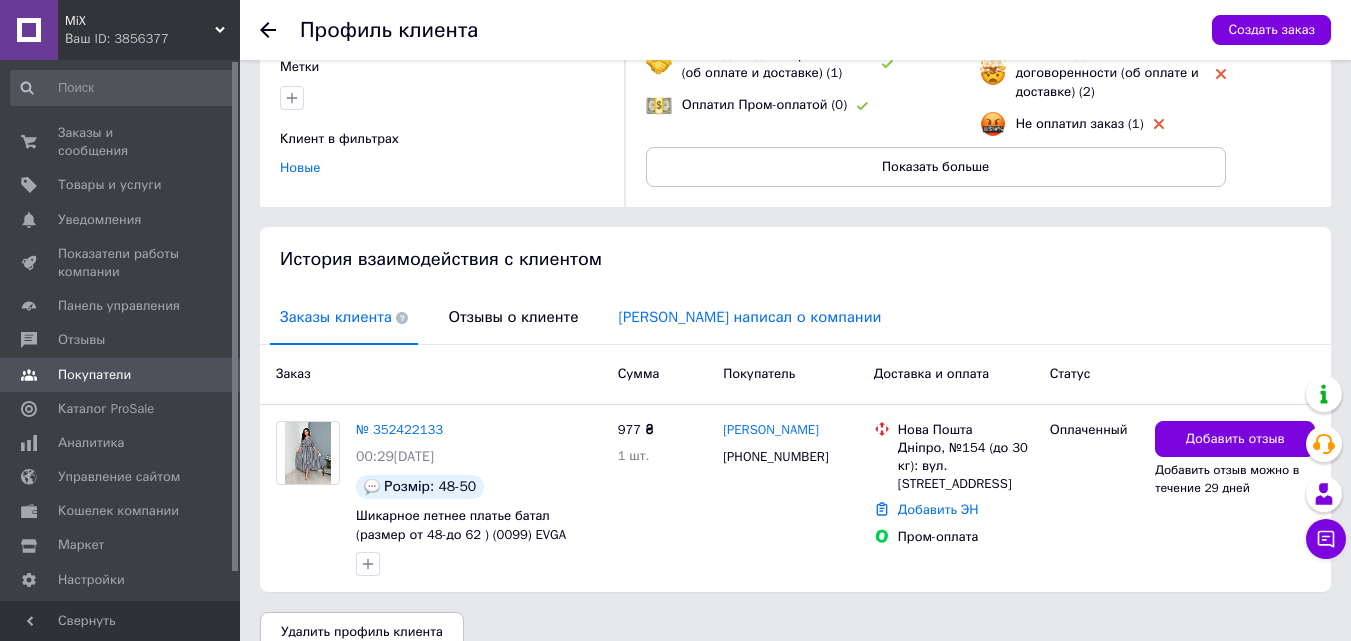 scroll, scrollTop: 241, scrollLeft: 0, axis: vertical 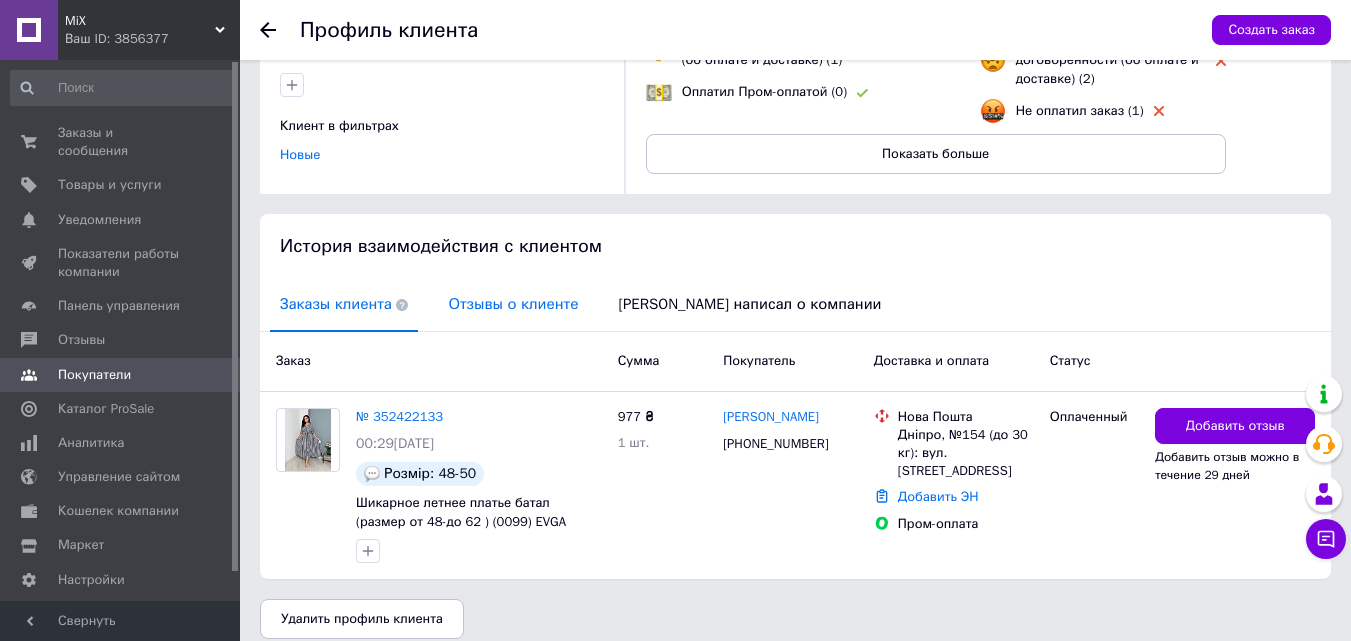 click on "Отзывы о клиенте" at bounding box center [513, 304] 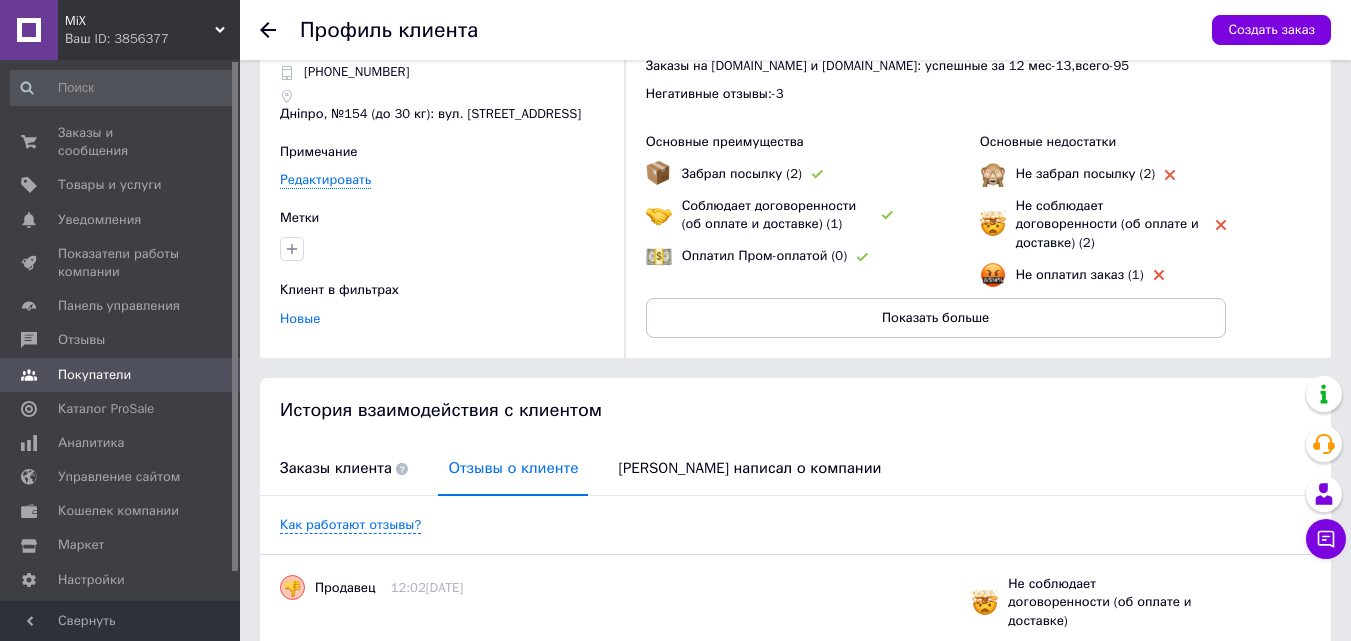 scroll, scrollTop: 0, scrollLeft: 0, axis: both 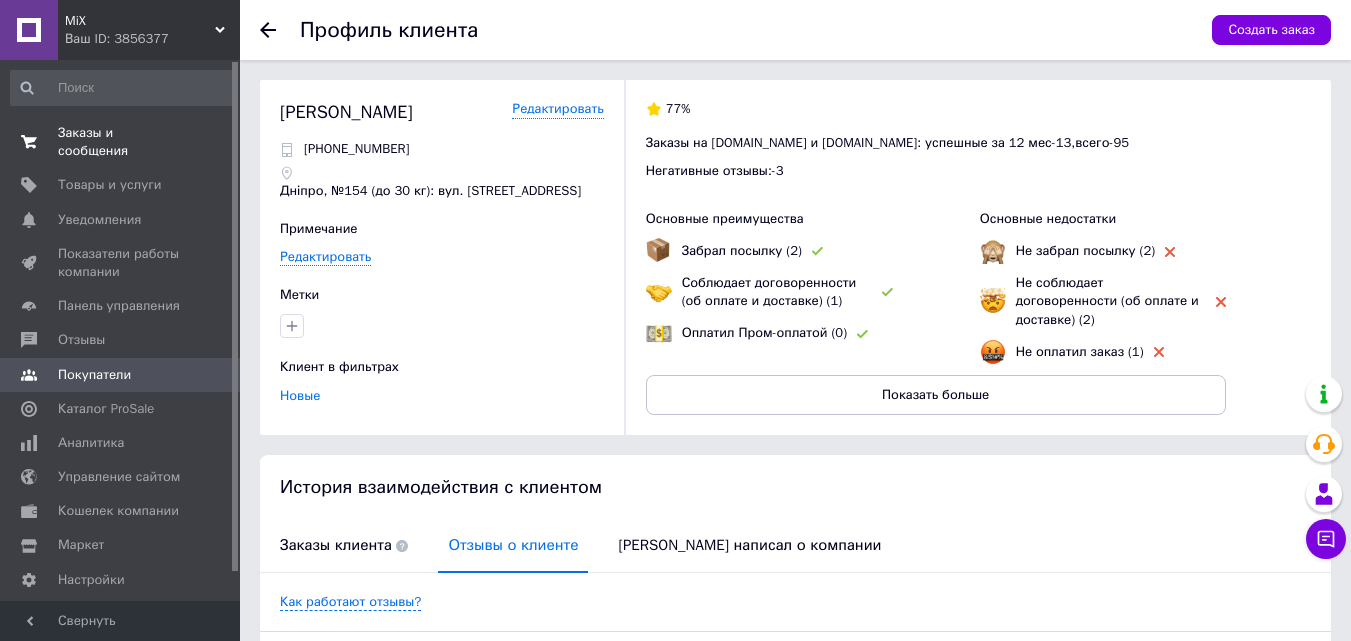 click on "Заказы и сообщения 0 0" at bounding box center [123, 142] 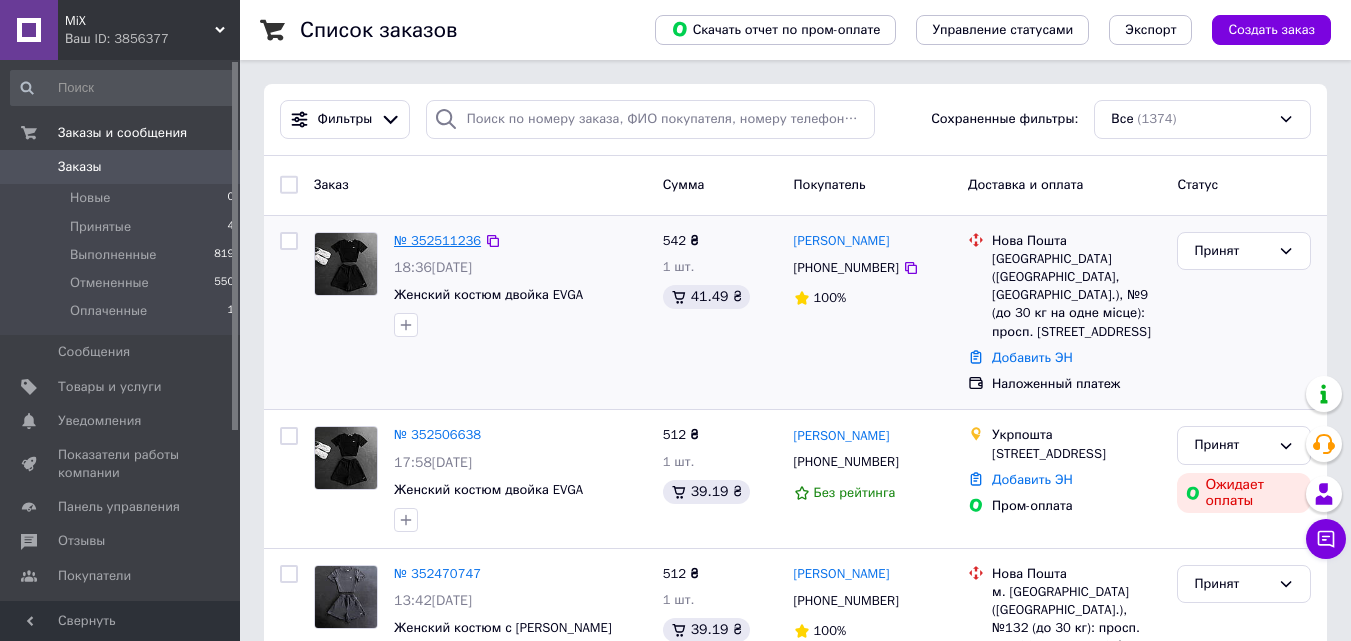 click on "№ 352511236" at bounding box center (437, 240) 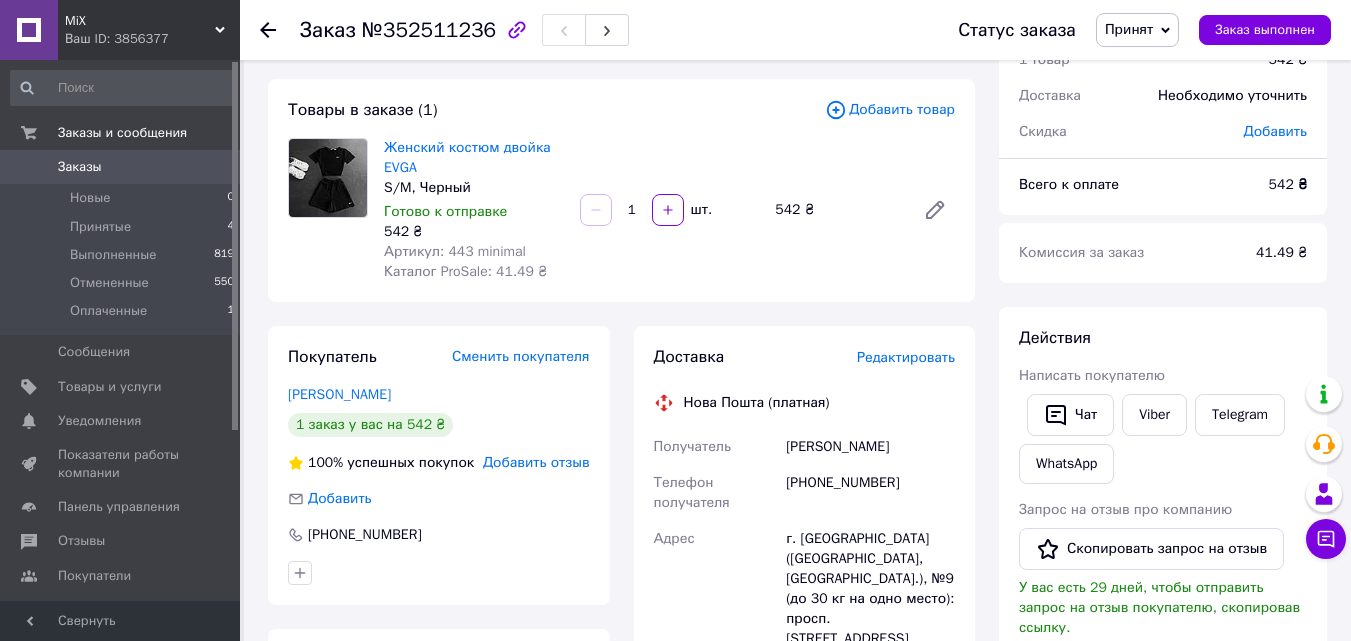 scroll, scrollTop: 0, scrollLeft: 0, axis: both 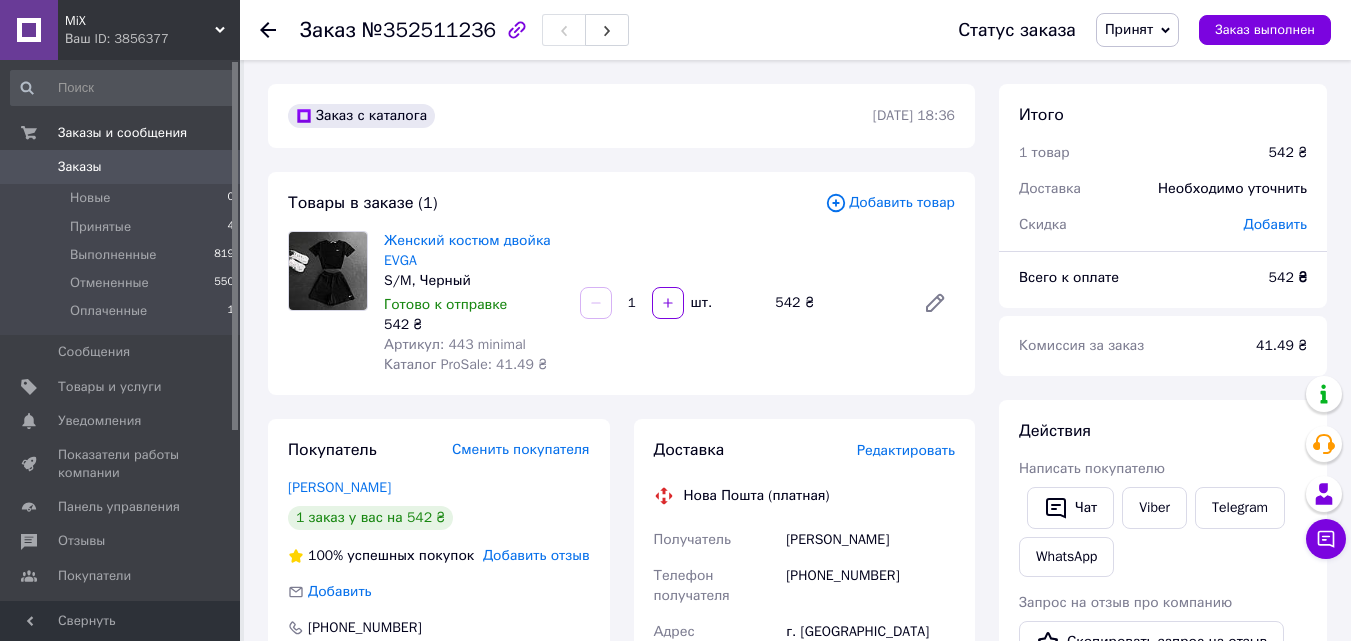 click on "Заказ с каталога 13.07.2025 | 18:36 Товары в заказе (1) Добавить товар Женский костюм двойка EVGA S/M, Черный Готово к отправке 542 ₴ Артикул: 443 minimal Каталог ProSale: 41.49 ₴  1   шт. 542 ₴ Покупатель Сменить покупателя Онучко Аліна 1 заказ у вас на 542 ₴ 100%   успешных покупок Добавить отзыв Добавить +380661165184 Оплата Наложенный платеж Доставка Редактировать Нова Пошта (платная) Получатель Онучко Аліна Телефон получателя +380661165184 Адрес г. Запорожье (Запорожская обл., Запорожский р-н.), №9 (до 30 кг на одно место): просп. Металлургов, 19 Дата отправки 14.07.2025 Плательщик Получатель 542 ₴ 542 ₴ 542" at bounding box center [621, 807] 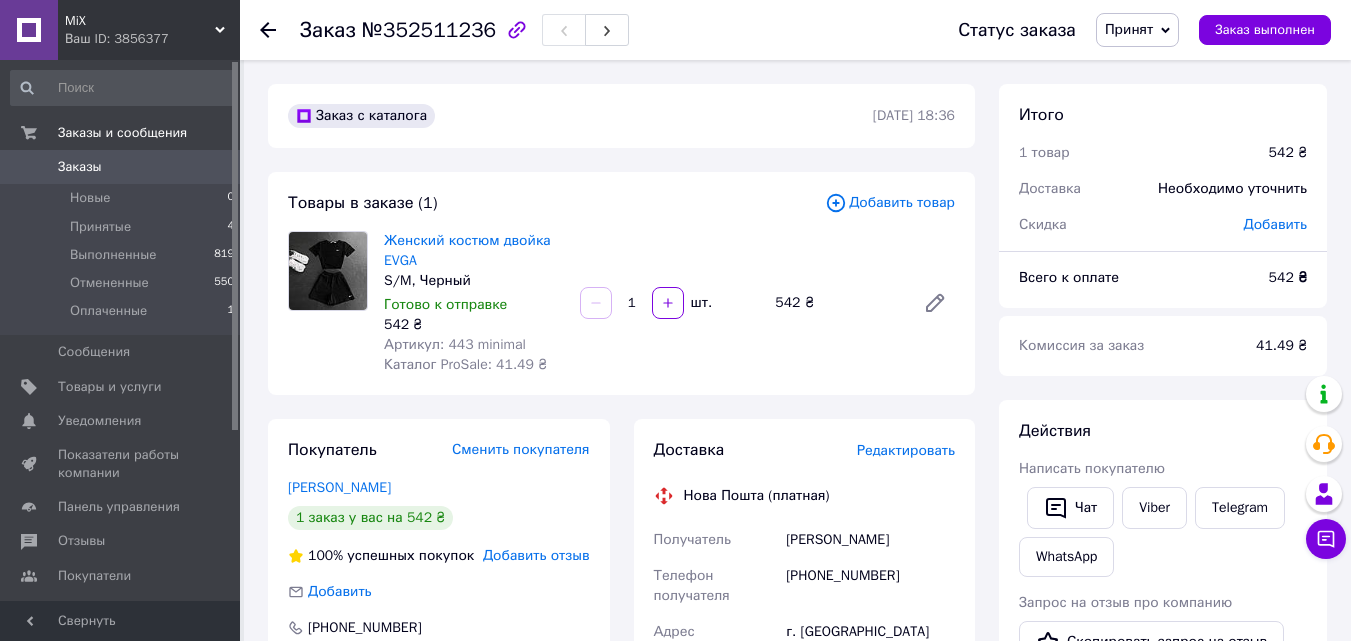 click on "Заказы" at bounding box center (80, 167) 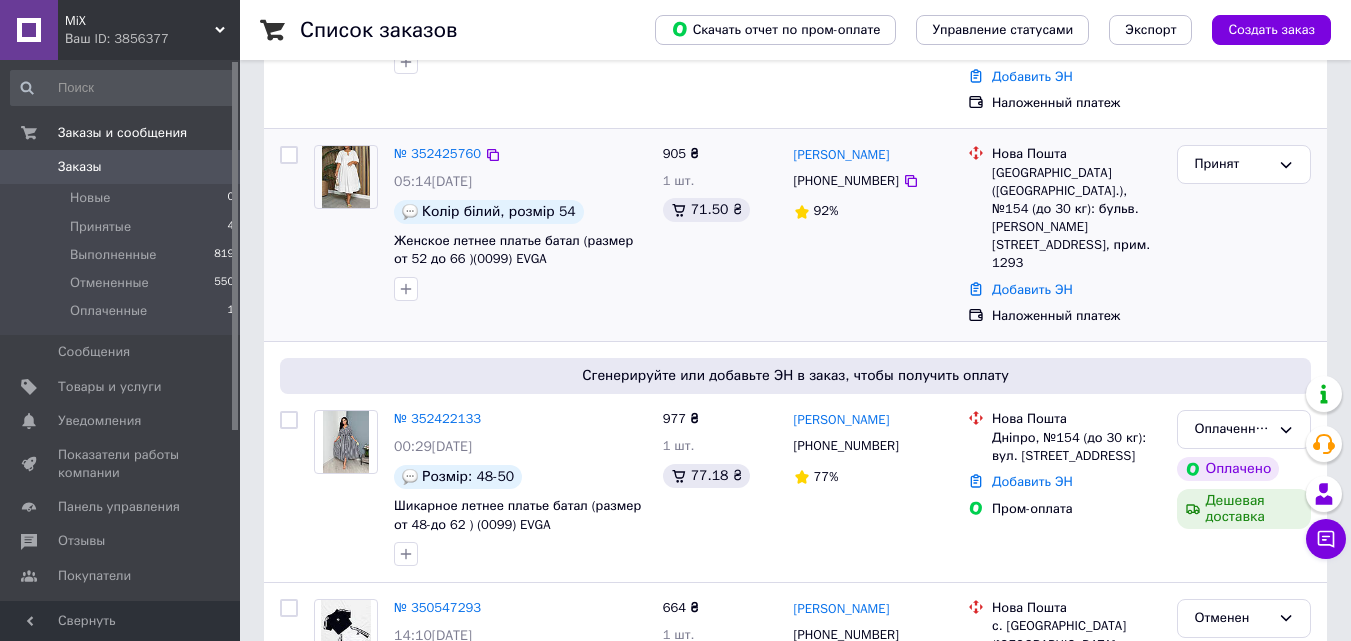 scroll, scrollTop: 600, scrollLeft: 0, axis: vertical 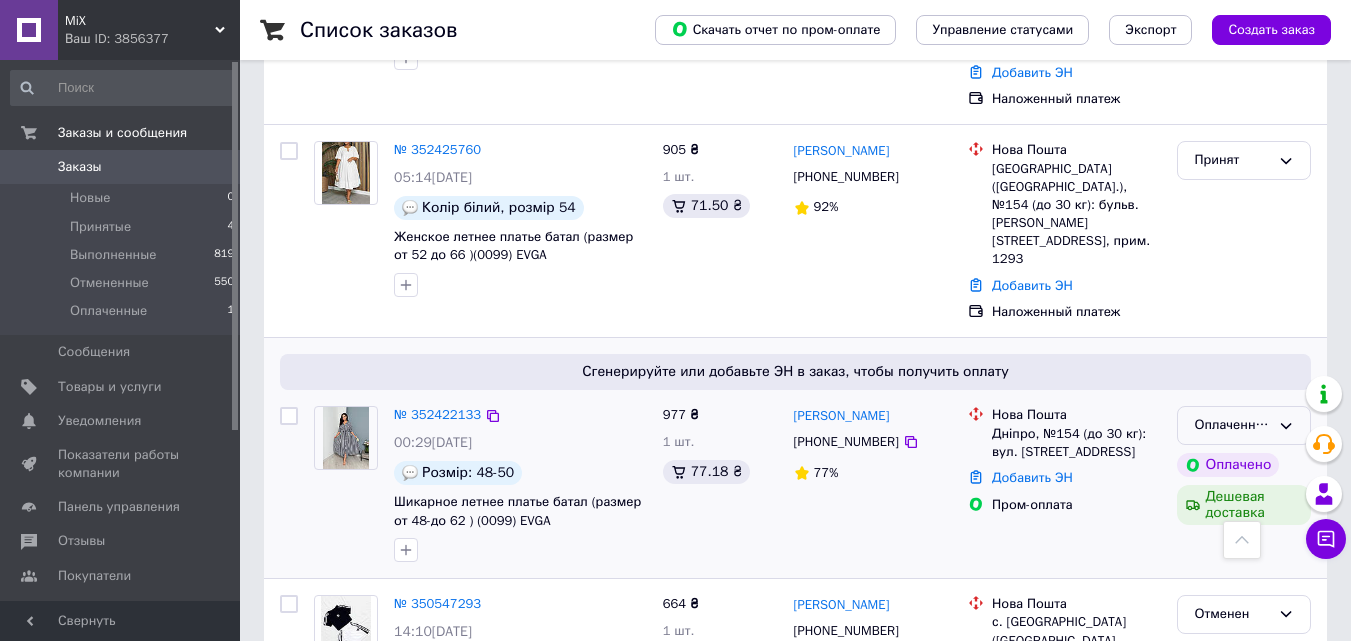 click 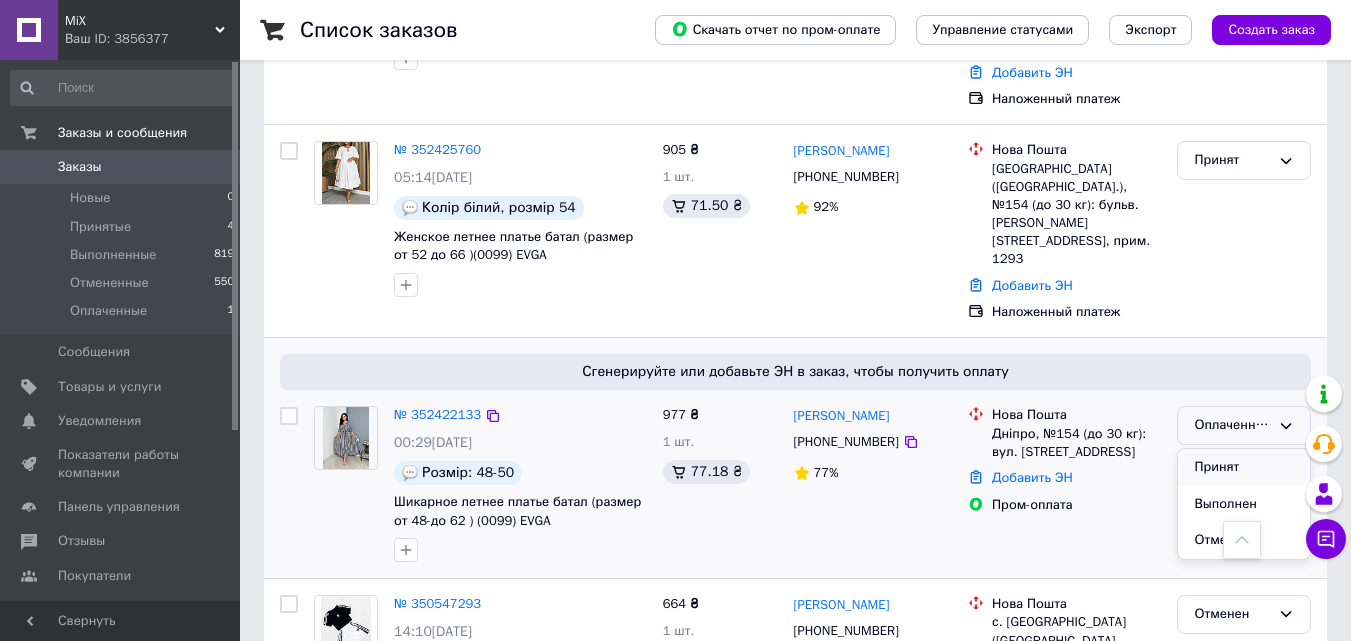 click on "Принят" at bounding box center [1244, 467] 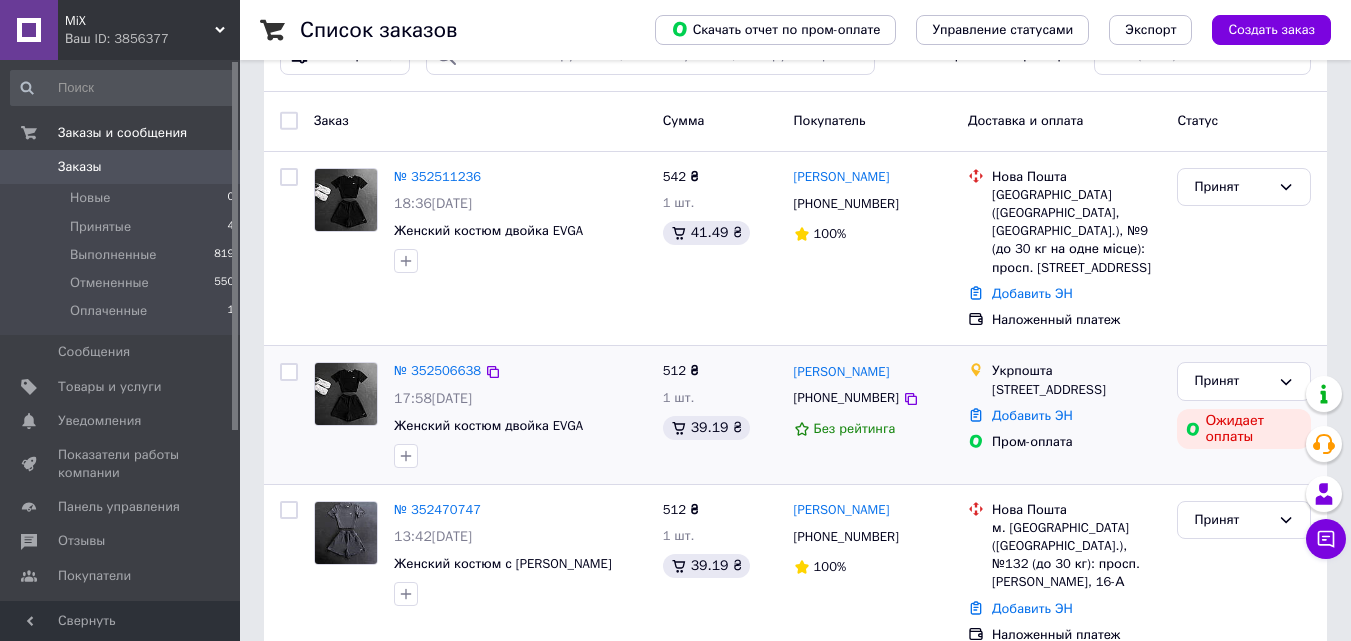 scroll, scrollTop: 100, scrollLeft: 0, axis: vertical 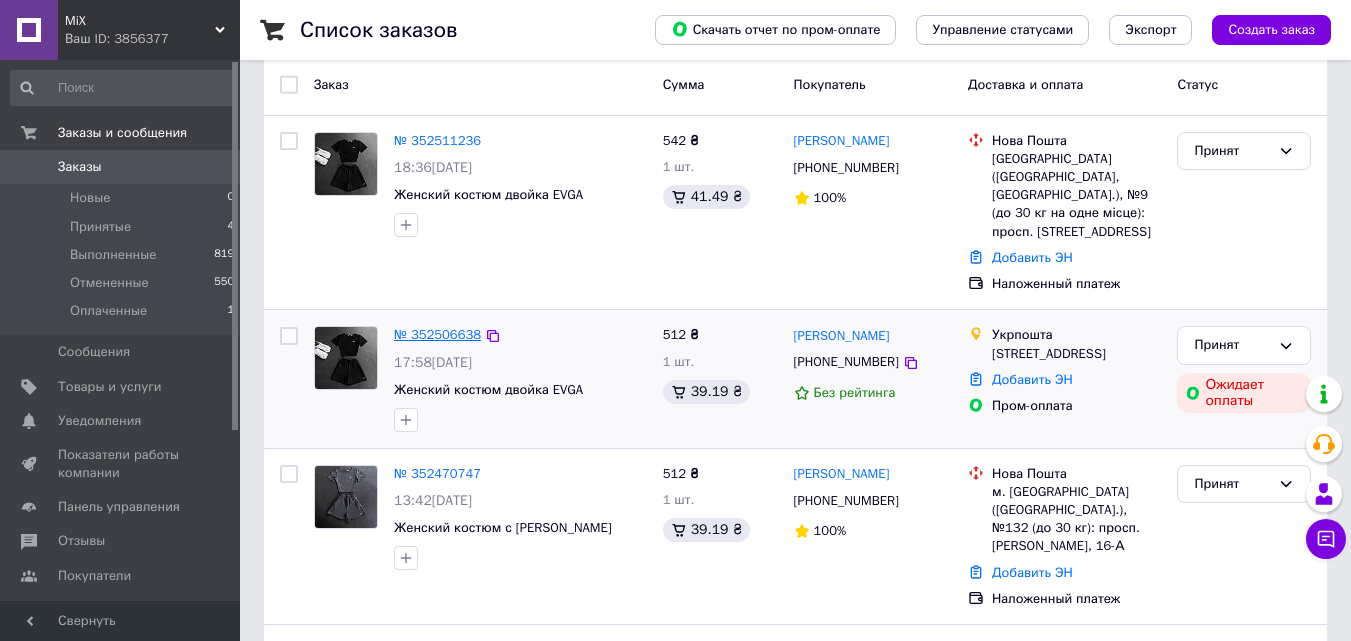click on "№ 352506638" at bounding box center (437, 334) 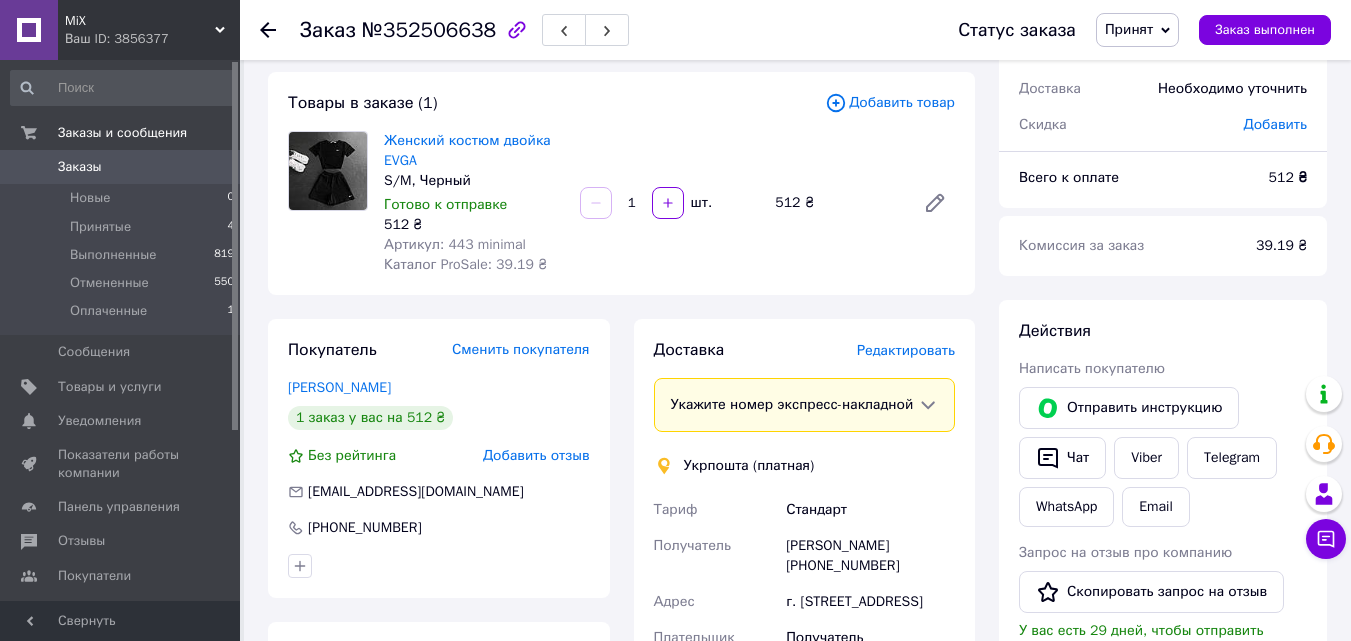 scroll, scrollTop: 0, scrollLeft: 0, axis: both 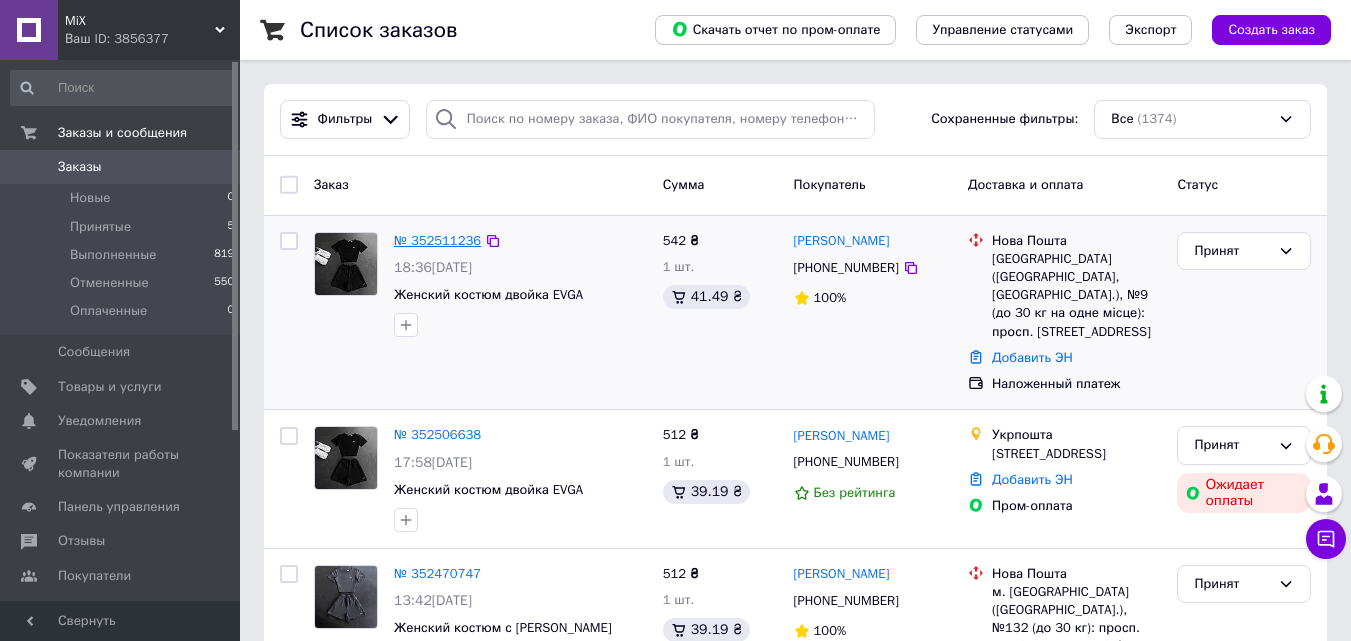 click on "№ 352511236" at bounding box center (437, 240) 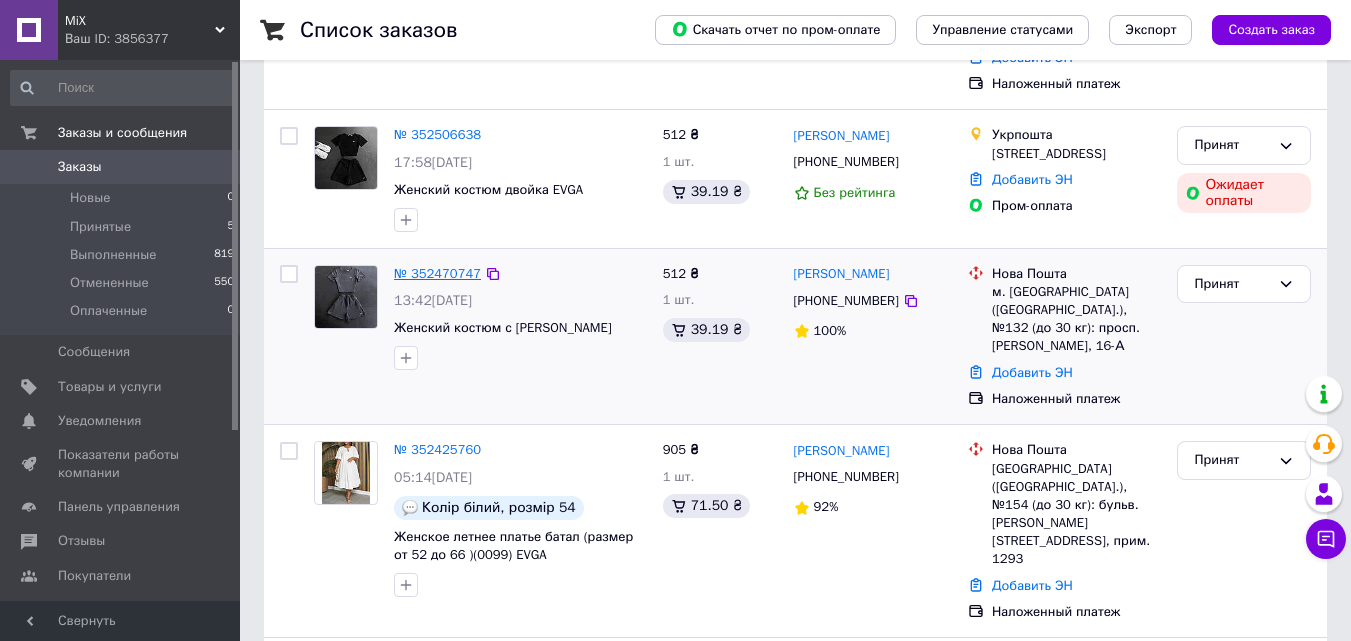 click on "№ 352470747" at bounding box center (437, 273) 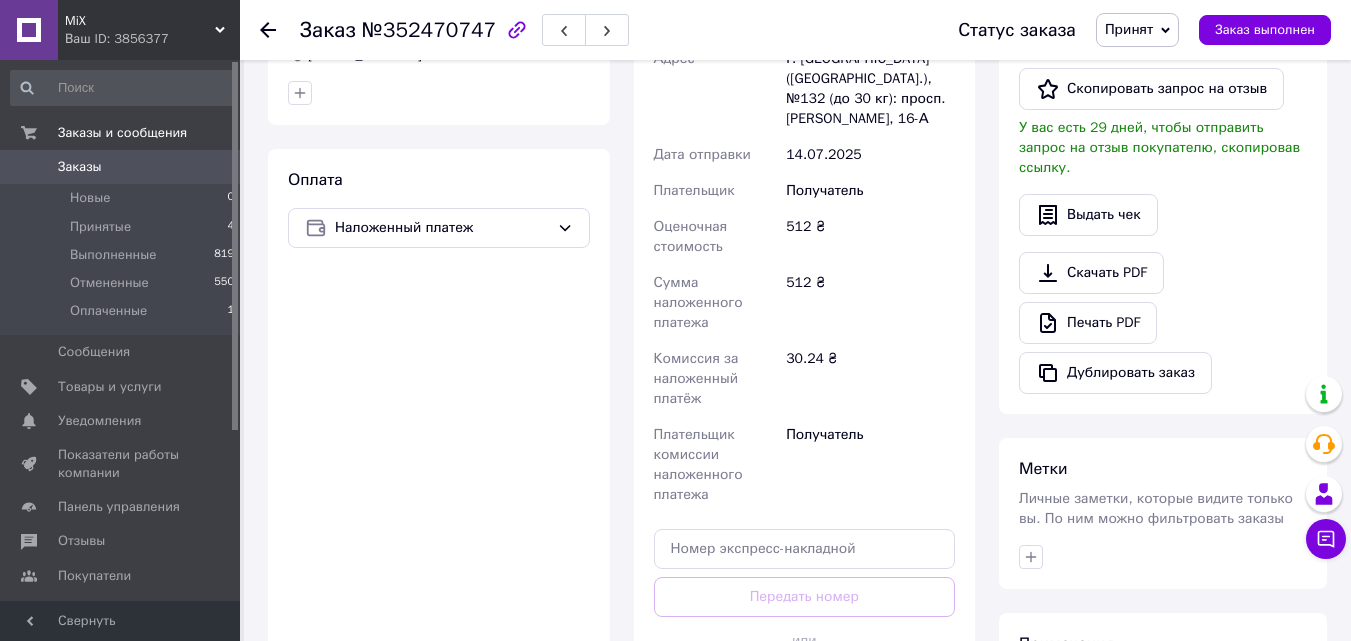 scroll, scrollTop: 600, scrollLeft: 0, axis: vertical 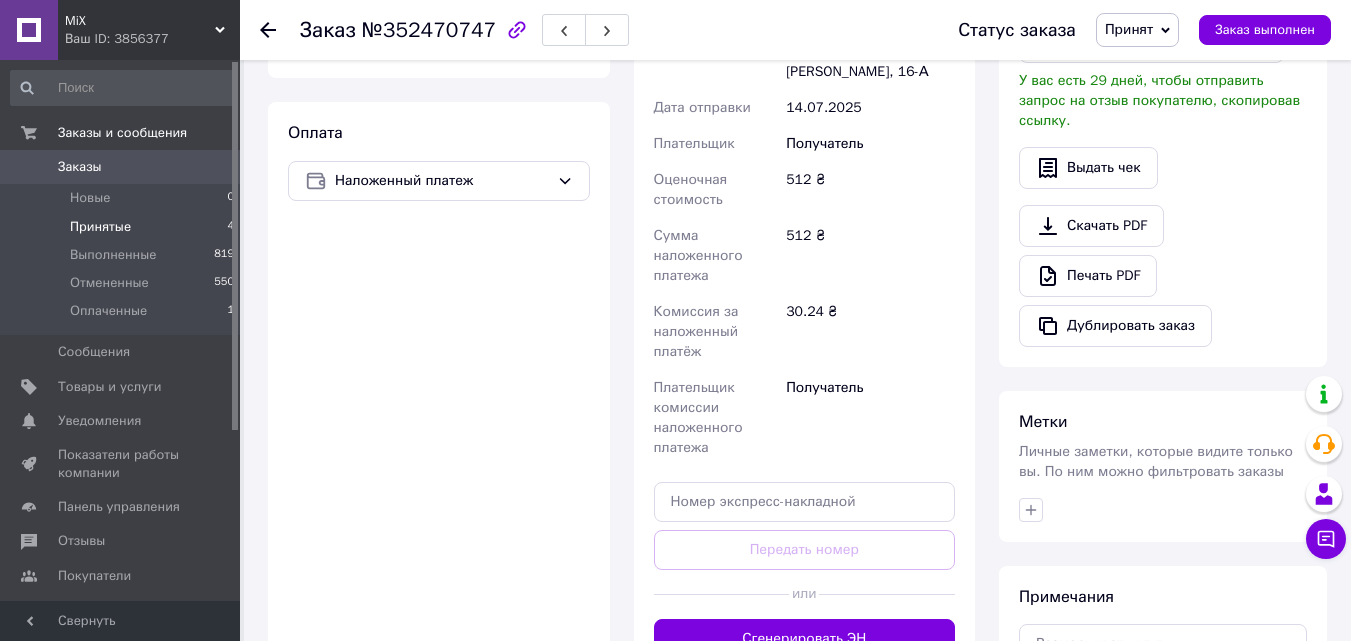 click on "Принятые" at bounding box center [100, 227] 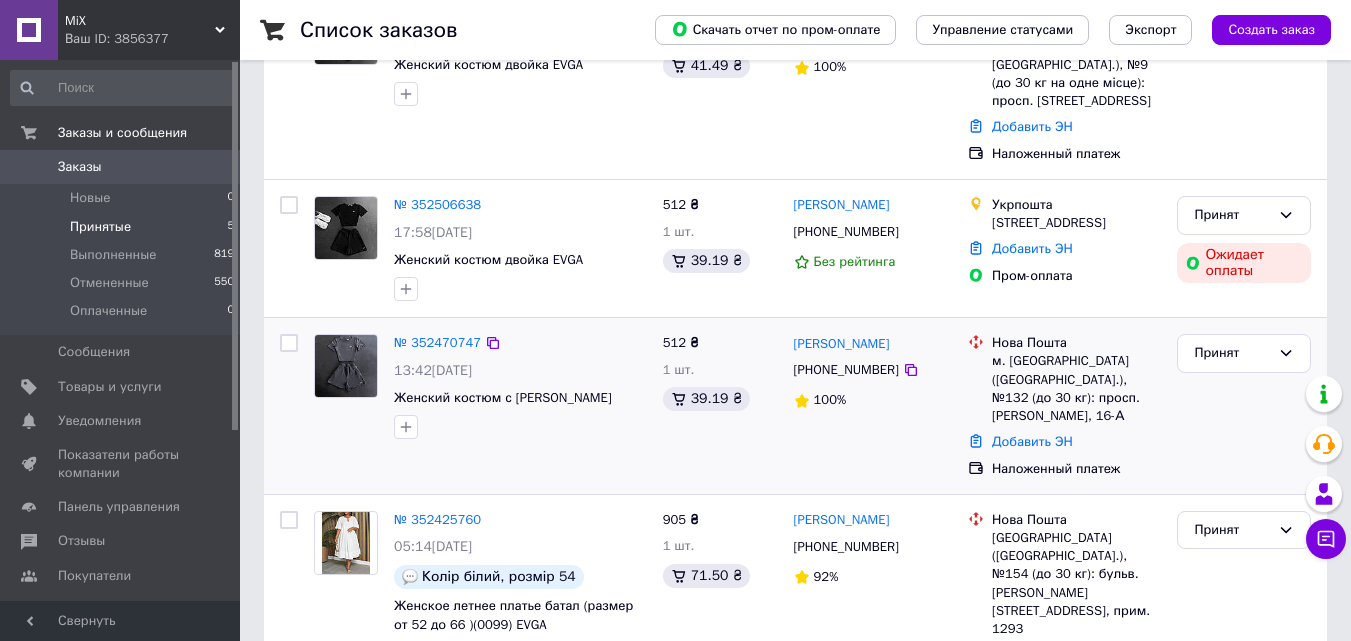 scroll, scrollTop: 333, scrollLeft: 0, axis: vertical 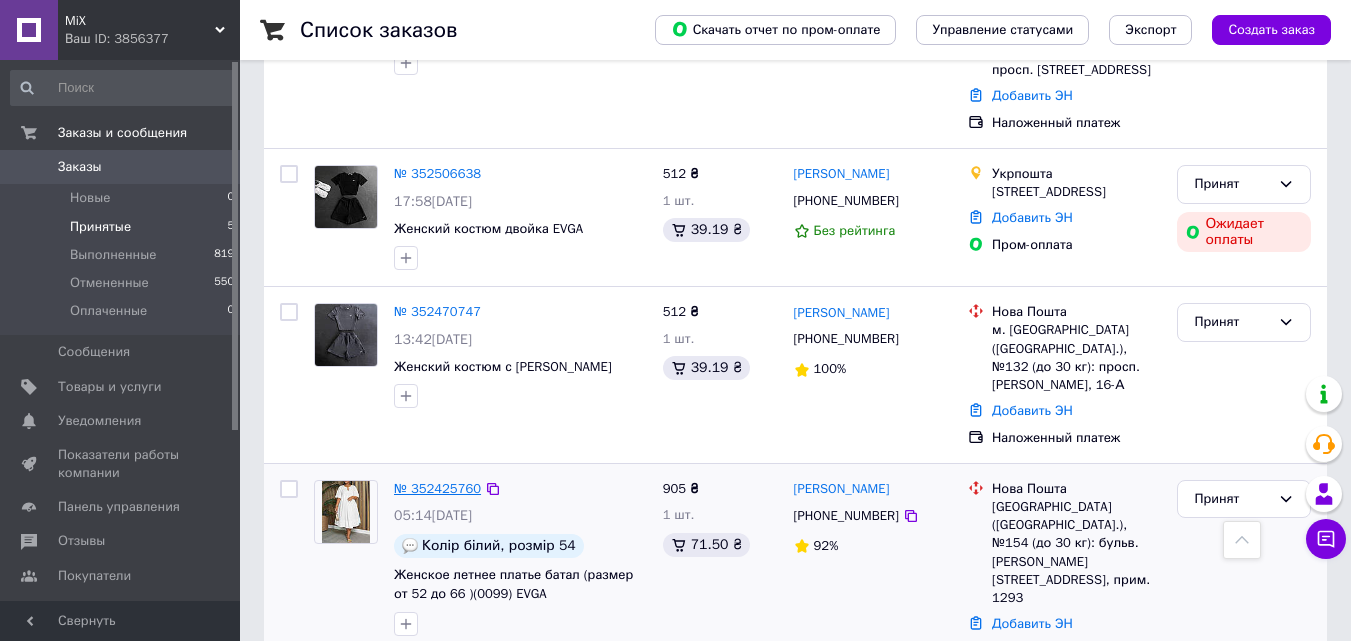 click on "№ 352425760" at bounding box center [437, 488] 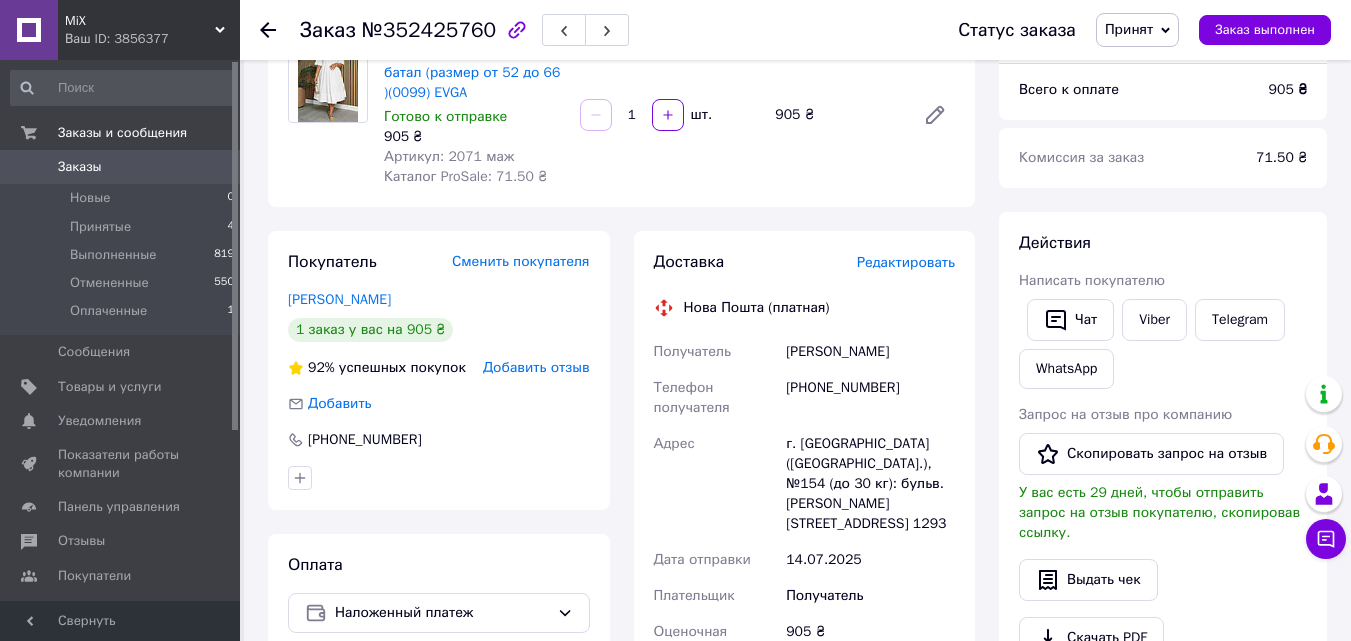 scroll, scrollTop: 233, scrollLeft: 0, axis: vertical 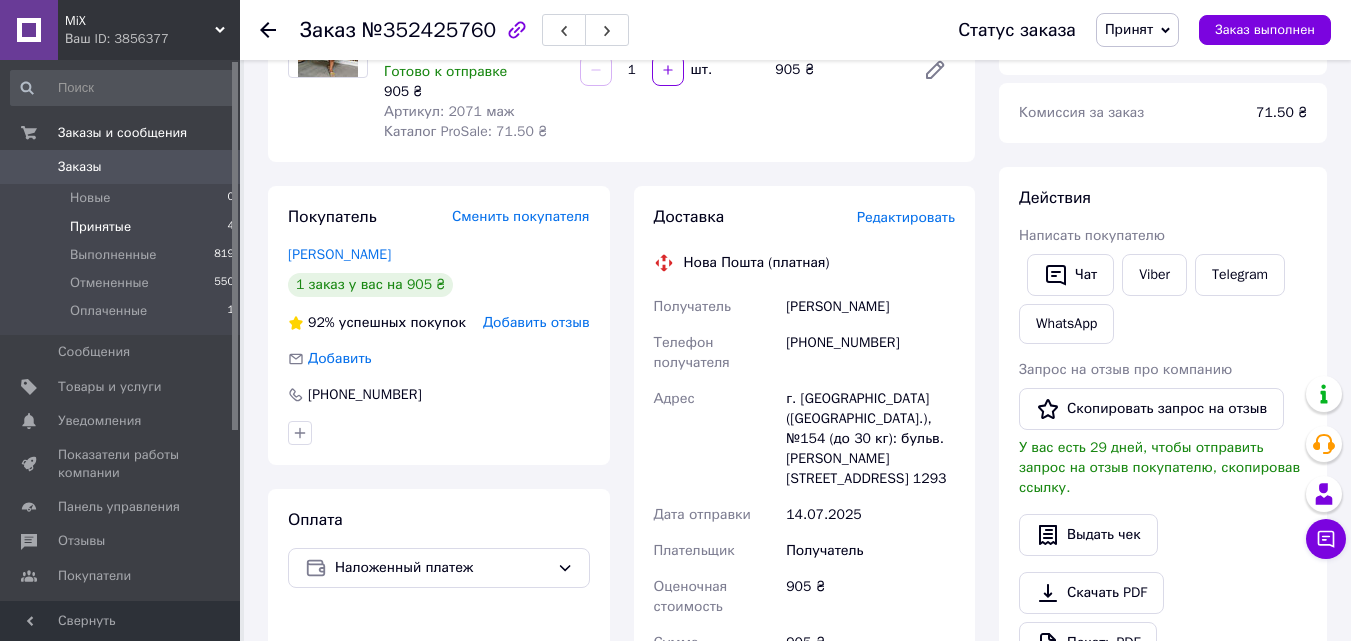 click on "Принятые" at bounding box center [100, 227] 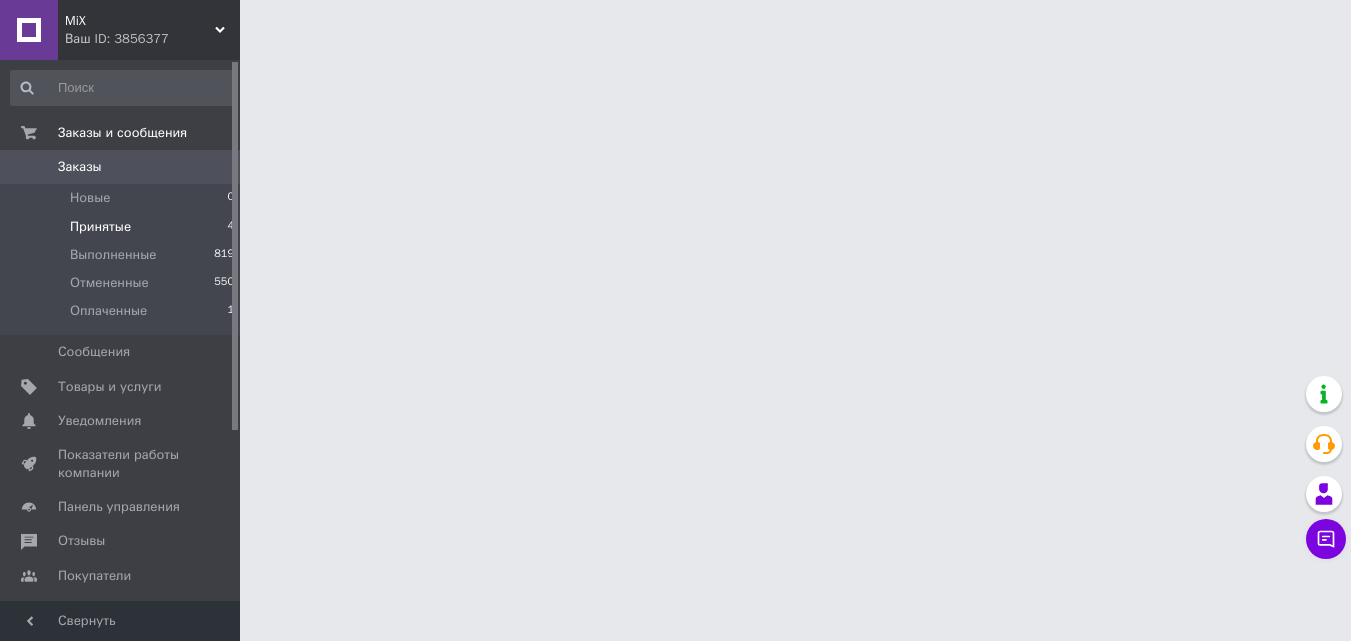 scroll, scrollTop: 0, scrollLeft: 0, axis: both 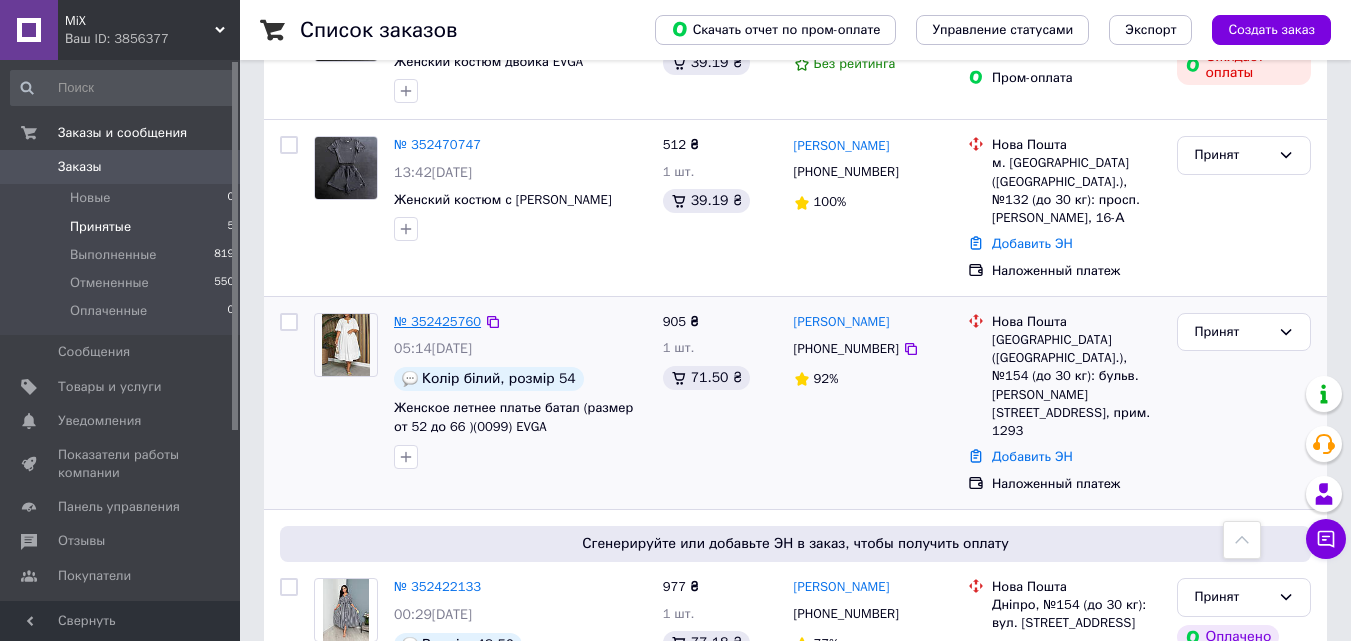 click on "№ 352425760" at bounding box center [437, 321] 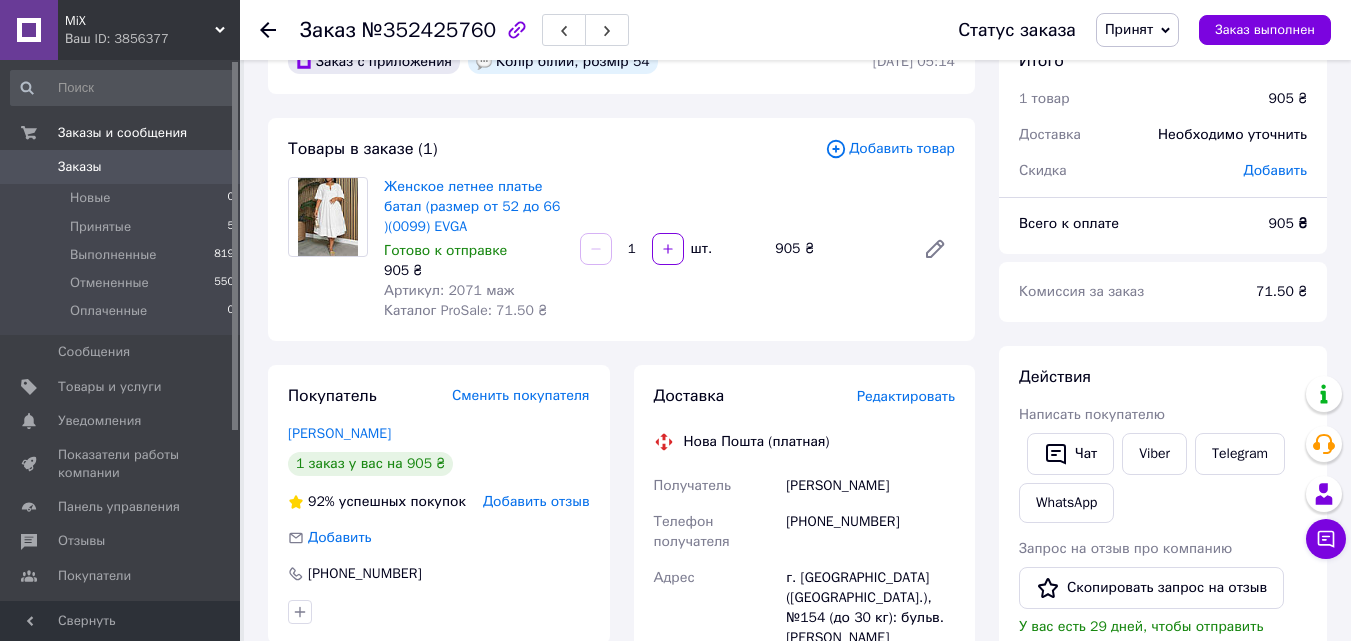 scroll, scrollTop: 0, scrollLeft: 0, axis: both 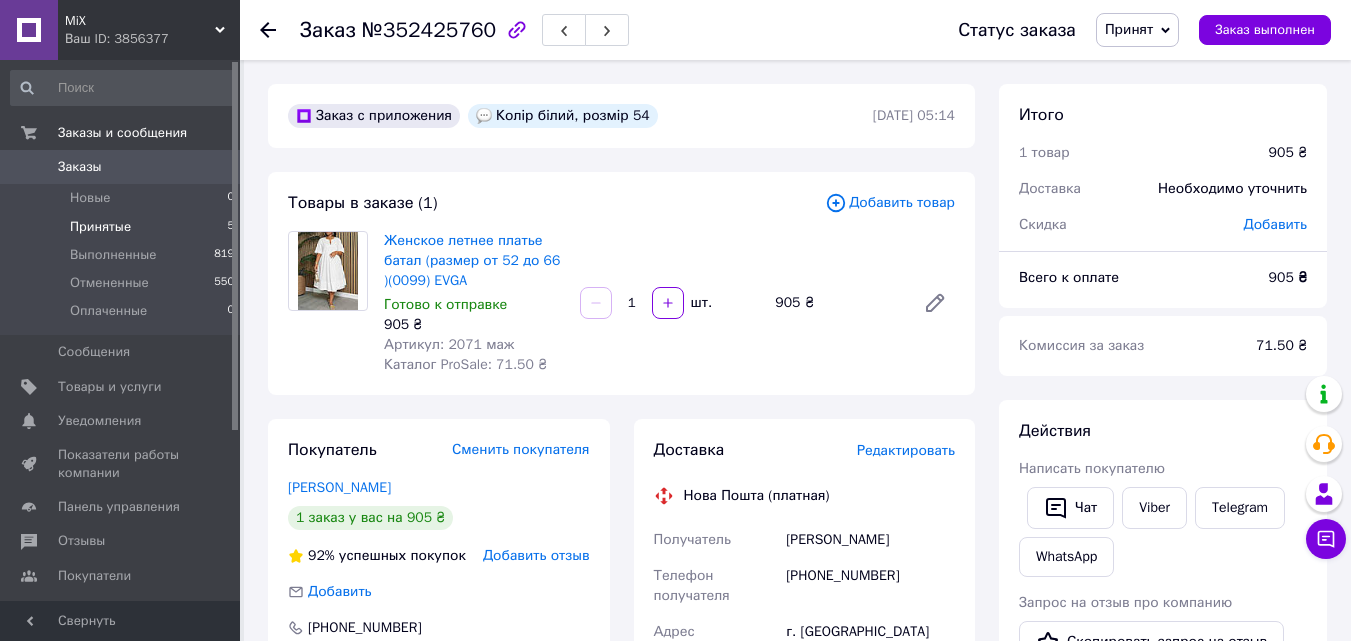 click on "Принятые" at bounding box center [100, 227] 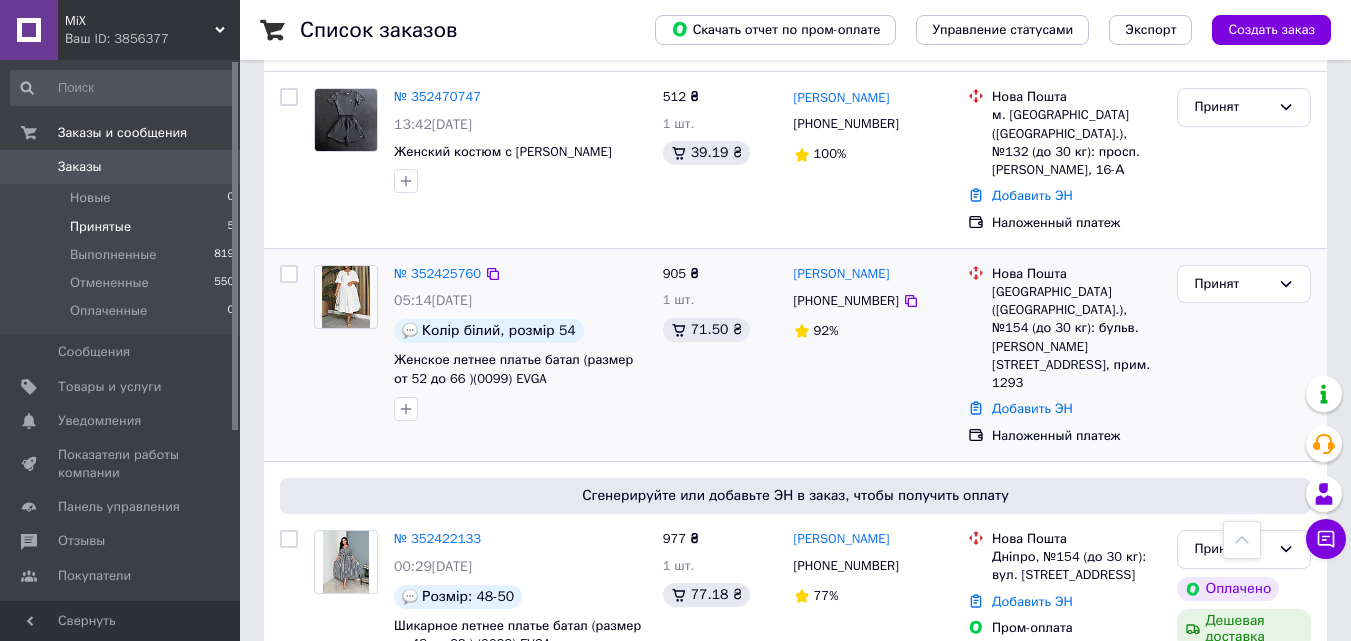 scroll, scrollTop: 574, scrollLeft: 0, axis: vertical 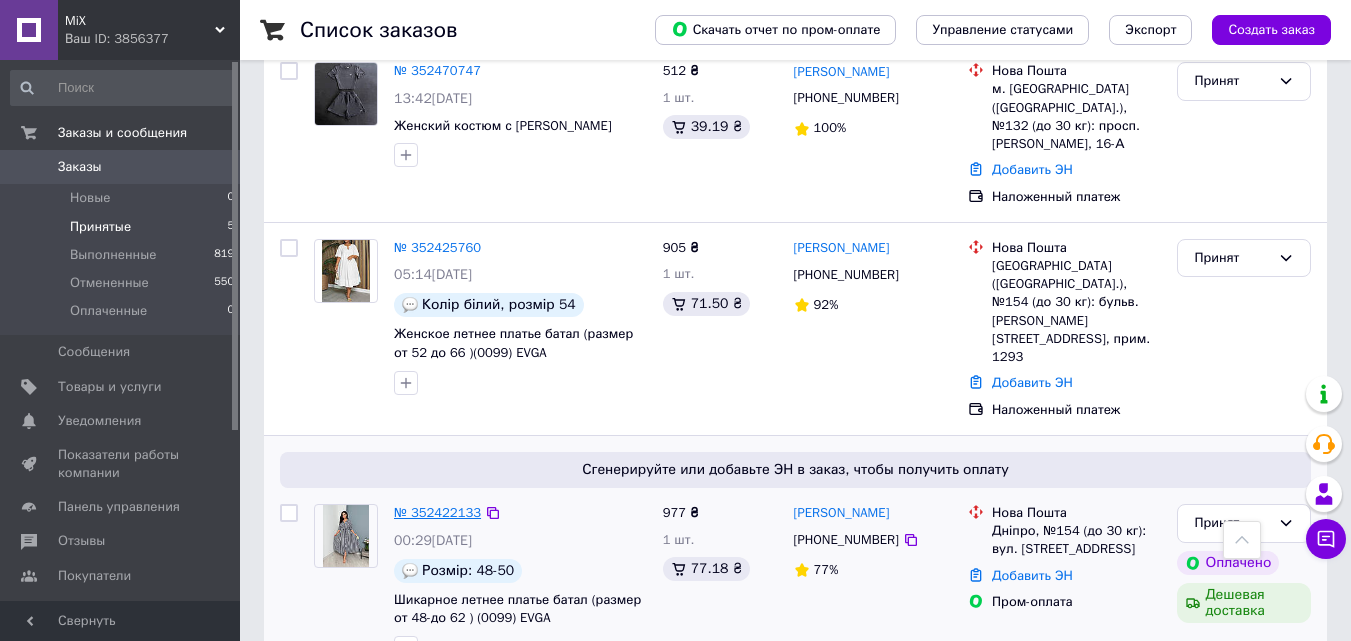 click on "№ 352422133" at bounding box center [437, 512] 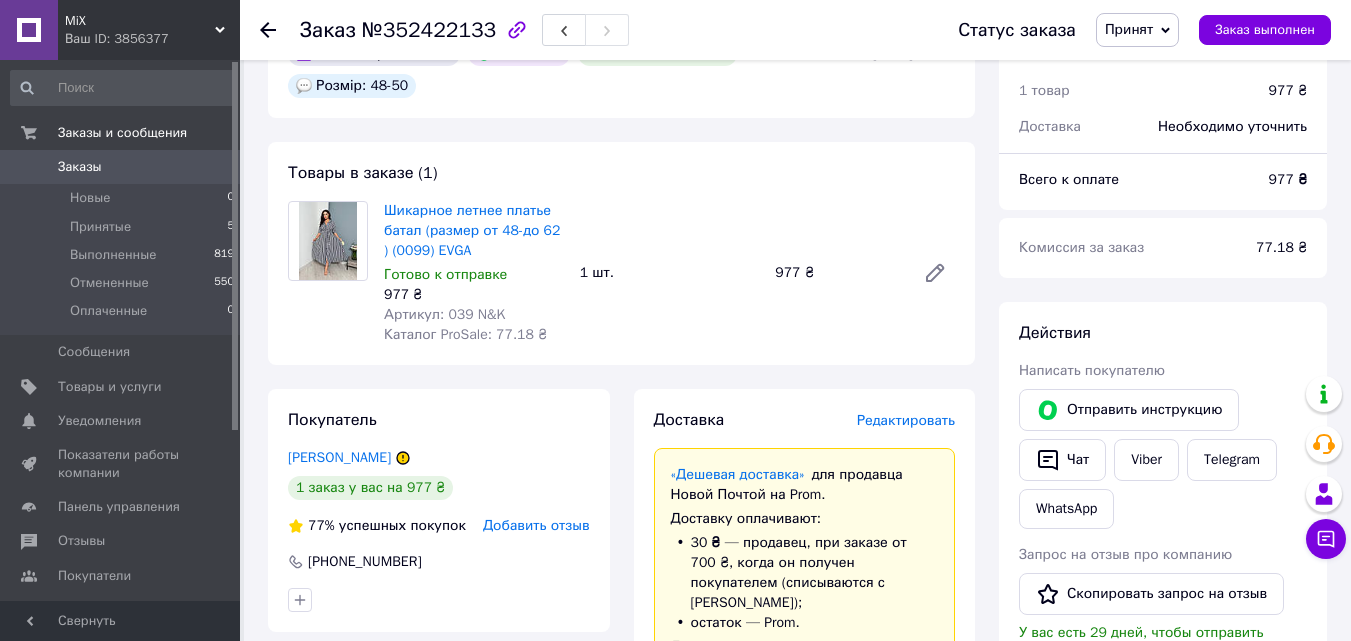scroll, scrollTop: 74, scrollLeft: 0, axis: vertical 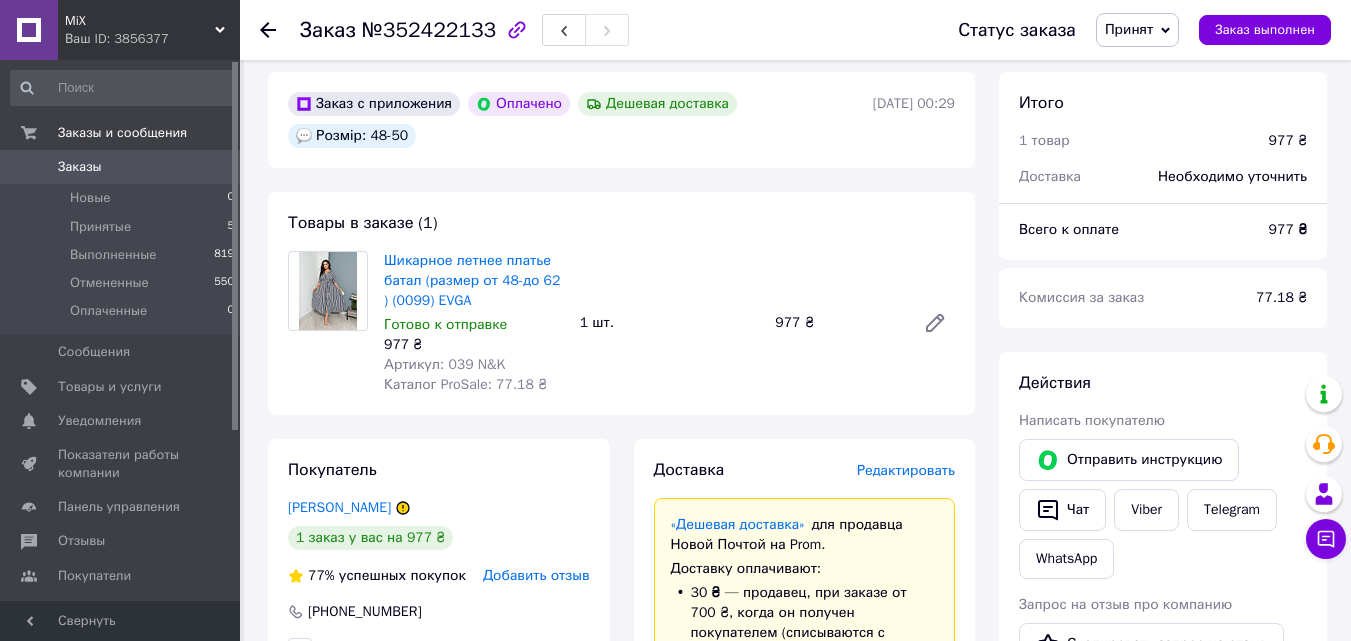 click on "Заказы" at bounding box center (80, 167) 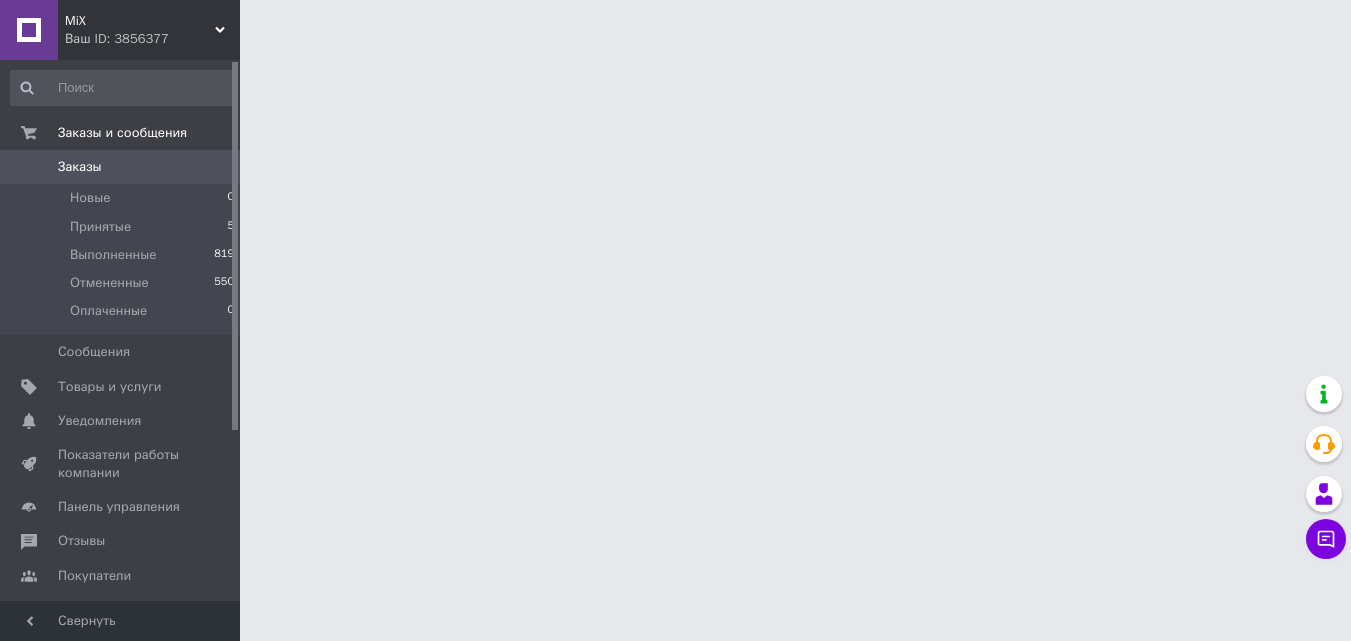 scroll, scrollTop: 0, scrollLeft: 0, axis: both 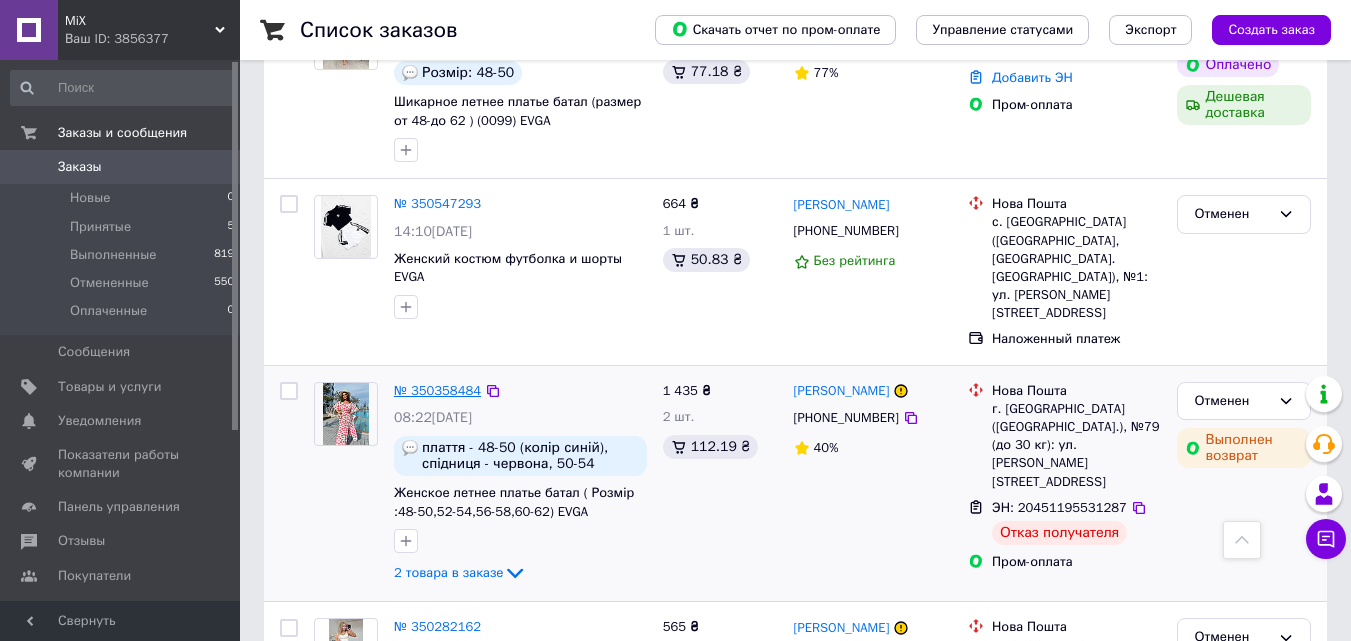 click on "№ 350358484" at bounding box center (437, 390) 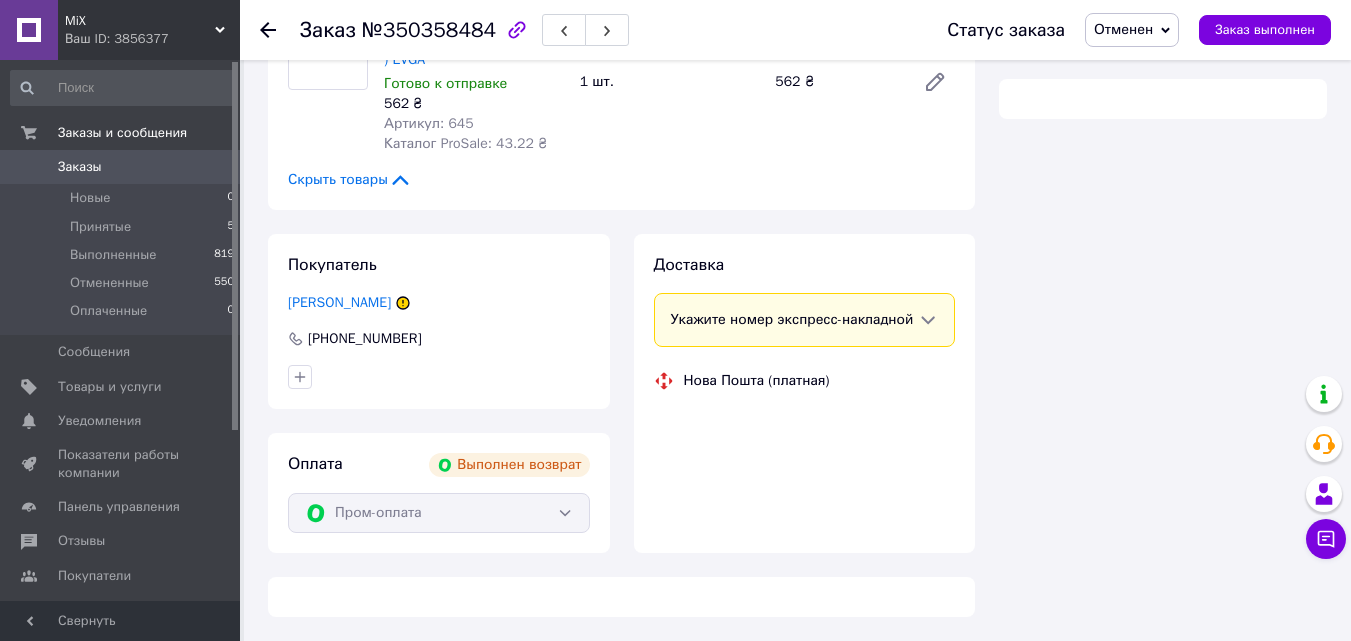 scroll, scrollTop: 1000, scrollLeft: 0, axis: vertical 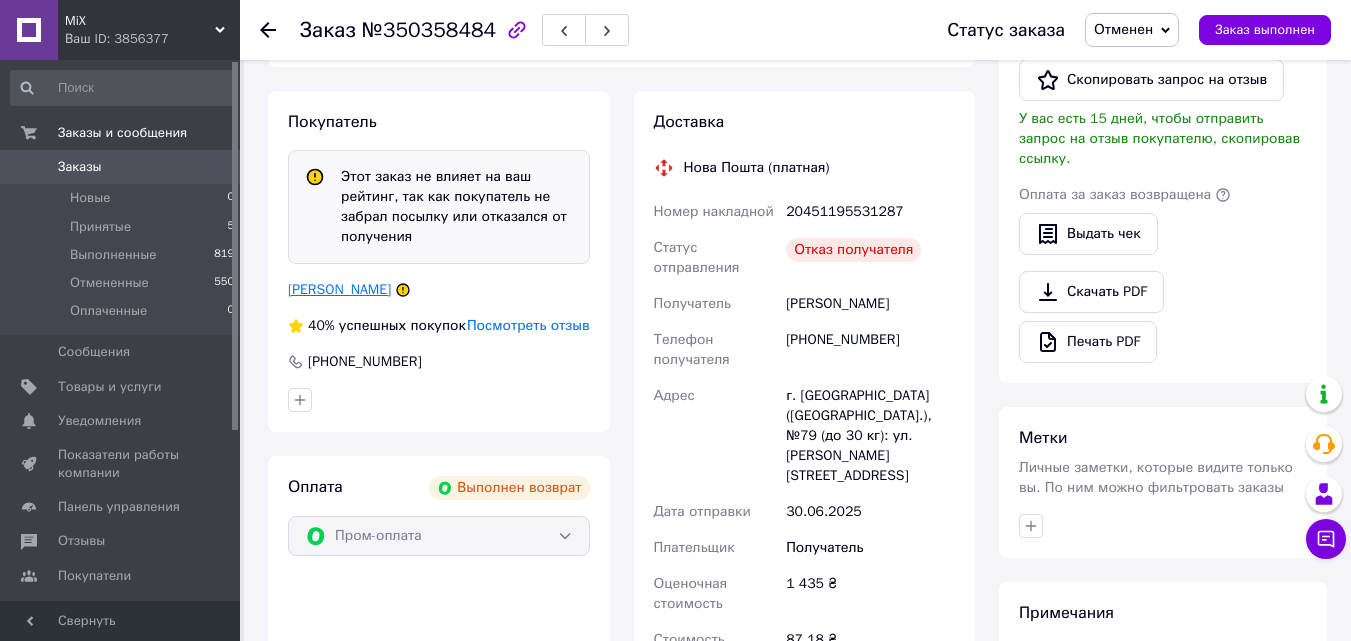 click on "Какичева Наталия" at bounding box center [339, 289] 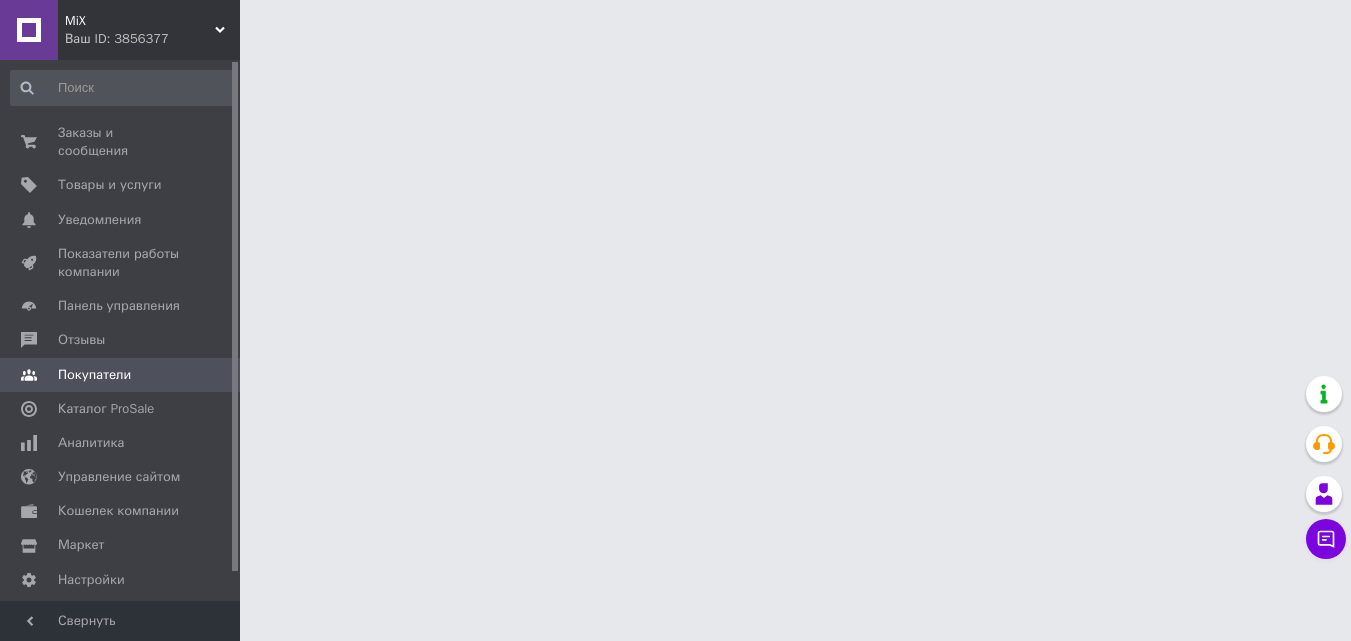 scroll, scrollTop: 0, scrollLeft: 0, axis: both 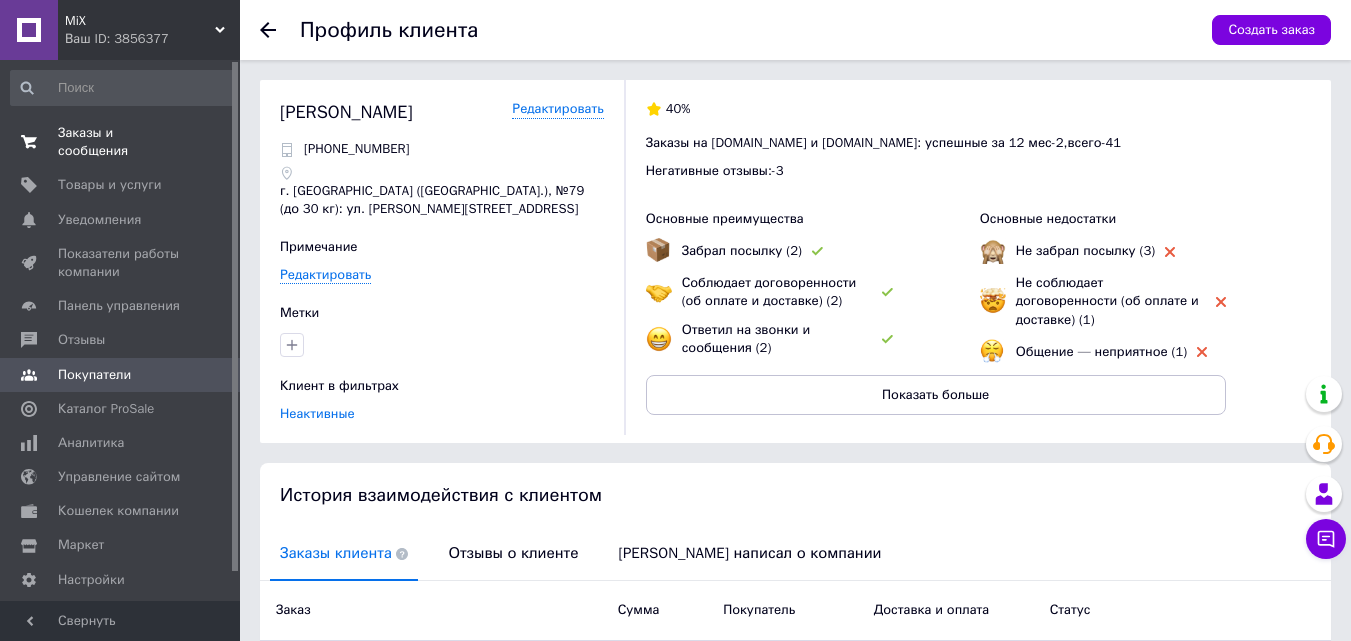 click on "Заказы и сообщения" at bounding box center [121, 142] 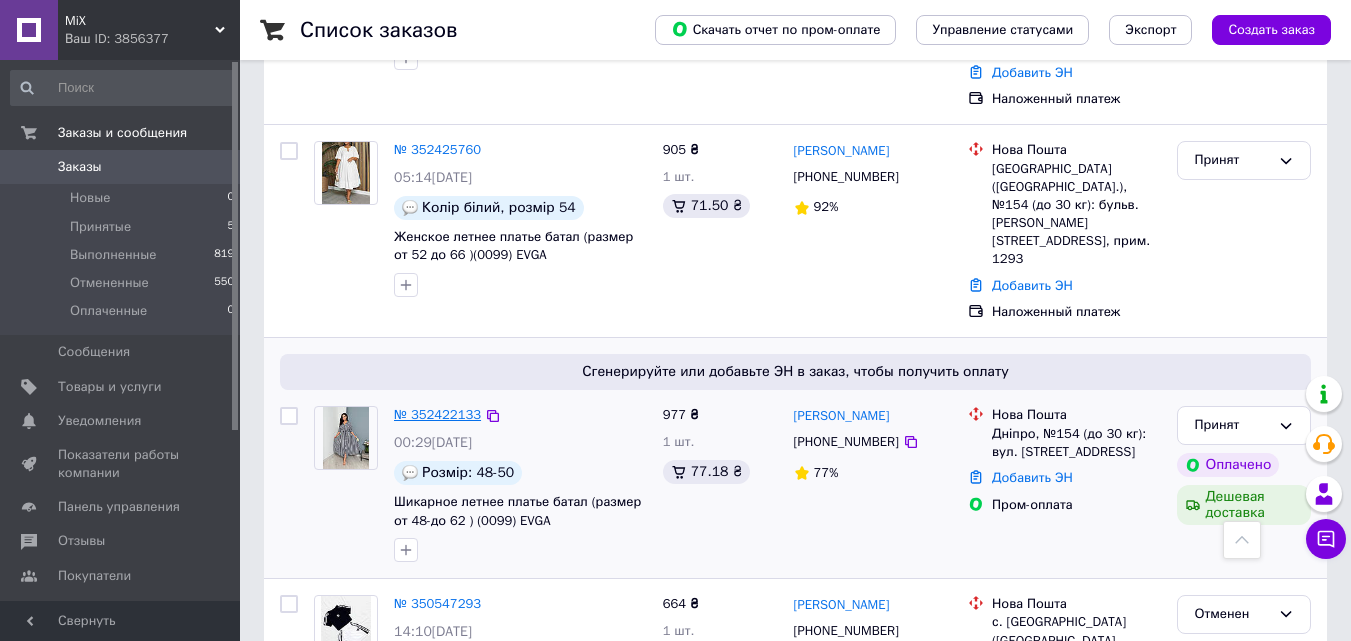 click on "№ 352422133" at bounding box center [437, 414] 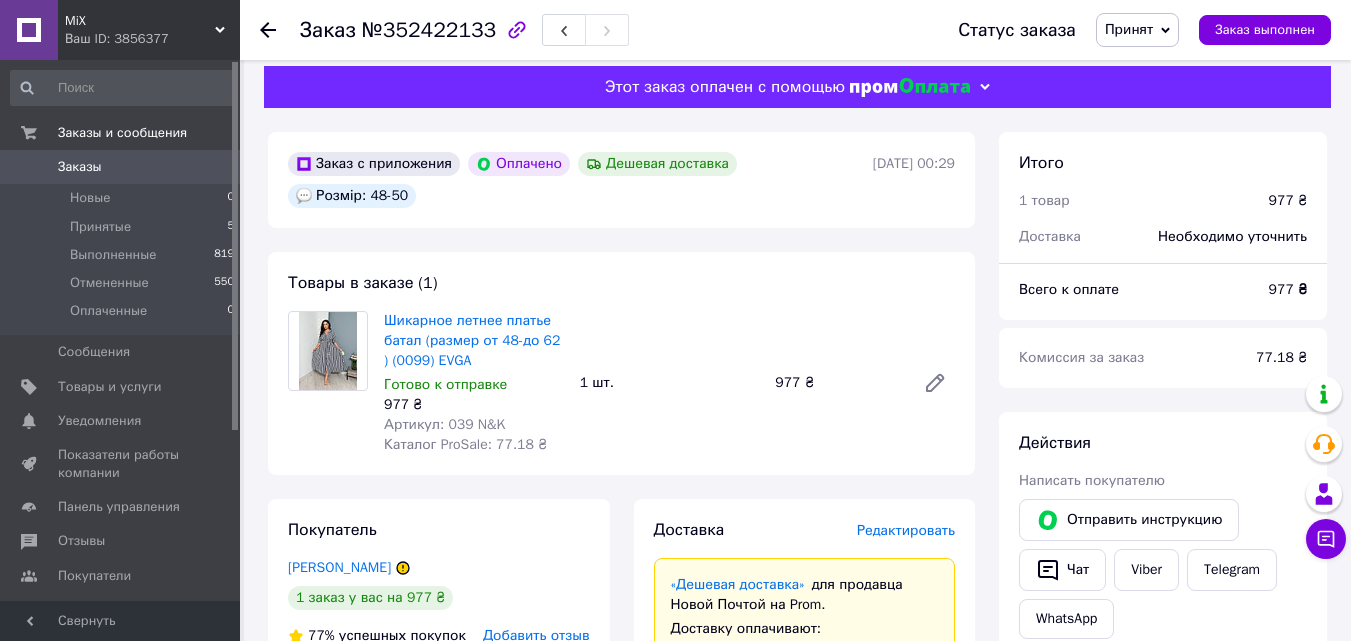 scroll, scrollTop: 0, scrollLeft: 0, axis: both 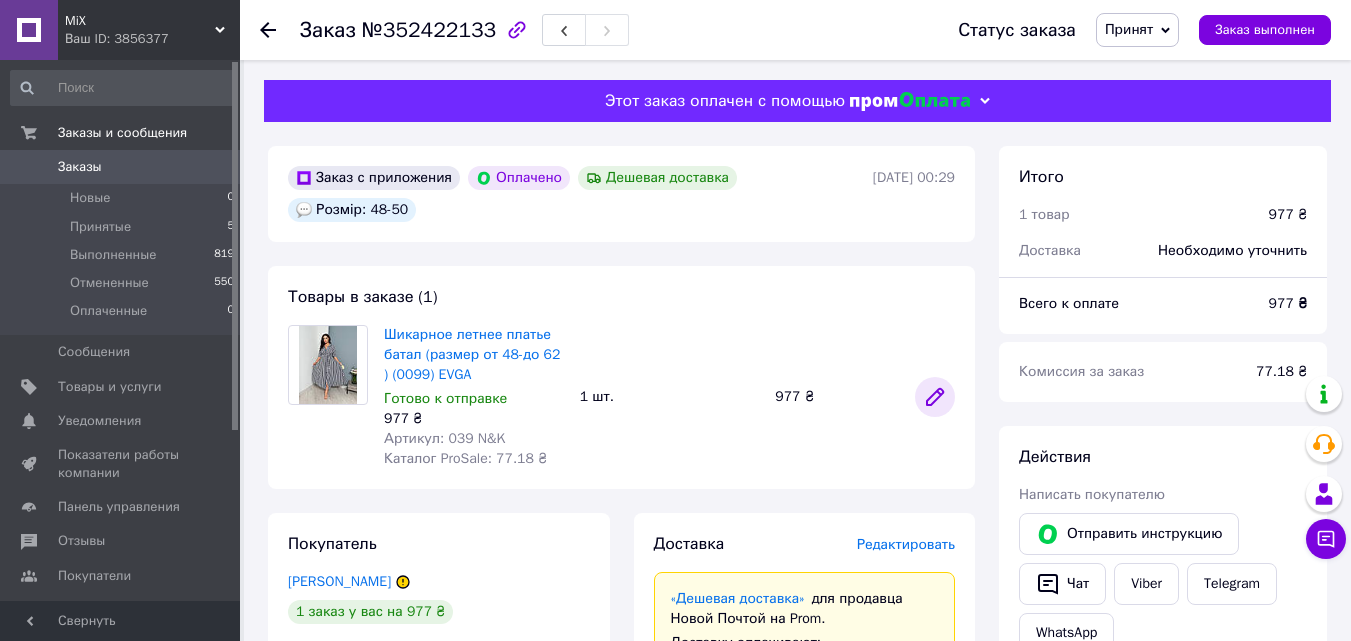click 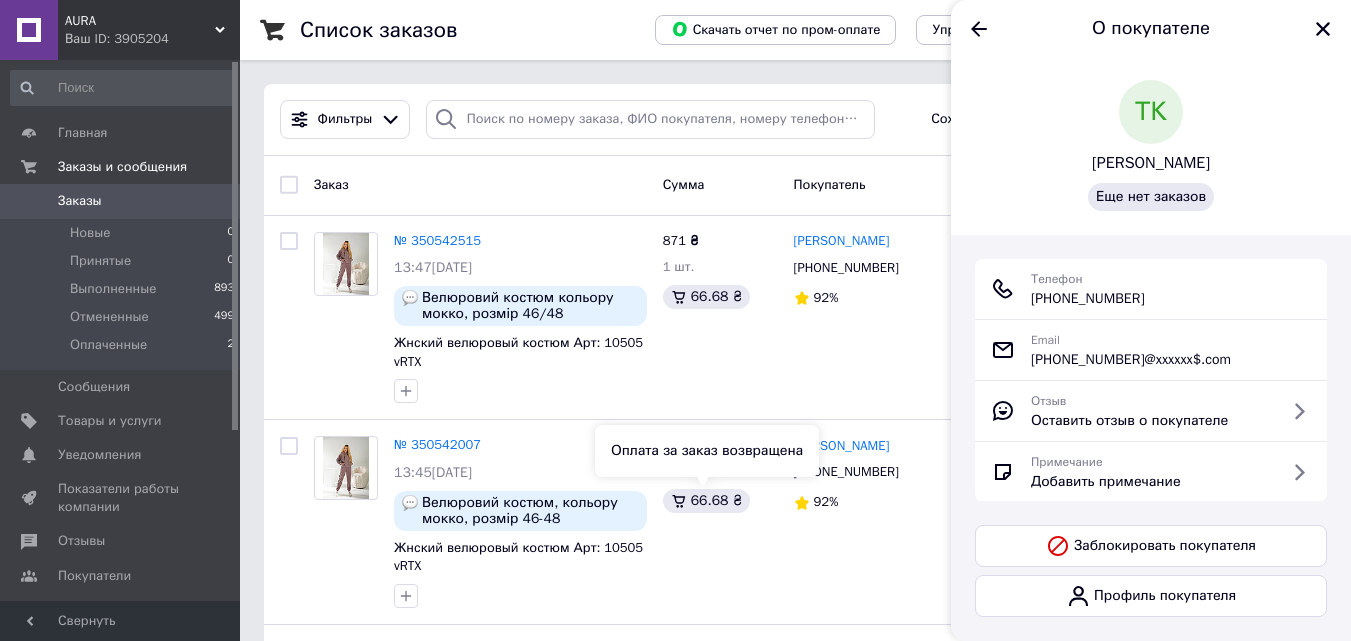 scroll, scrollTop: 0, scrollLeft: 0, axis: both 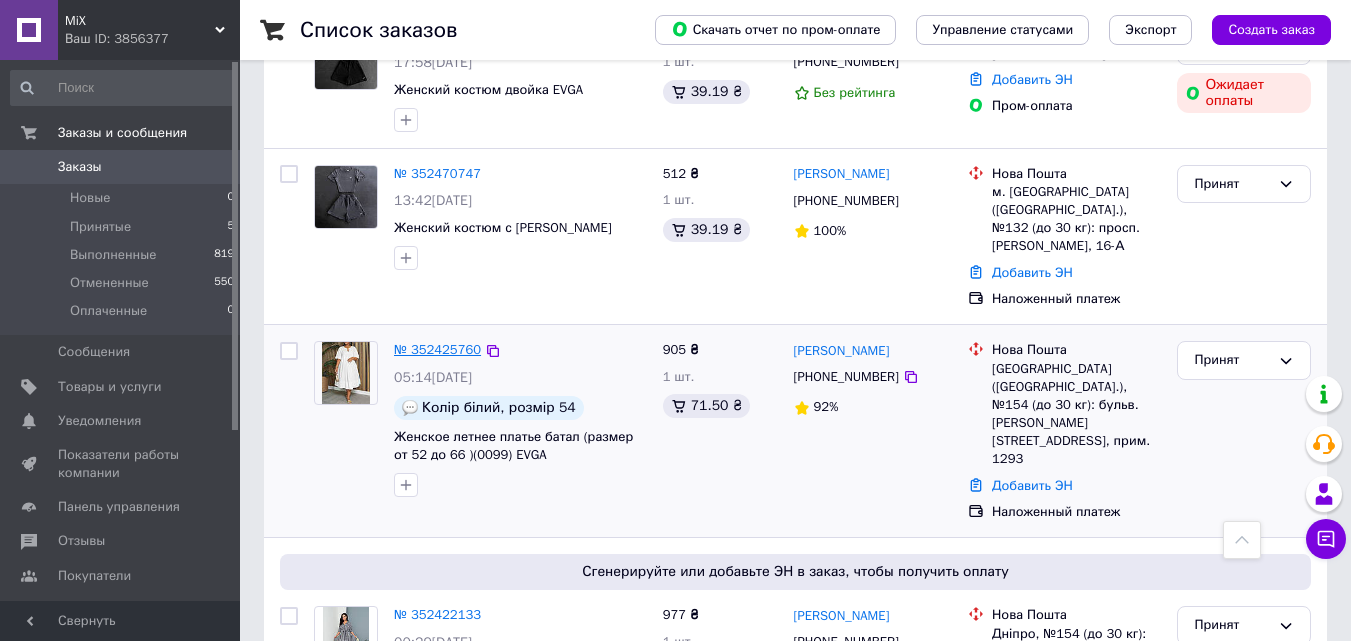 click on "№ 352425760" at bounding box center [437, 349] 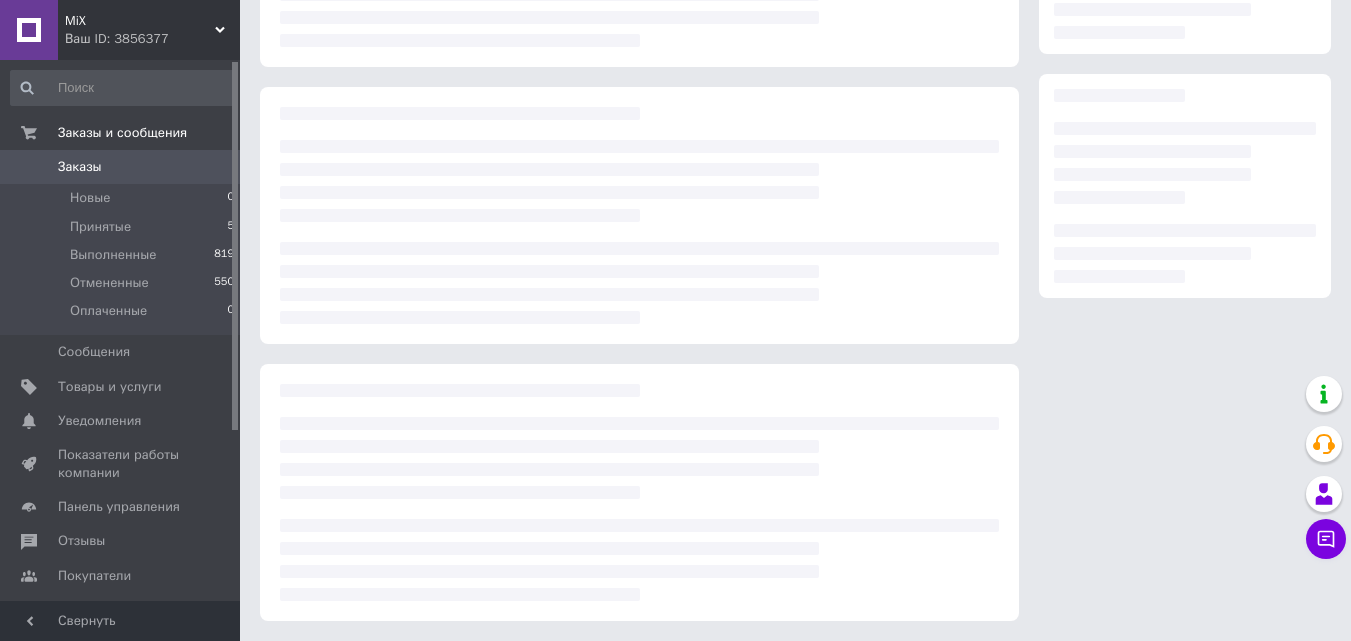 scroll, scrollTop: 0, scrollLeft: 0, axis: both 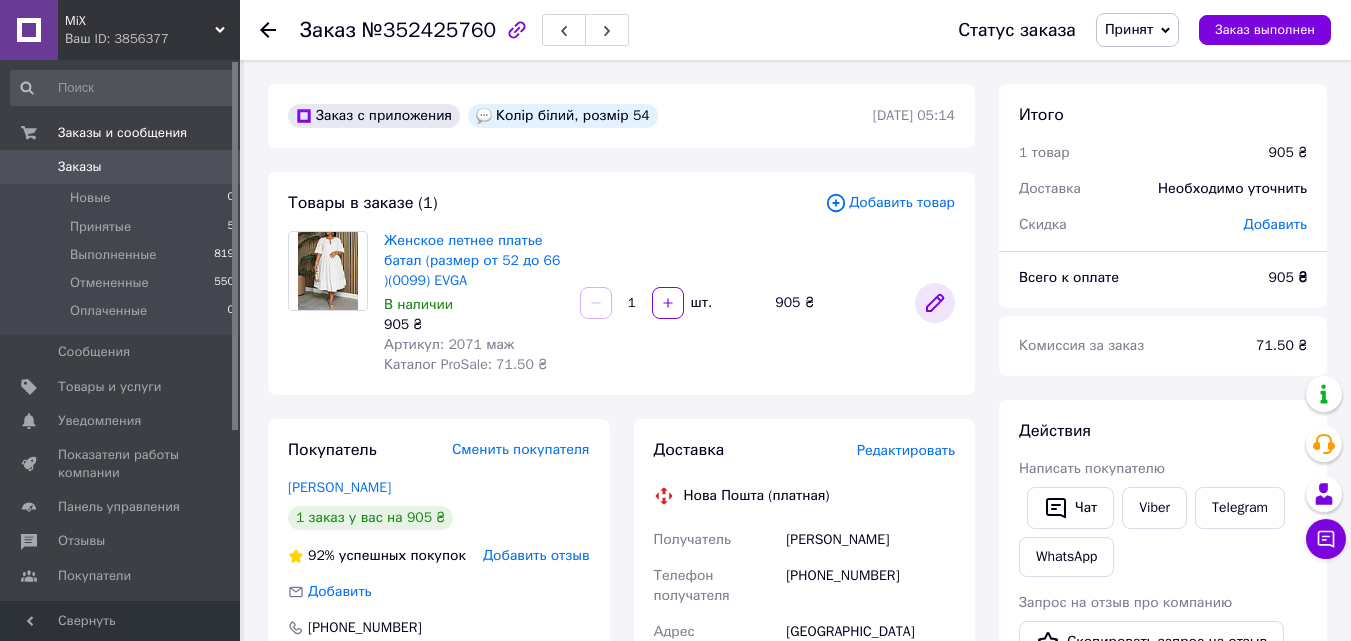 click 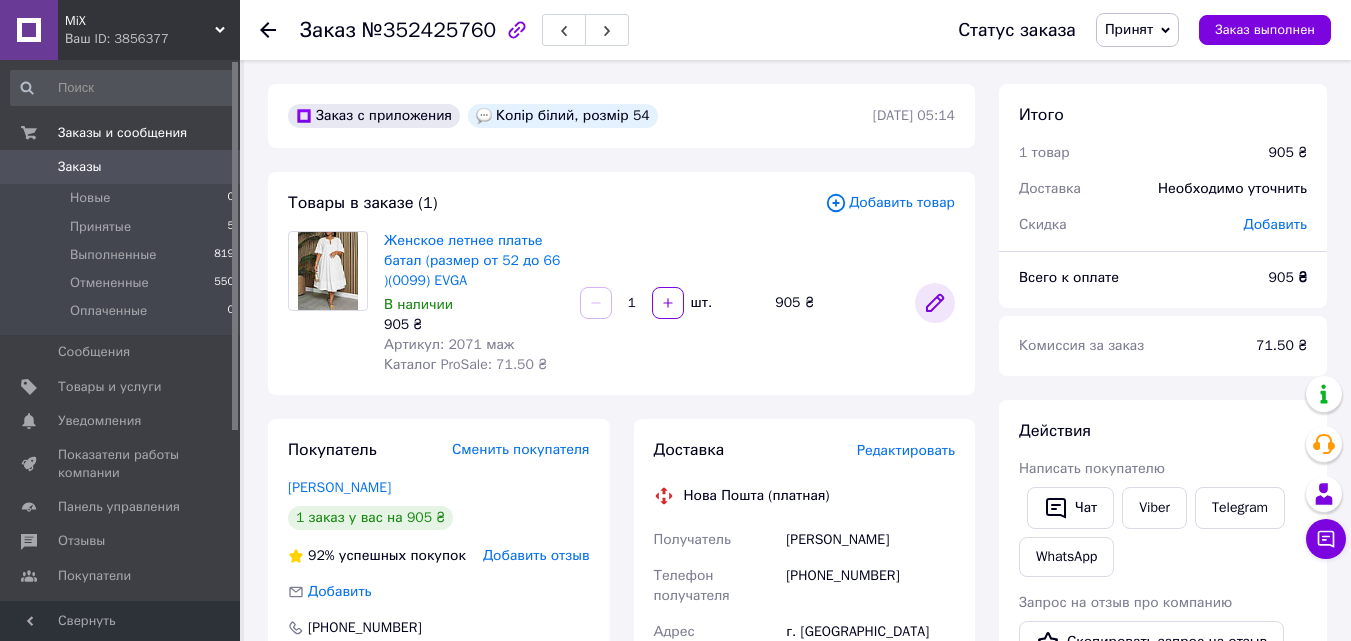 click 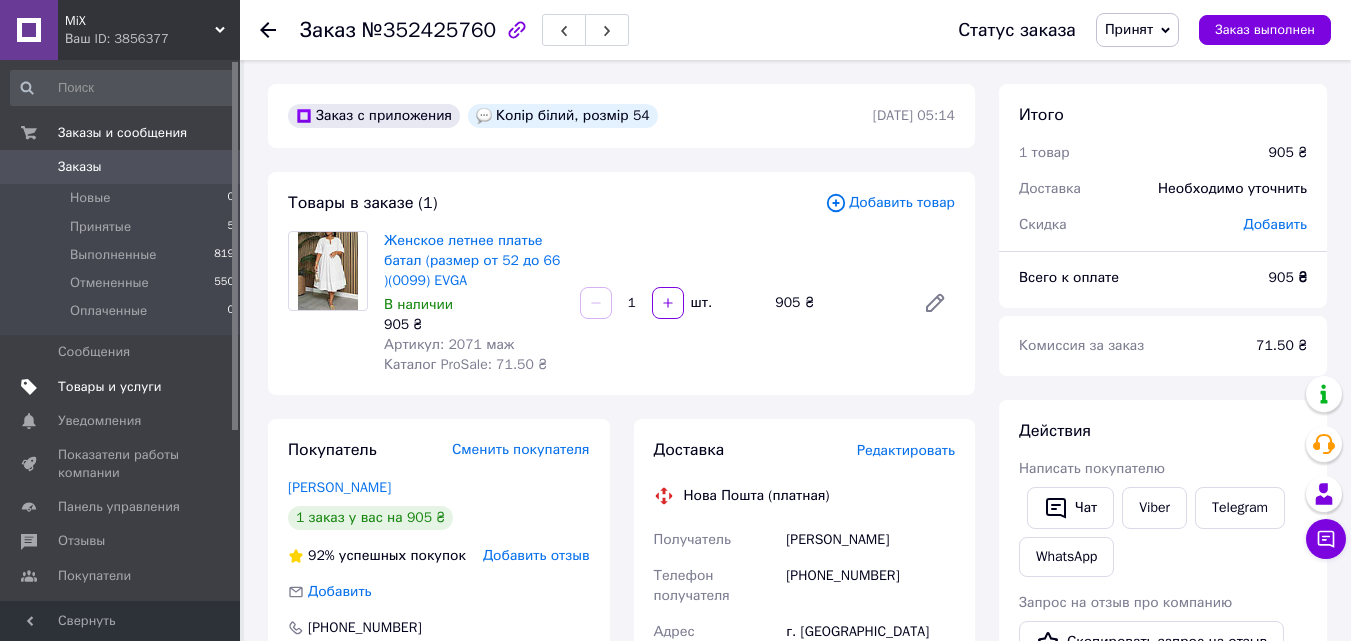 click on "Товары и услуги" at bounding box center (110, 387) 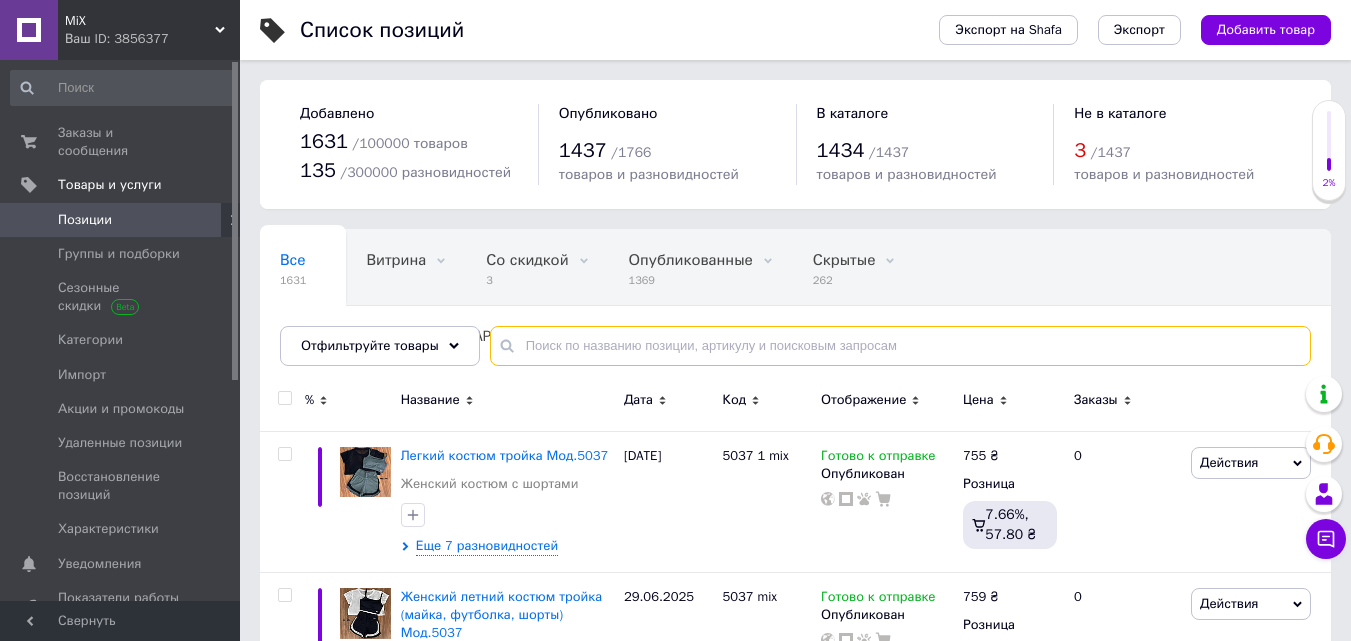 click at bounding box center (900, 346) 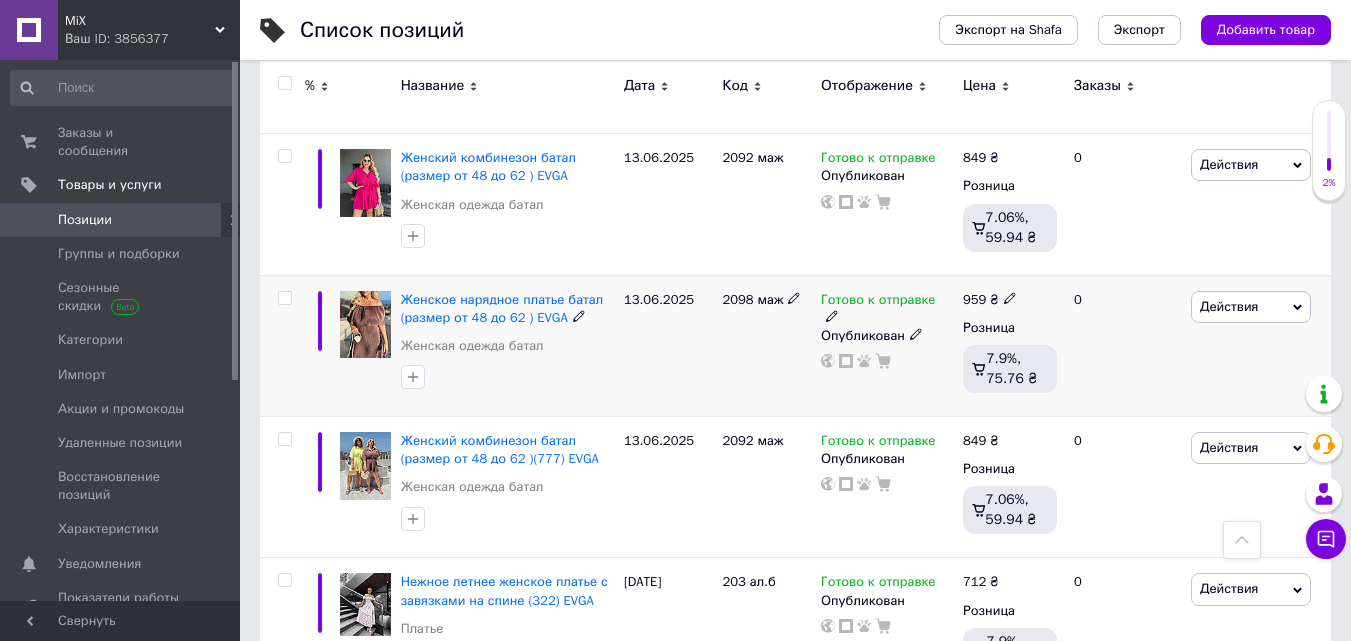 scroll, scrollTop: 900, scrollLeft: 0, axis: vertical 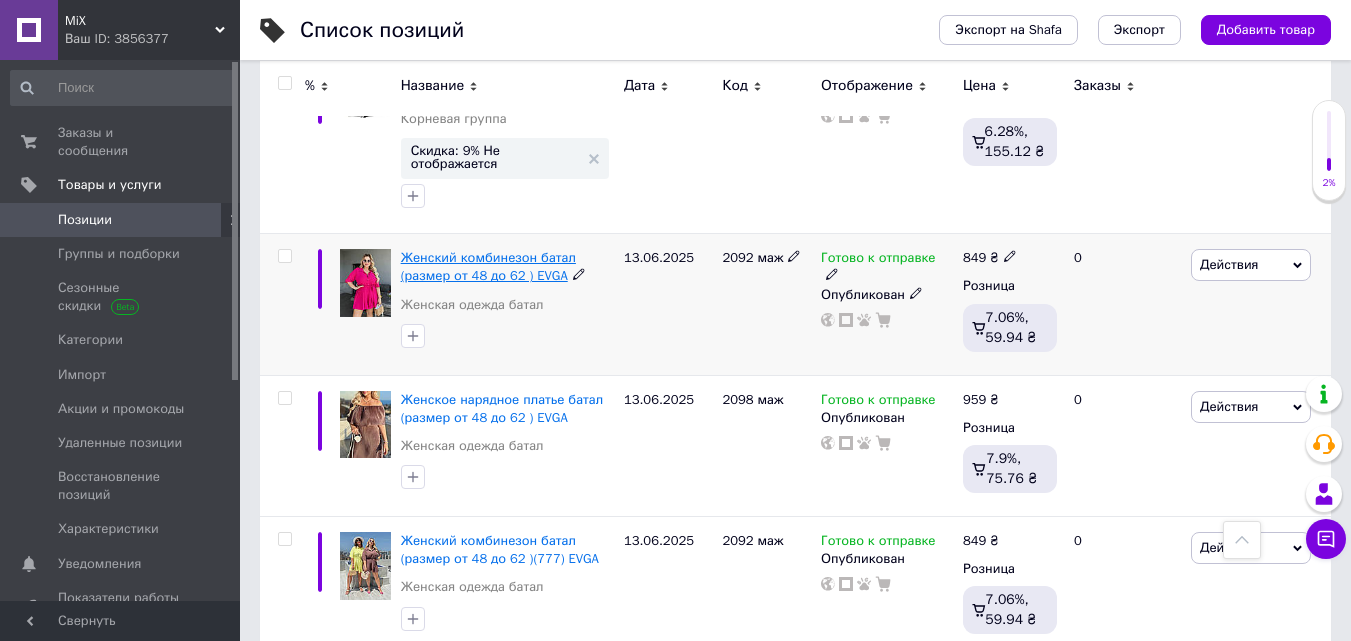 type on "2071" 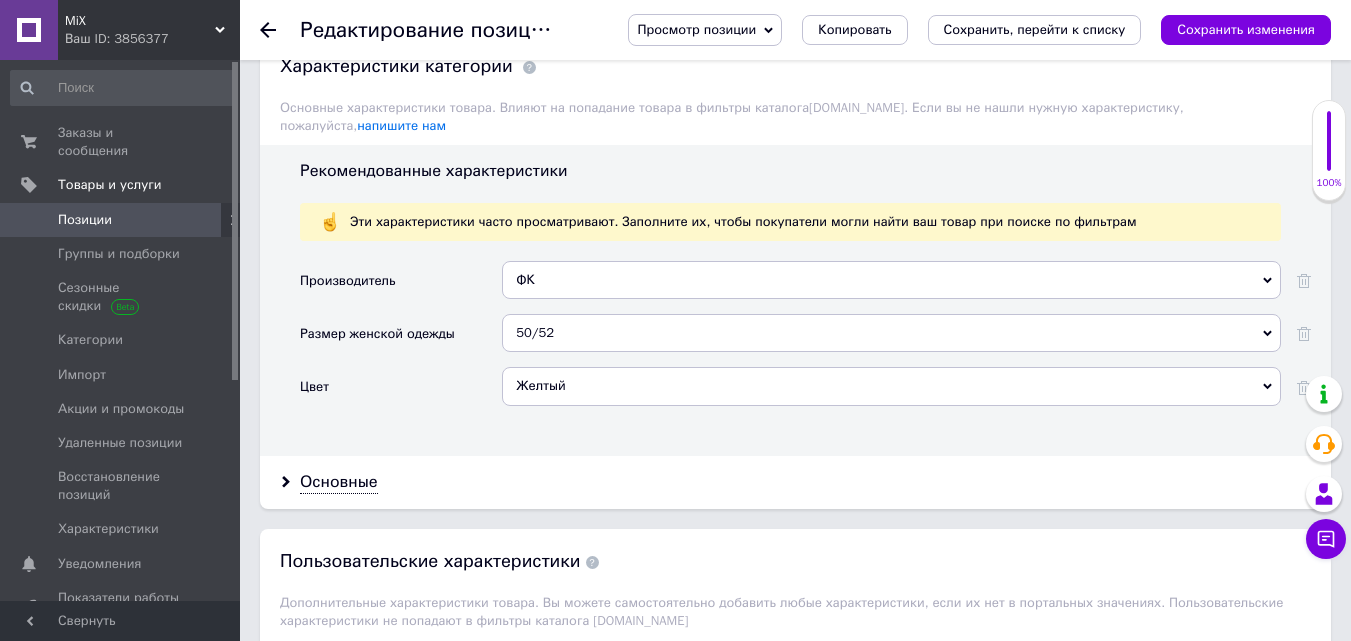 scroll, scrollTop: 1600, scrollLeft: 0, axis: vertical 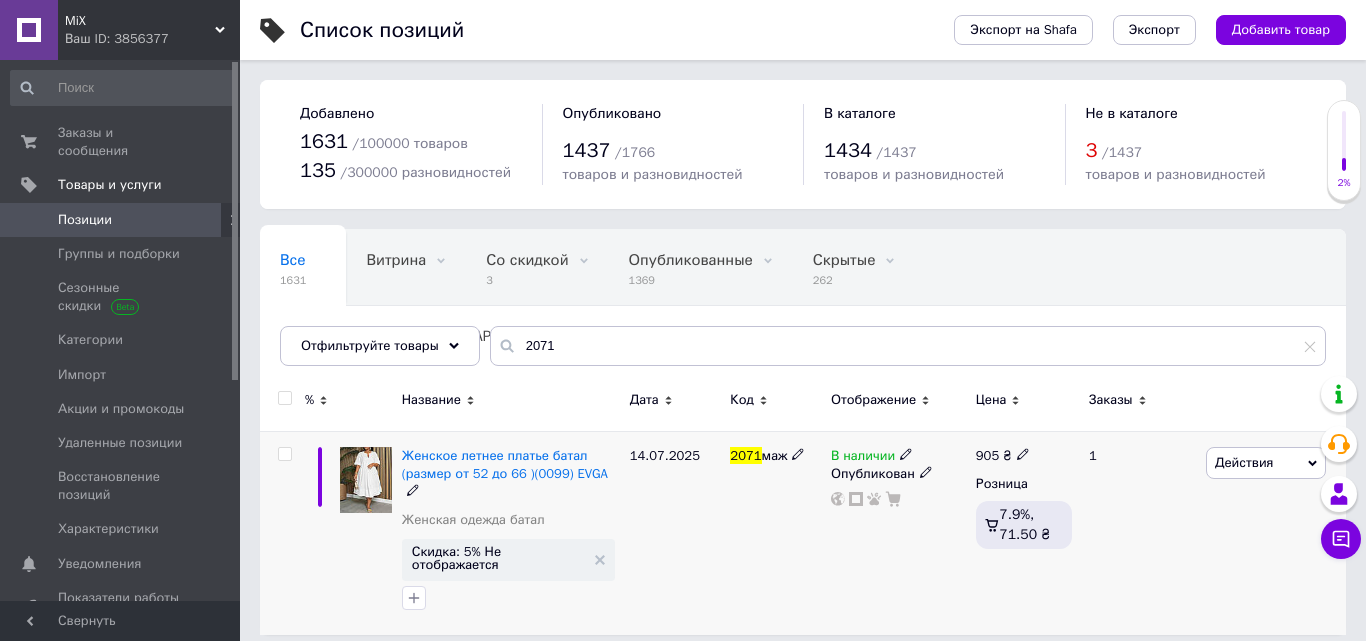 click at bounding box center (284, 454) 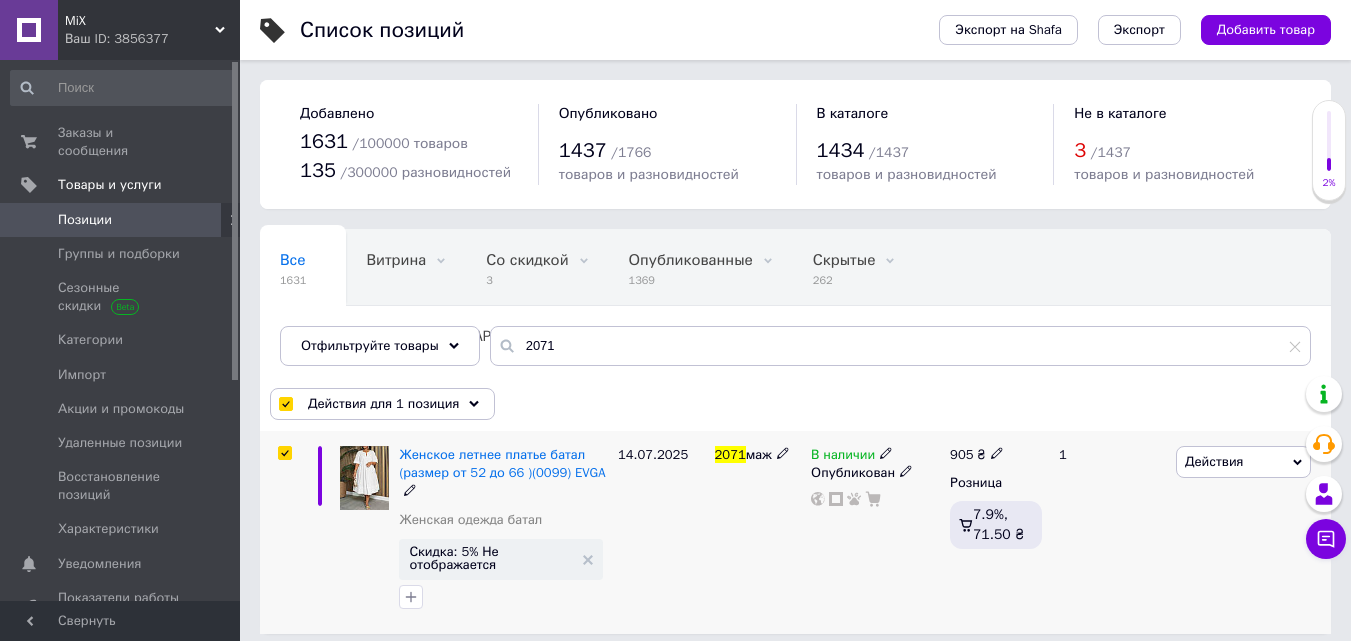 click on "Действия" at bounding box center (1243, 462) 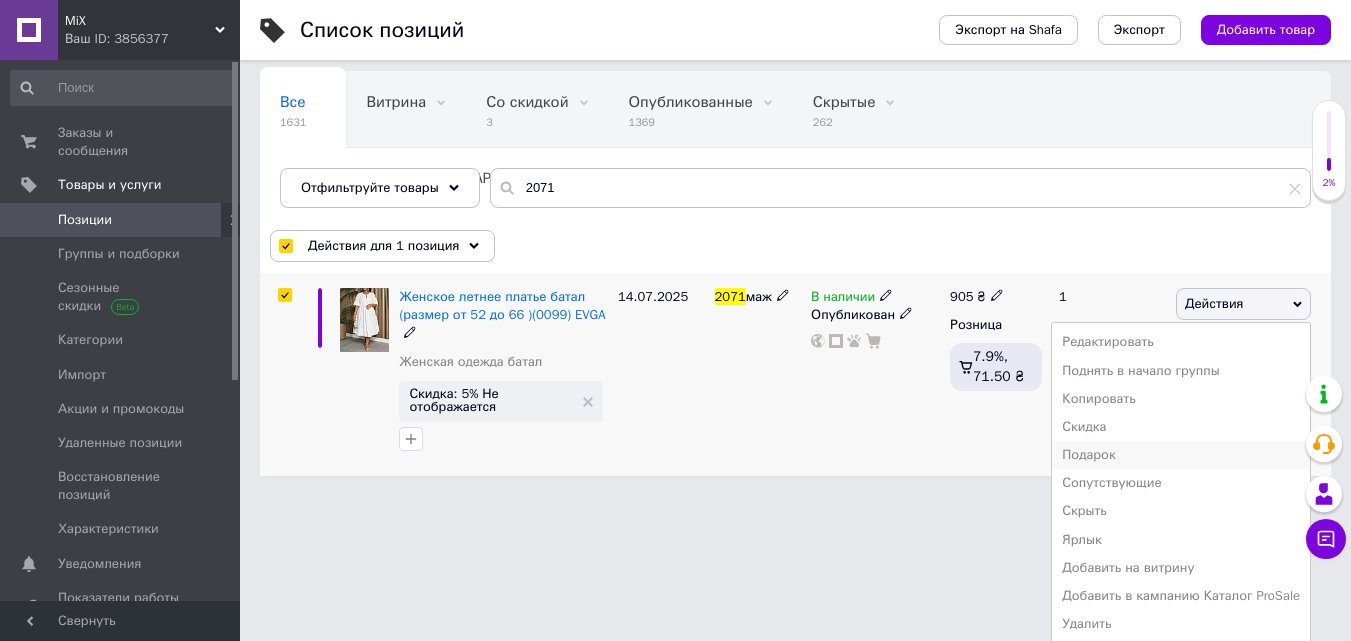 scroll, scrollTop: 161, scrollLeft: 0, axis: vertical 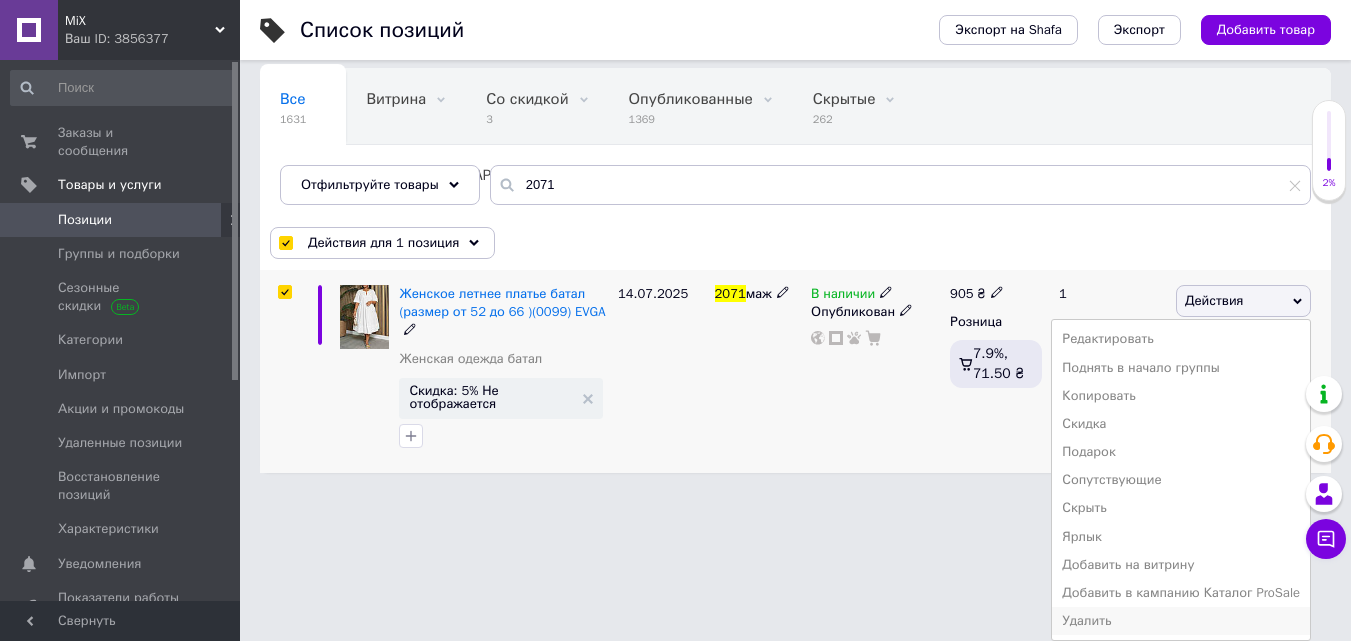 click on "Удалить" at bounding box center [1181, 621] 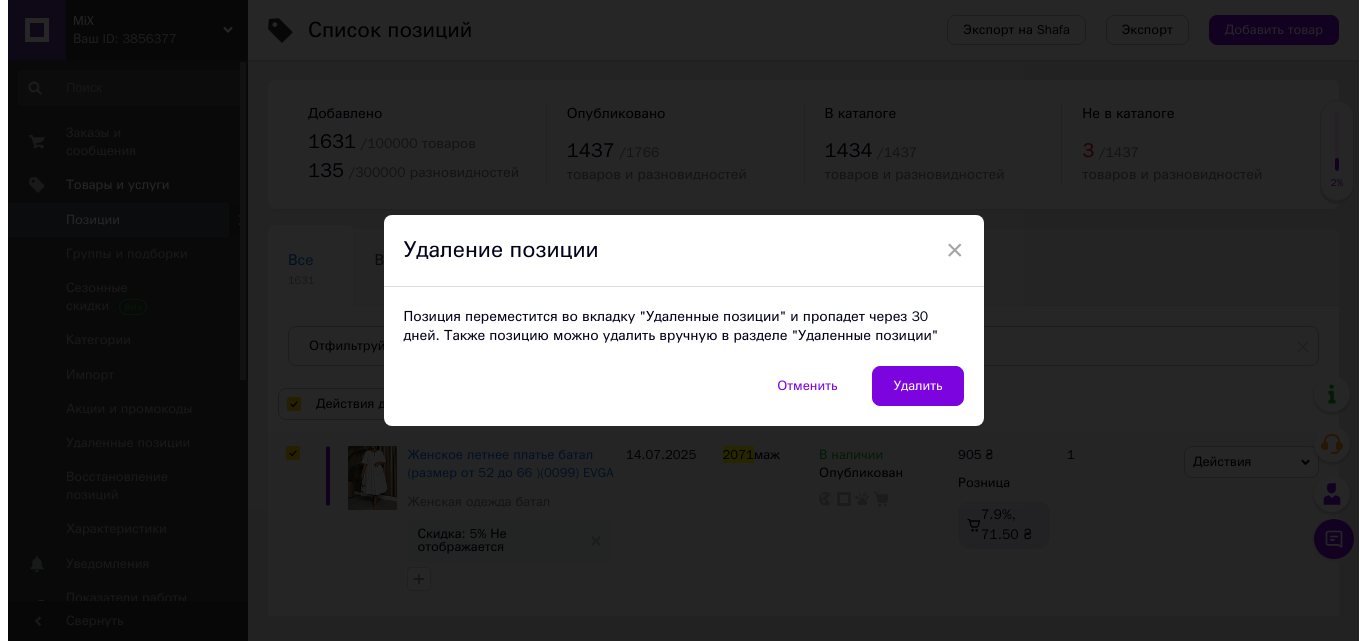 scroll, scrollTop: 0, scrollLeft: 0, axis: both 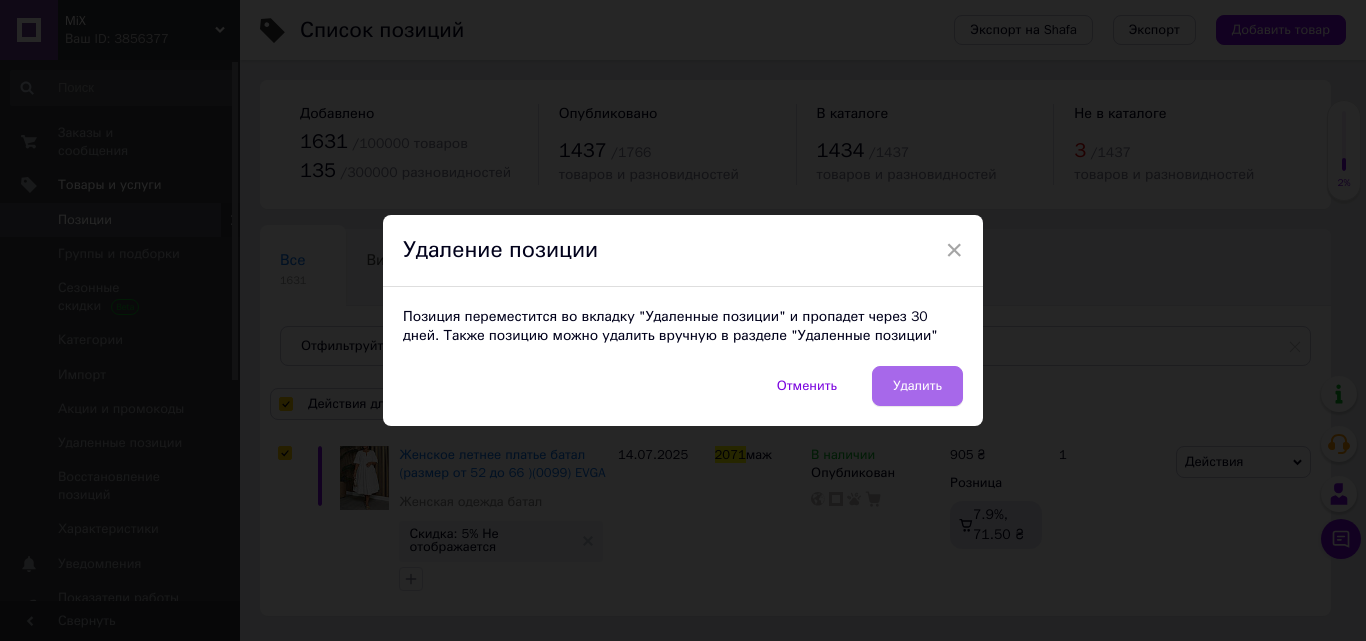 click on "Удалить" at bounding box center (917, 386) 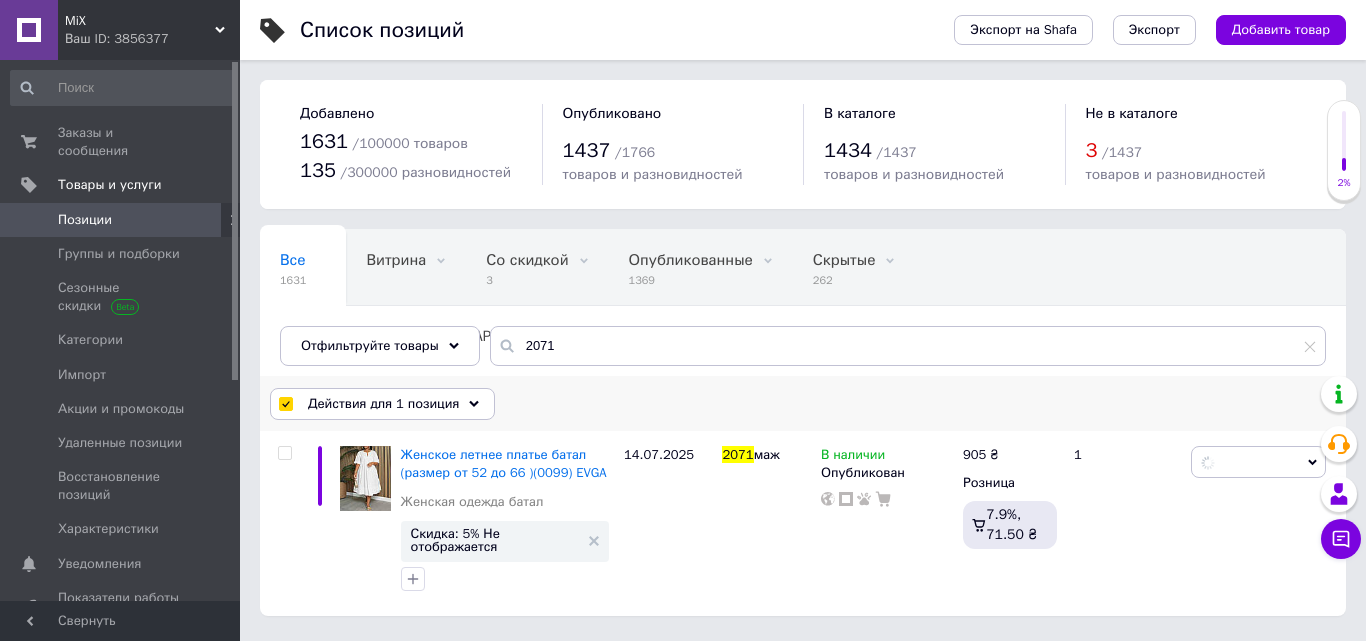 checkbox on "false" 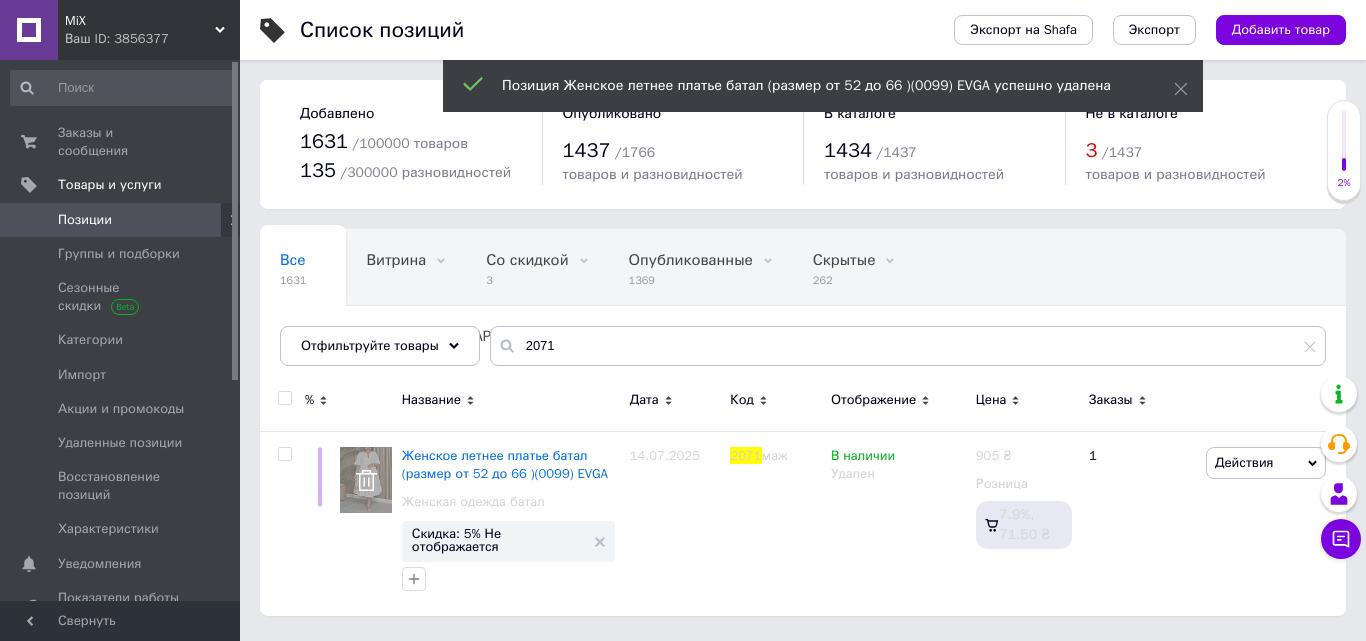 click 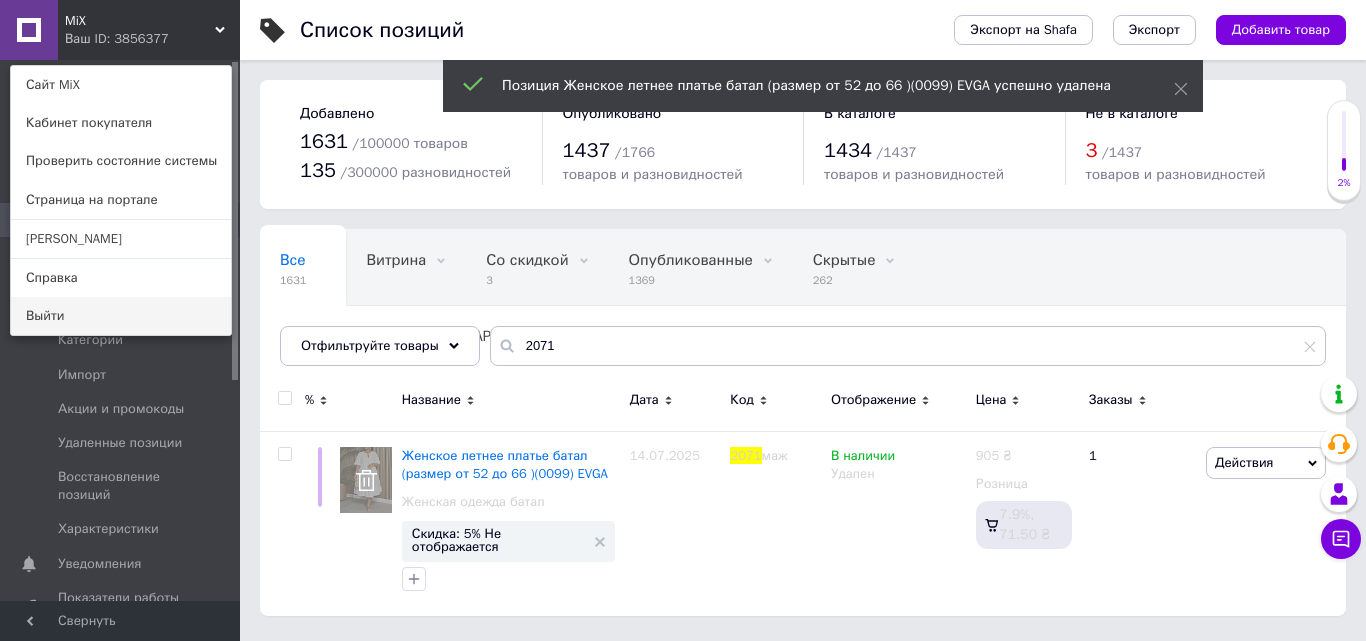 click on "Выйти" at bounding box center (121, 316) 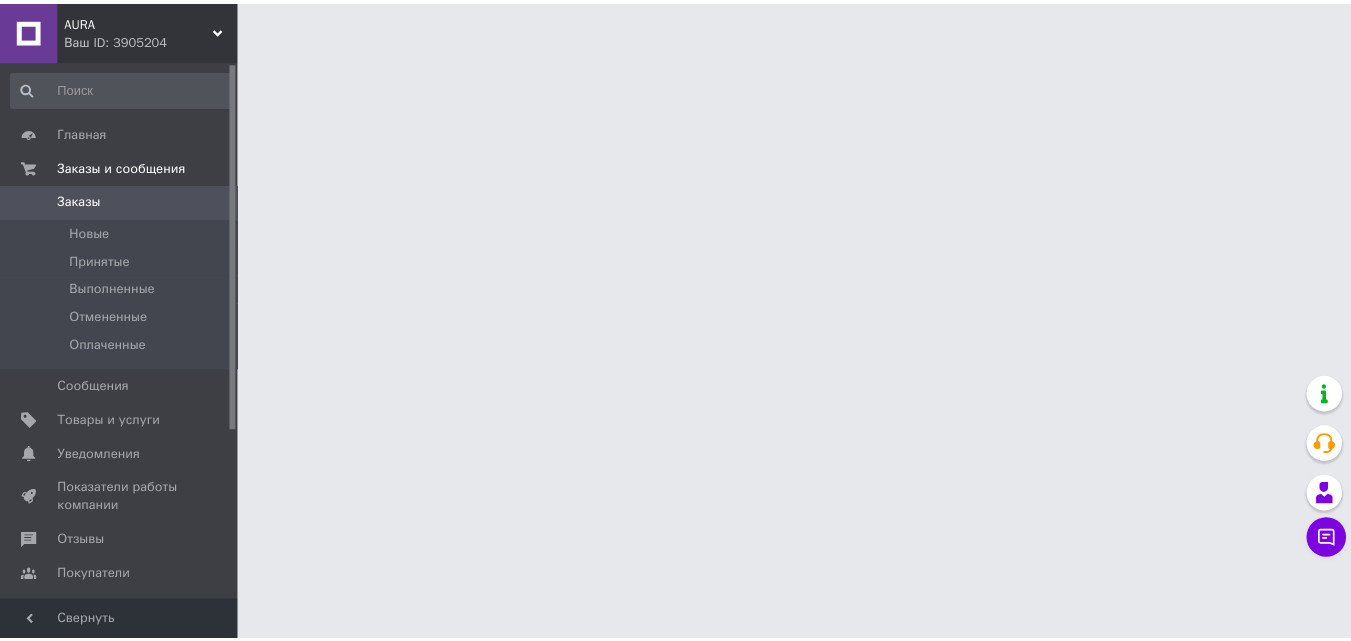 scroll, scrollTop: 0, scrollLeft: 0, axis: both 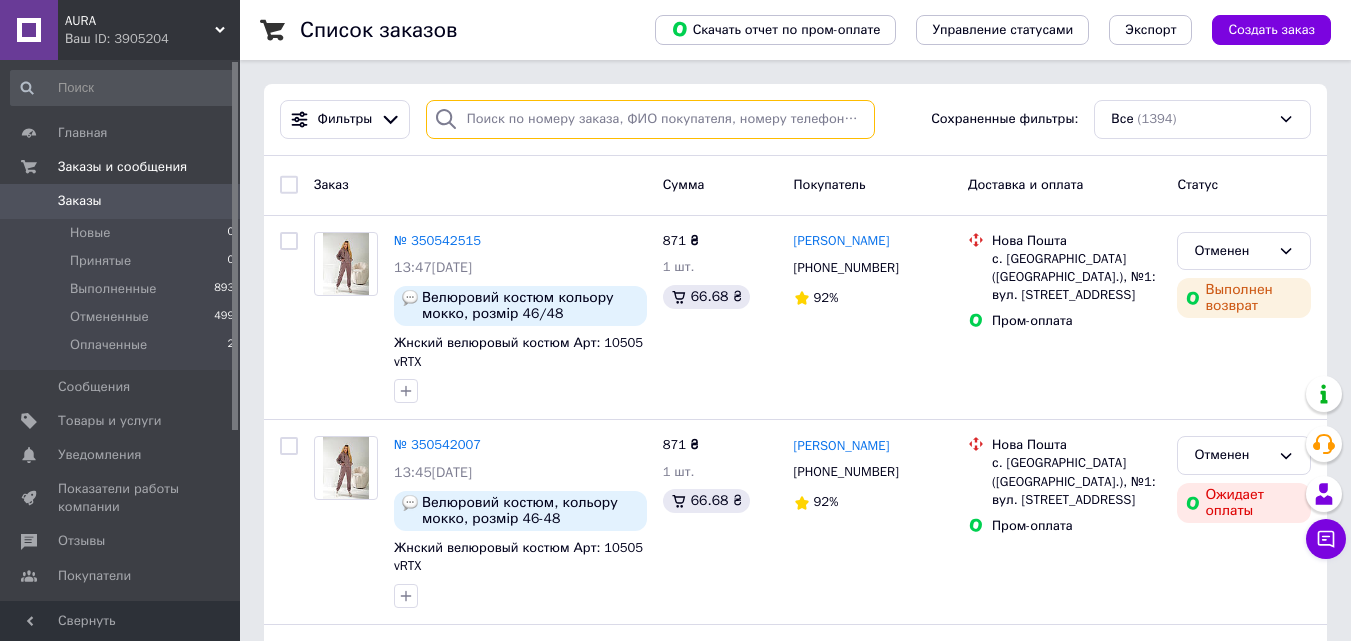 click at bounding box center [650, 119] 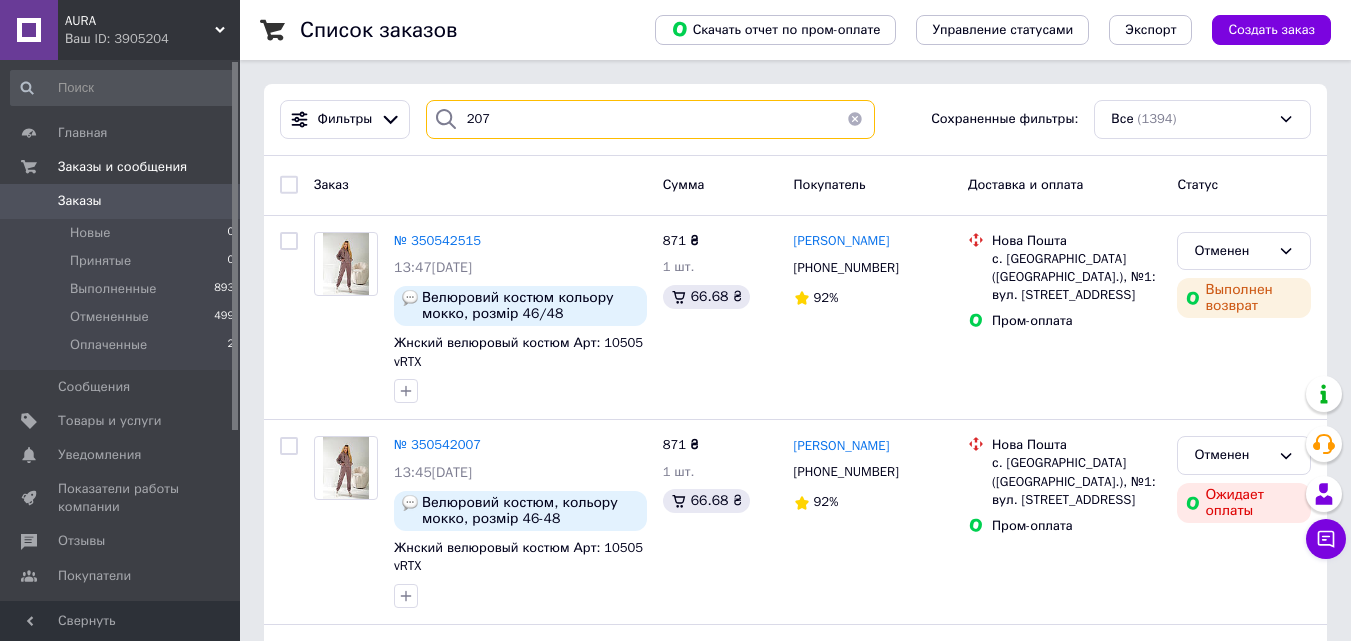 type on "2071" 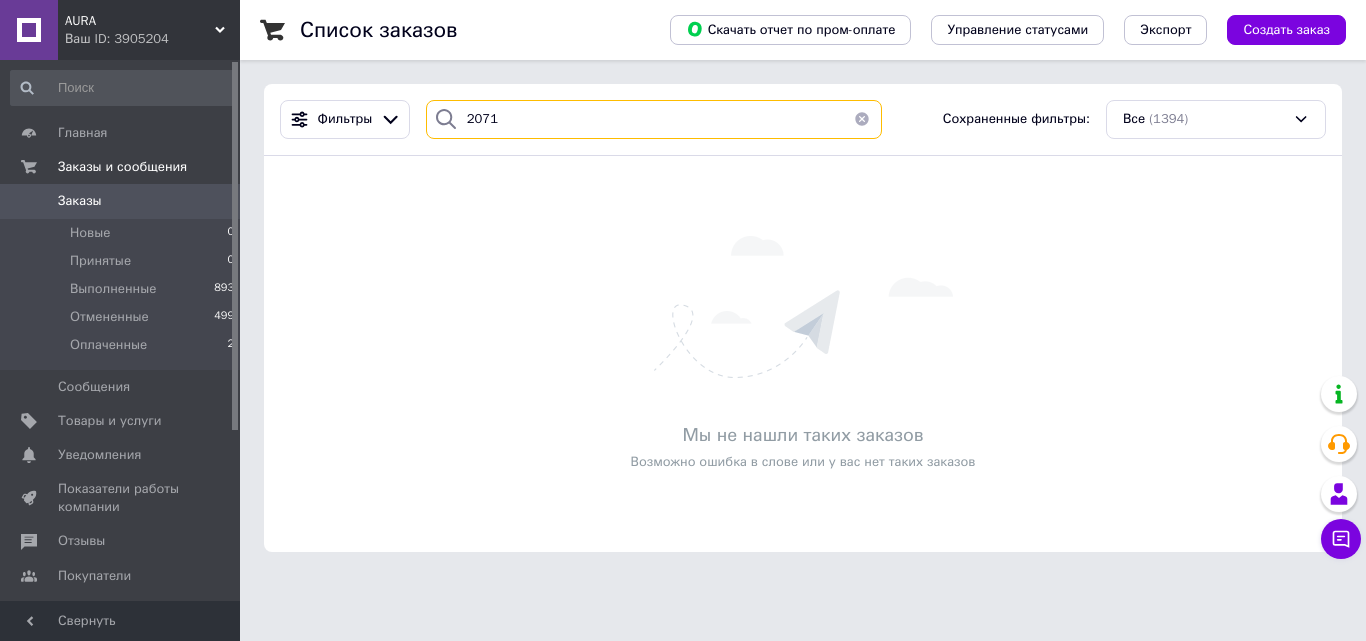 type on "2071" 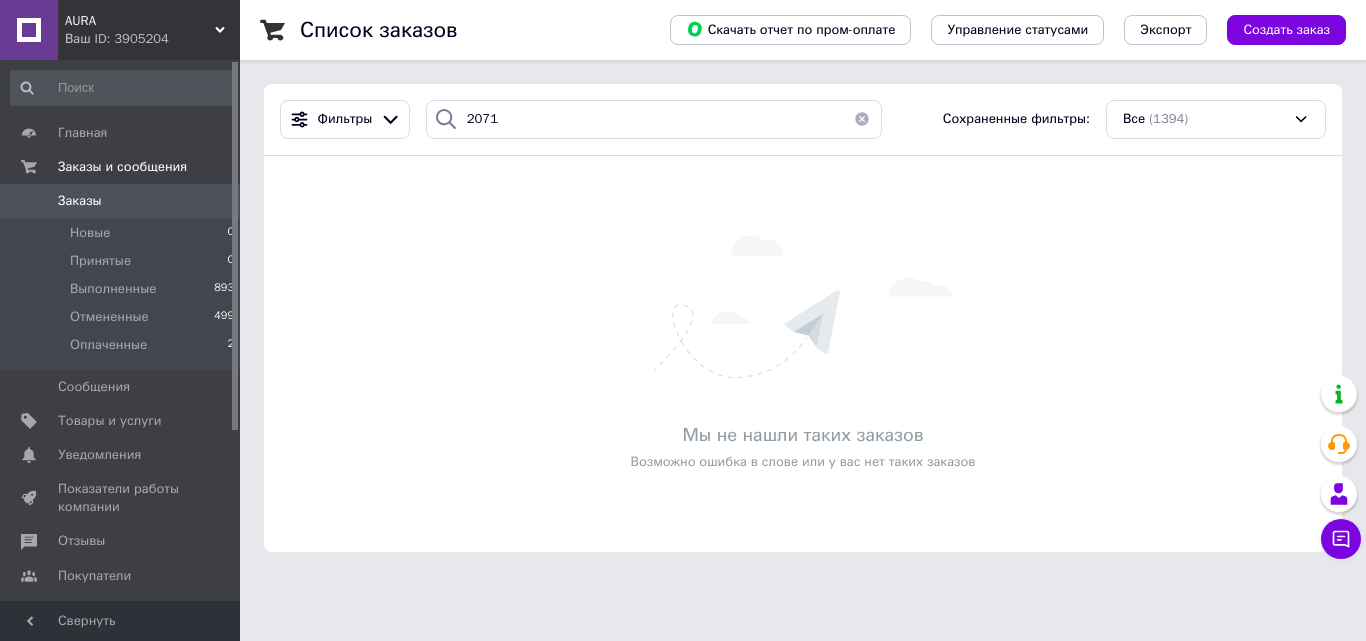 click at bounding box center [803, 307] 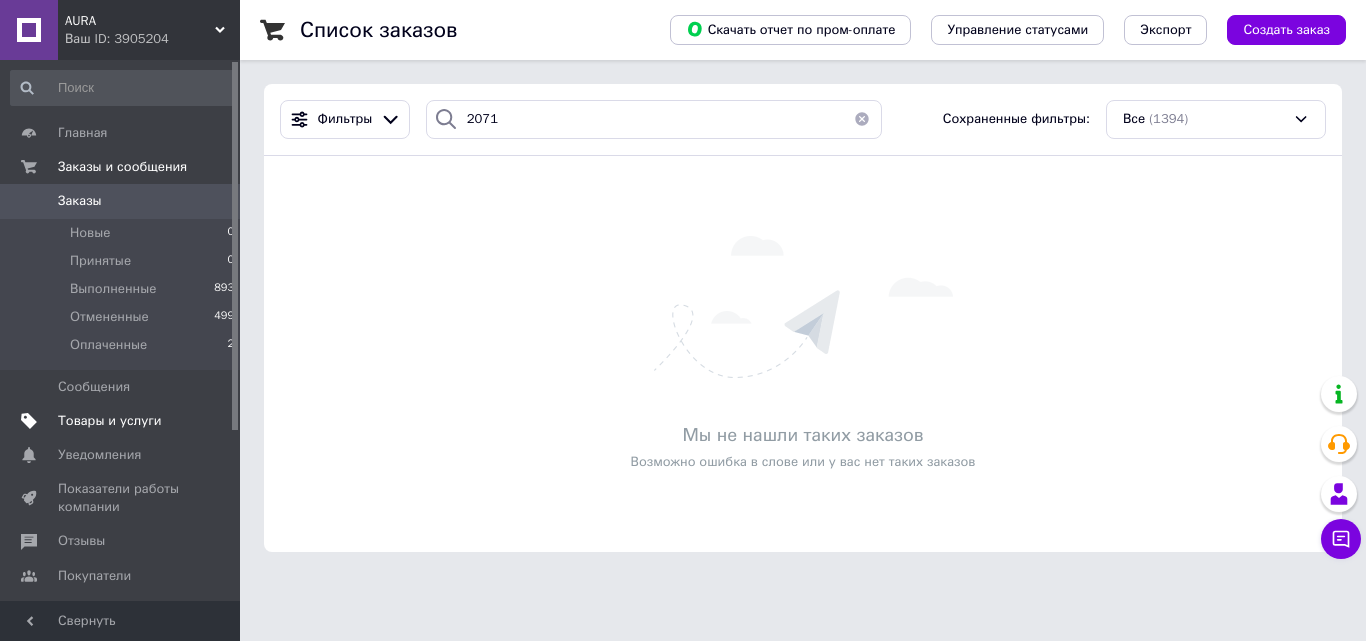 click on "Товары и услуги" at bounding box center (110, 421) 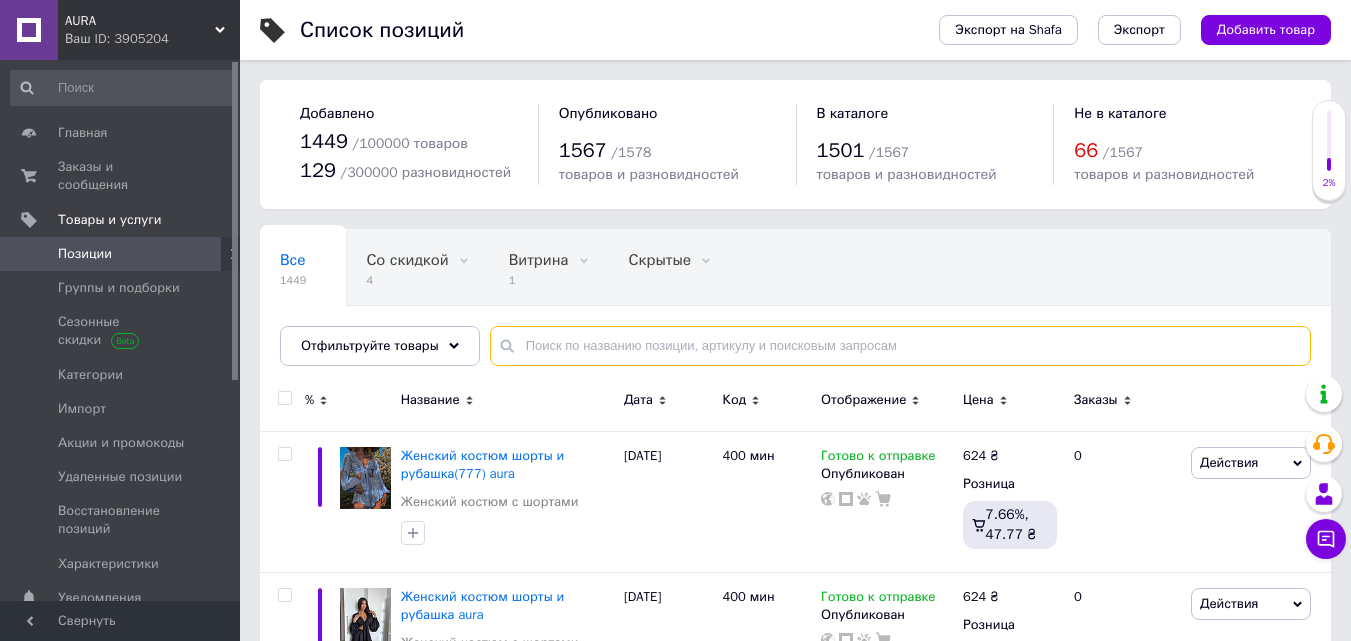 click at bounding box center [900, 346] 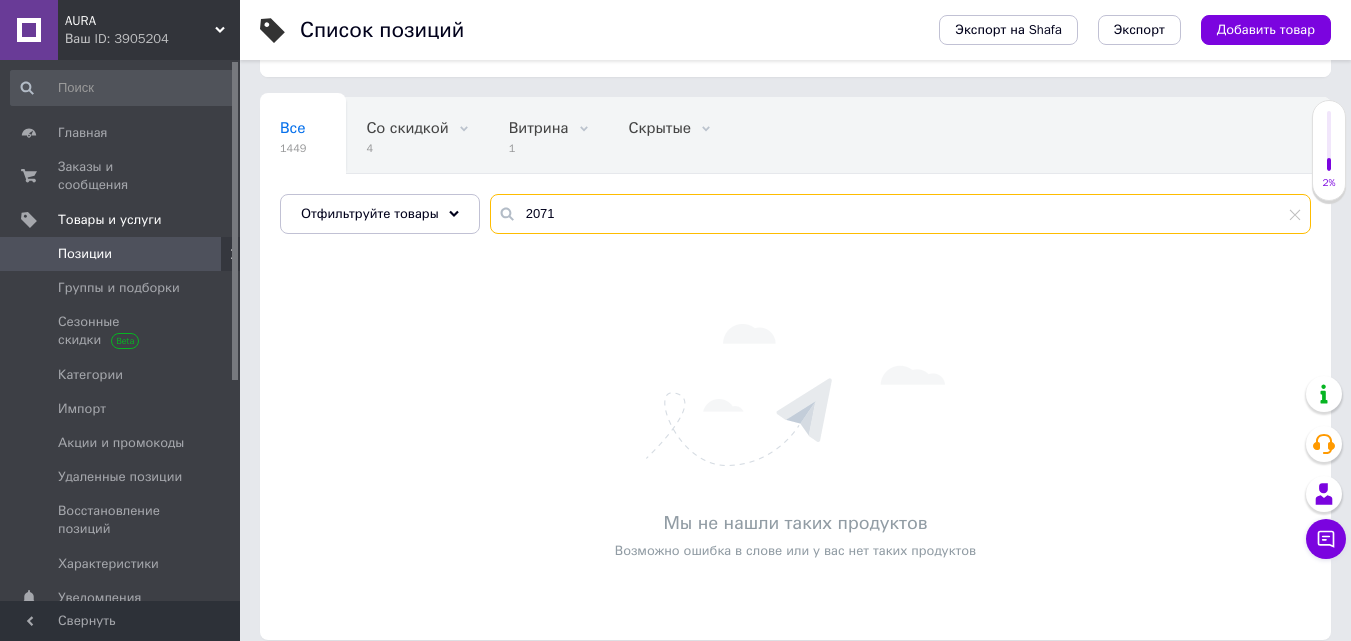 scroll, scrollTop: 151, scrollLeft: 0, axis: vertical 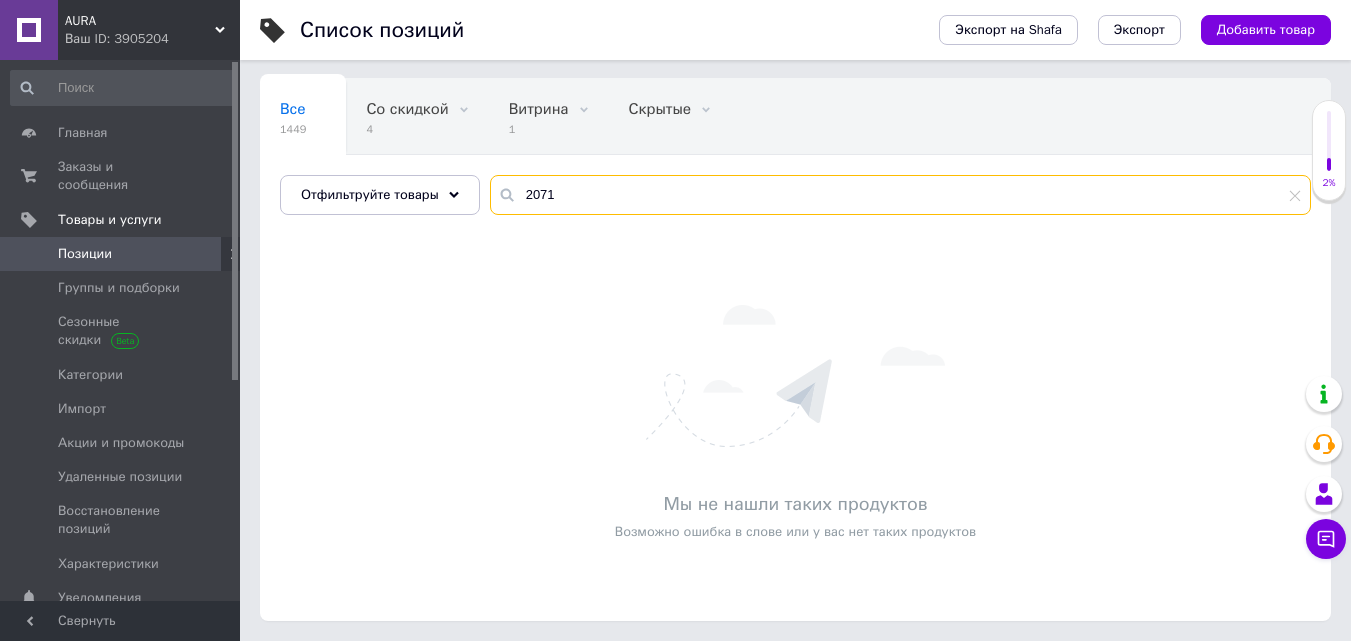 type on "2071" 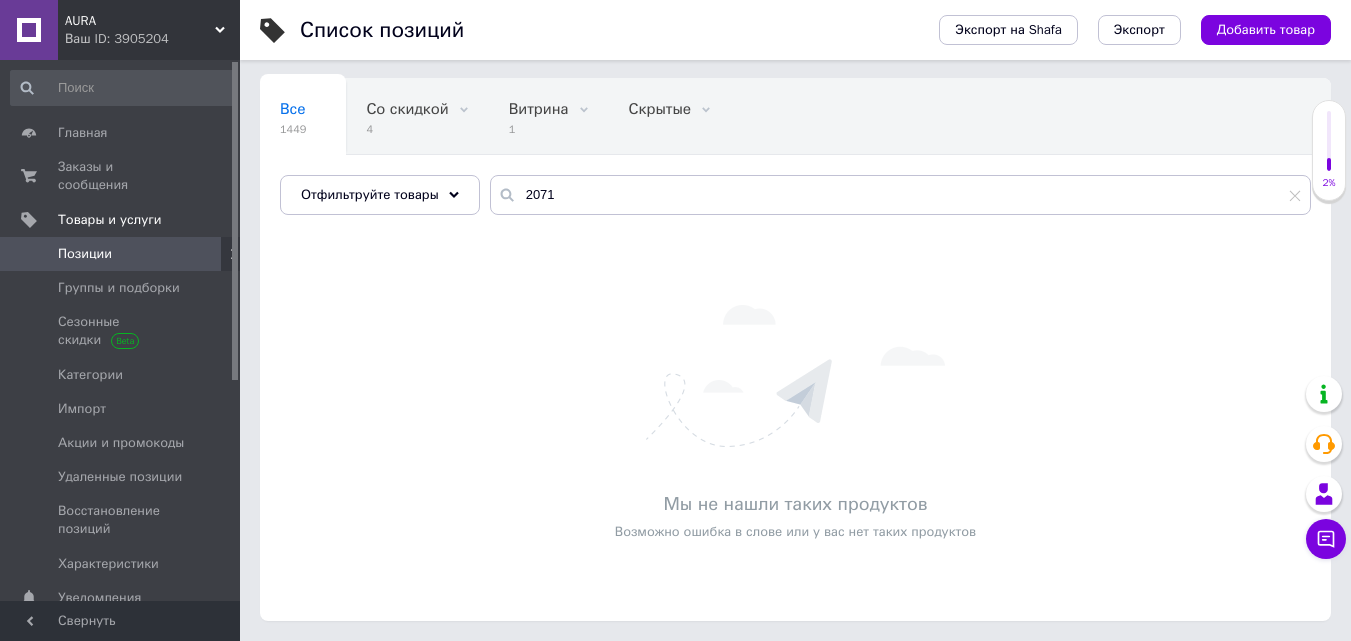 click 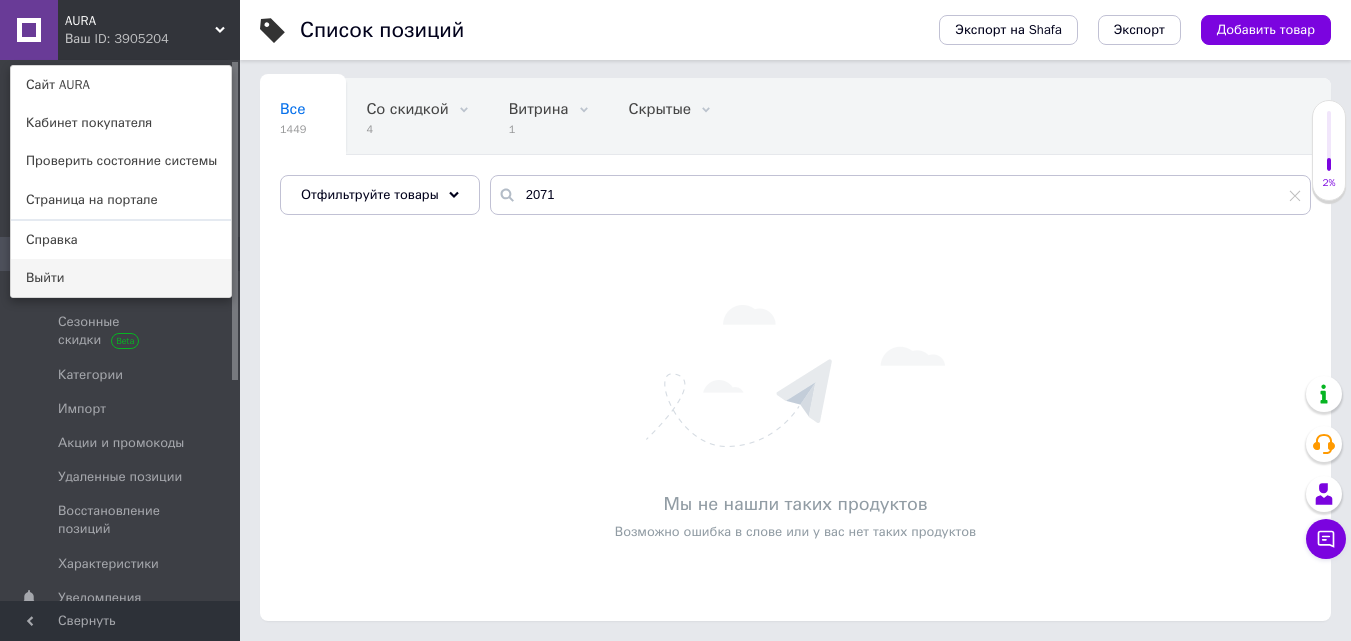 click on "Выйти" at bounding box center (121, 278) 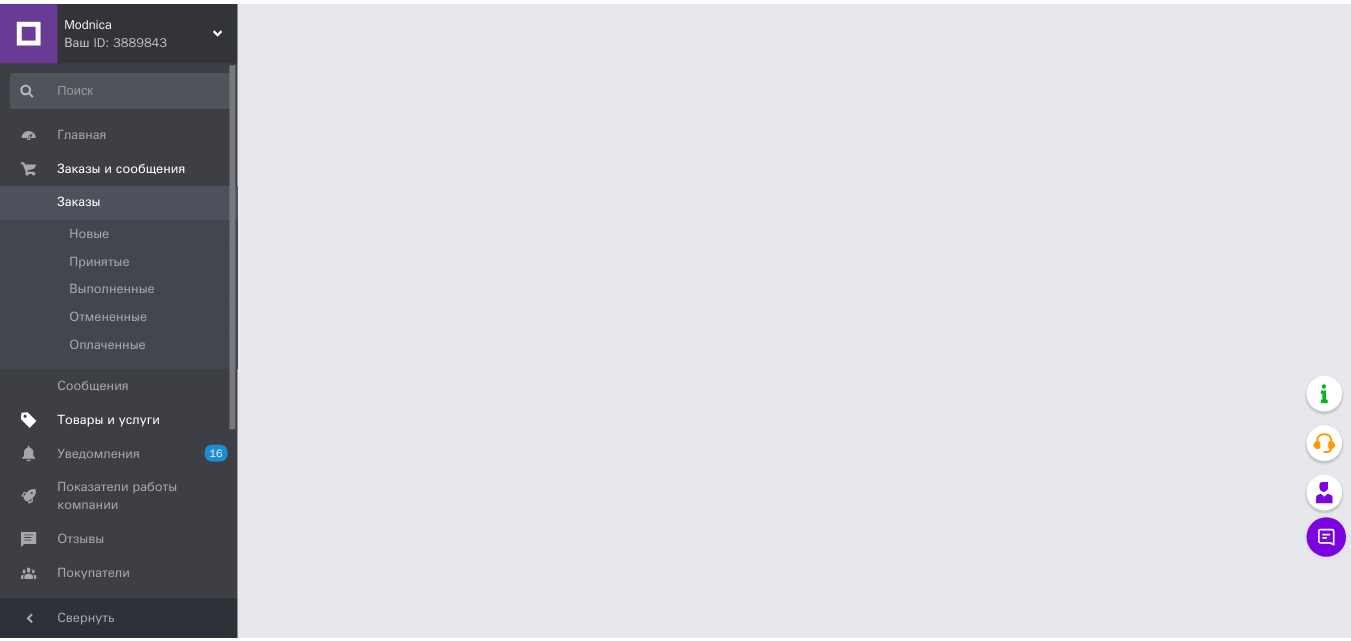 scroll, scrollTop: 0, scrollLeft: 0, axis: both 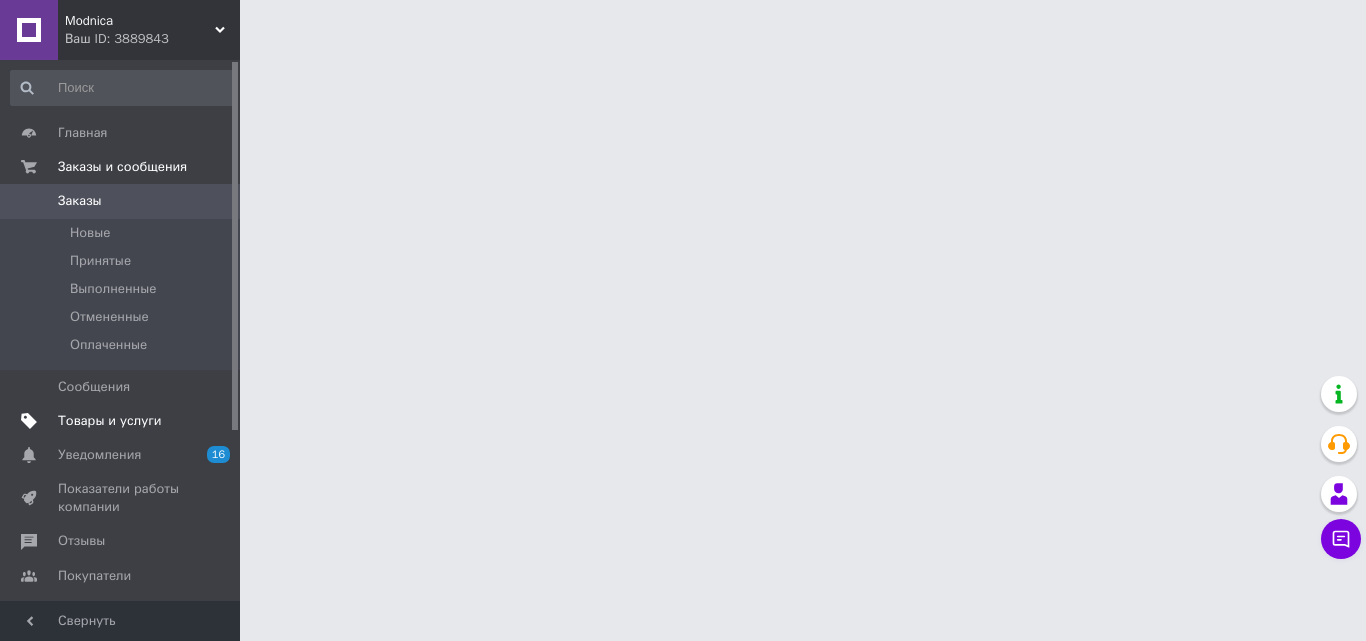 click on "Товары и услуги" at bounding box center (110, 421) 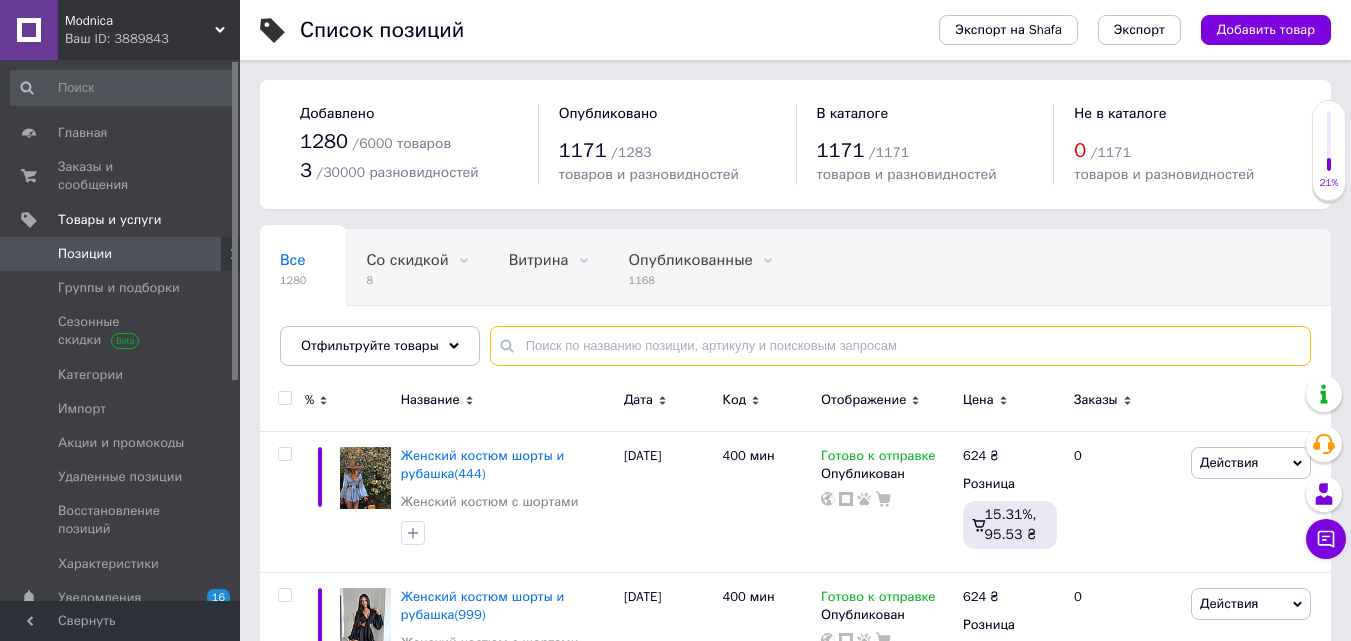 click at bounding box center (900, 346) 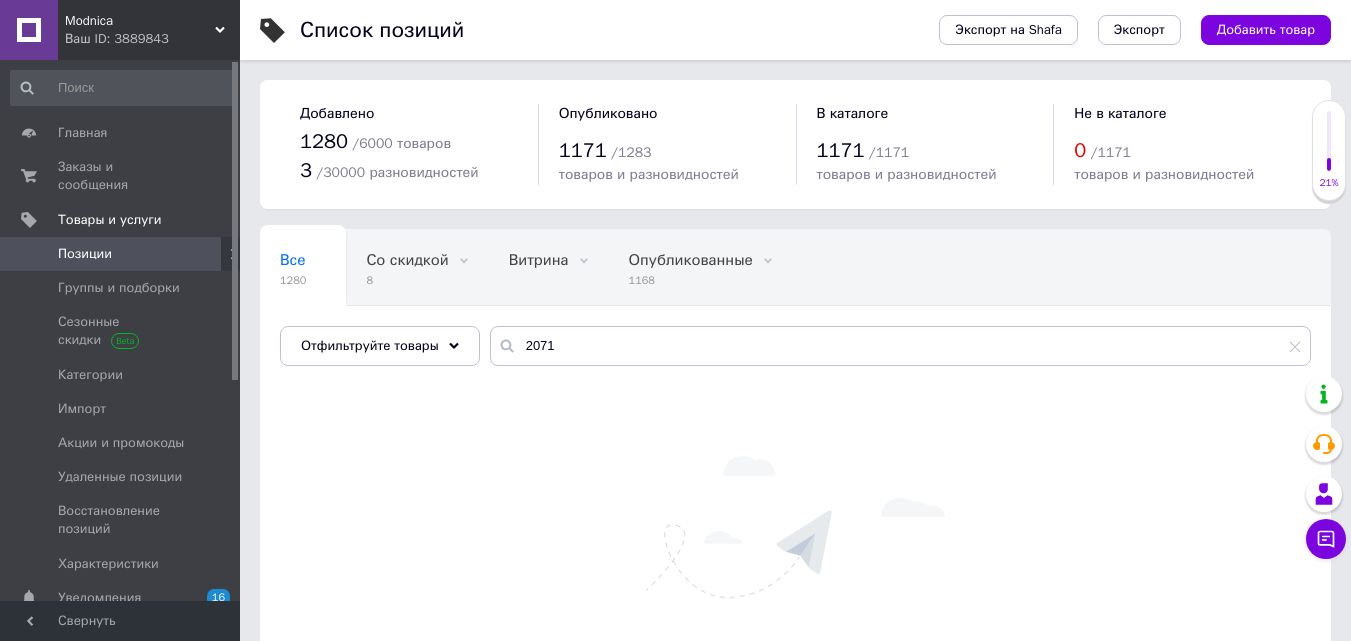 click 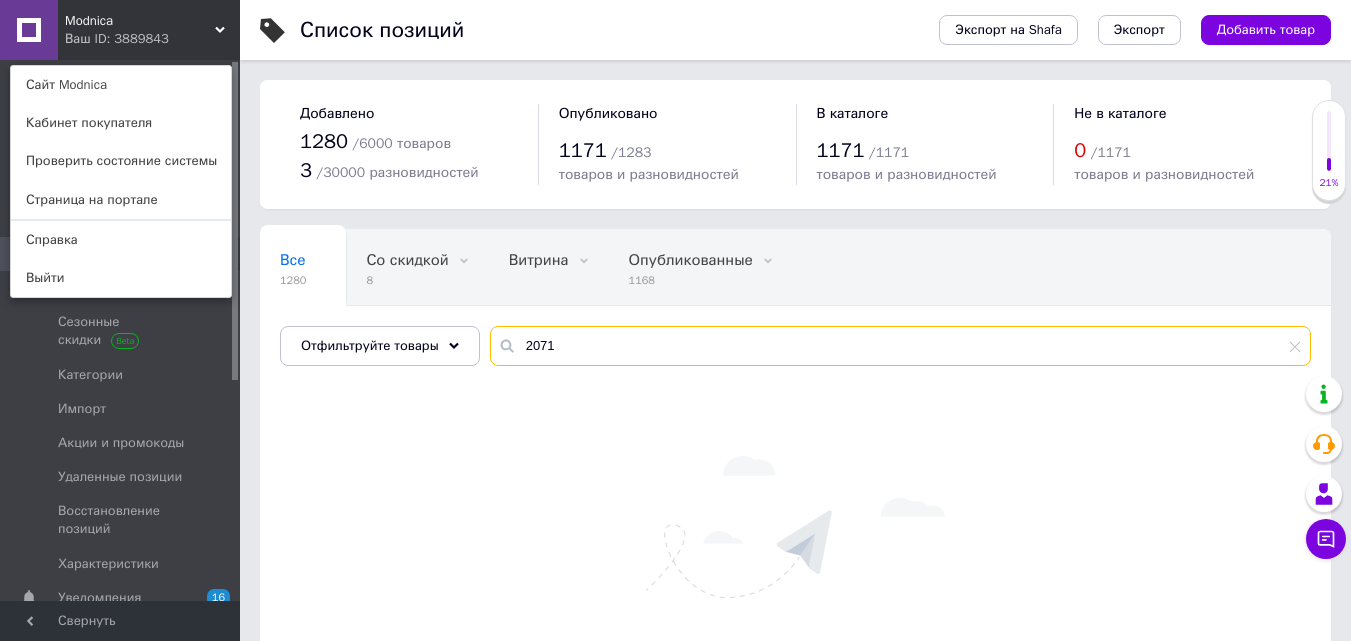 click on "2071" at bounding box center (900, 346) 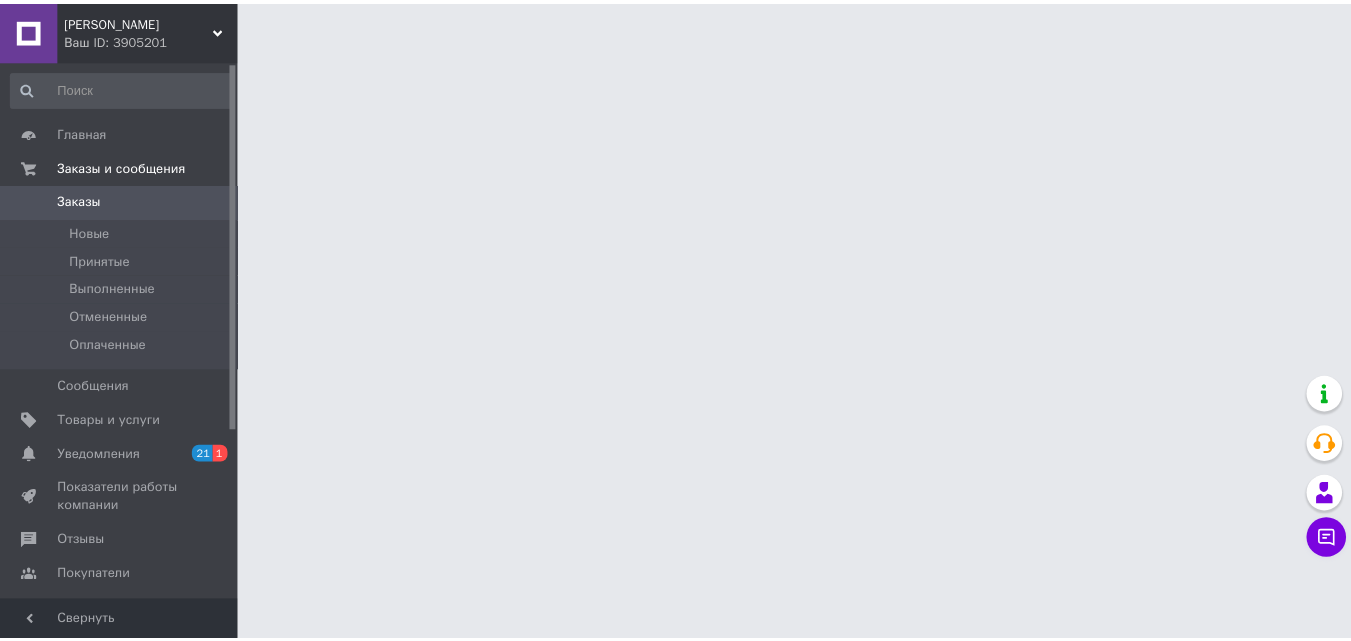 scroll, scrollTop: 0, scrollLeft: 0, axis: both 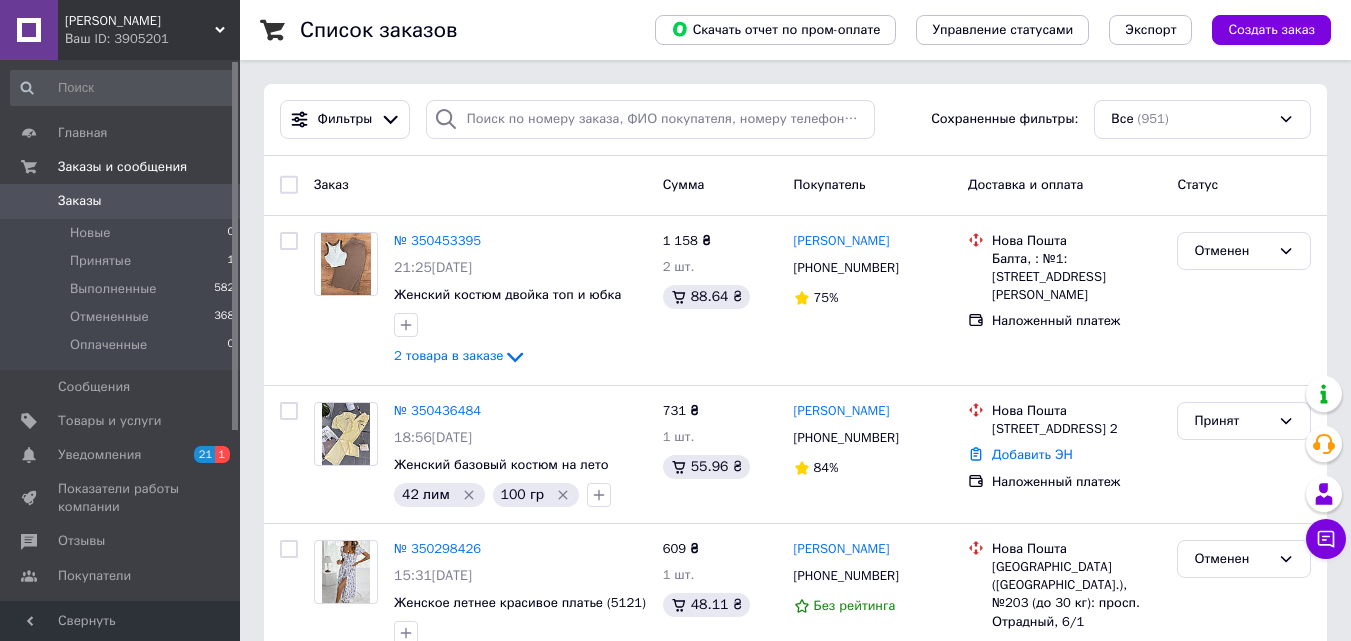 click on "Уведомления" at bounding box center (99, 455) 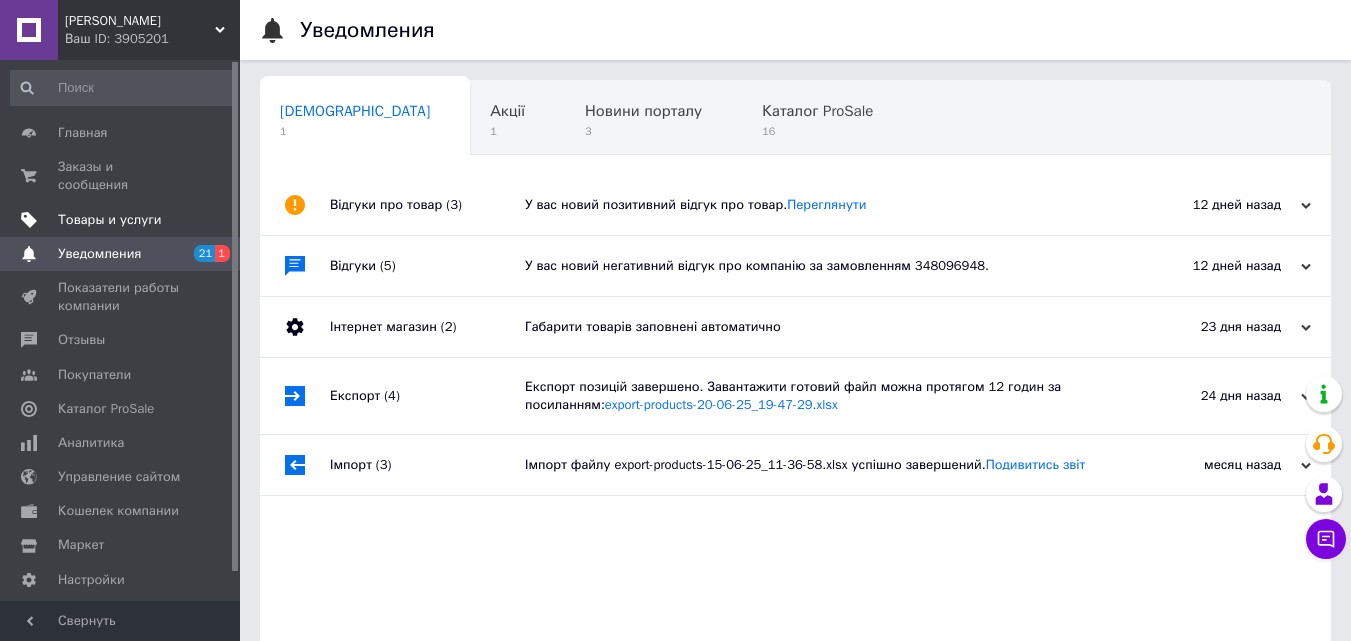 click on "Товары и услуги" at bounding box center [110, 220] 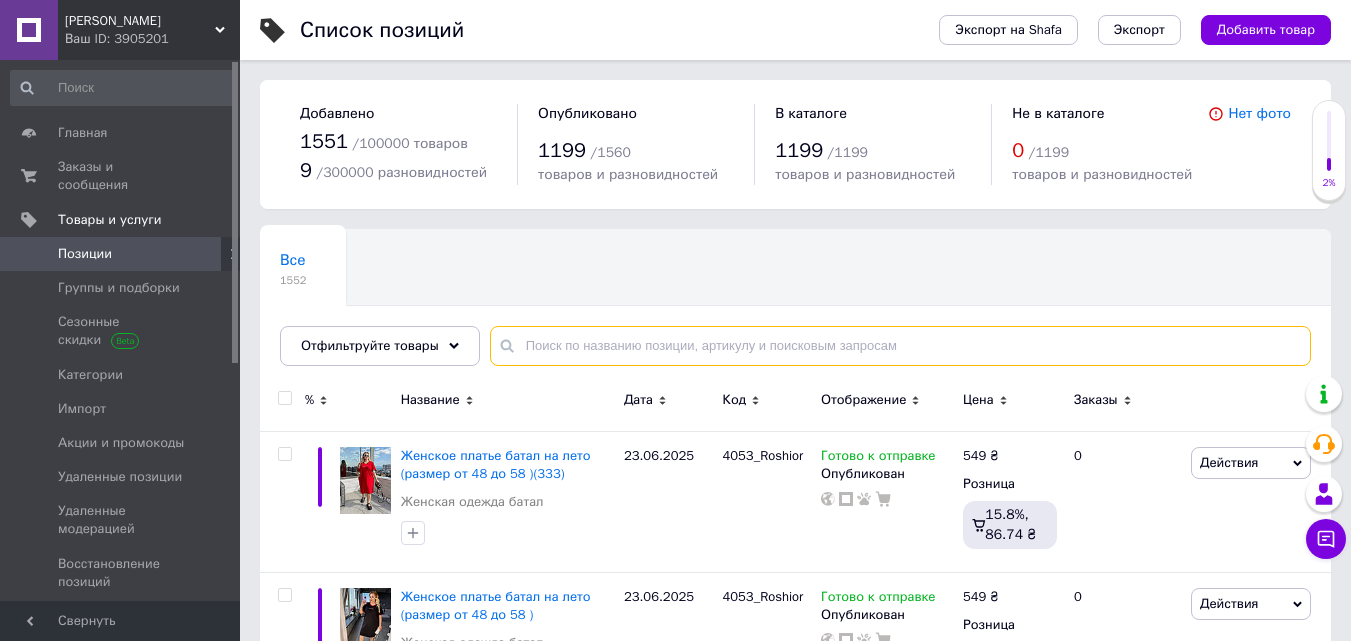 drag, startPoint x: 596, startPoint y: 355, endPoint x: 587, endPoint y: 347, distance: 12.0415945 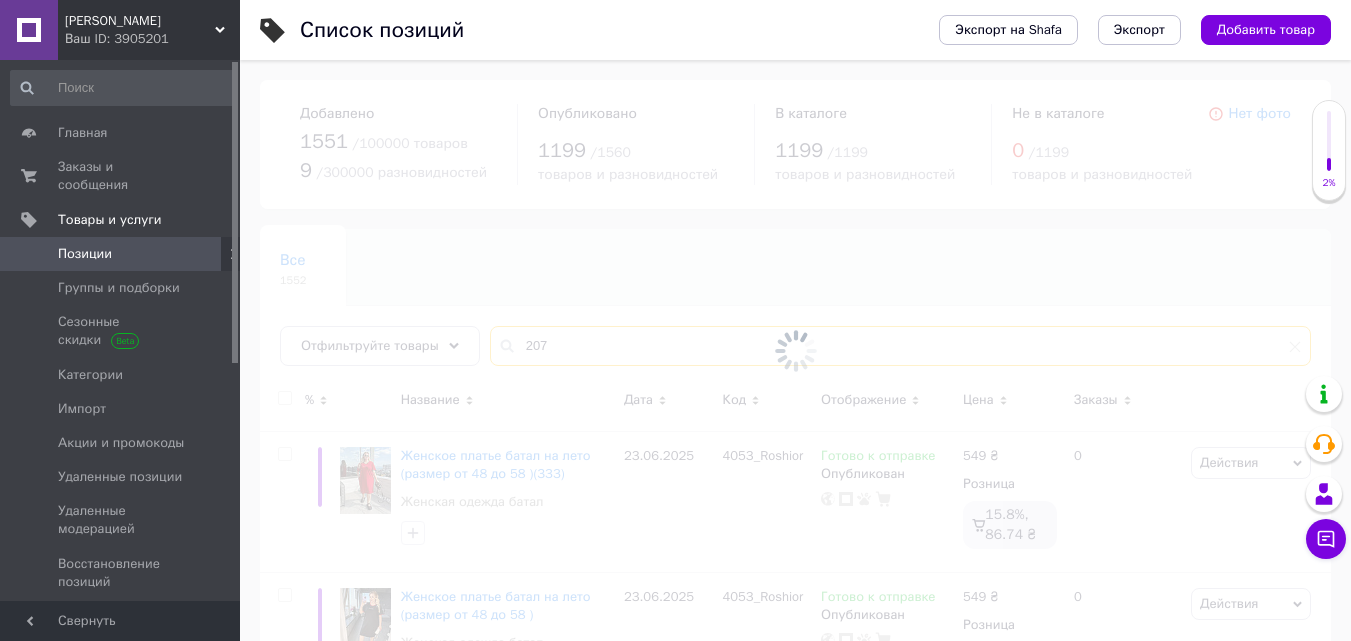 type on "2071" 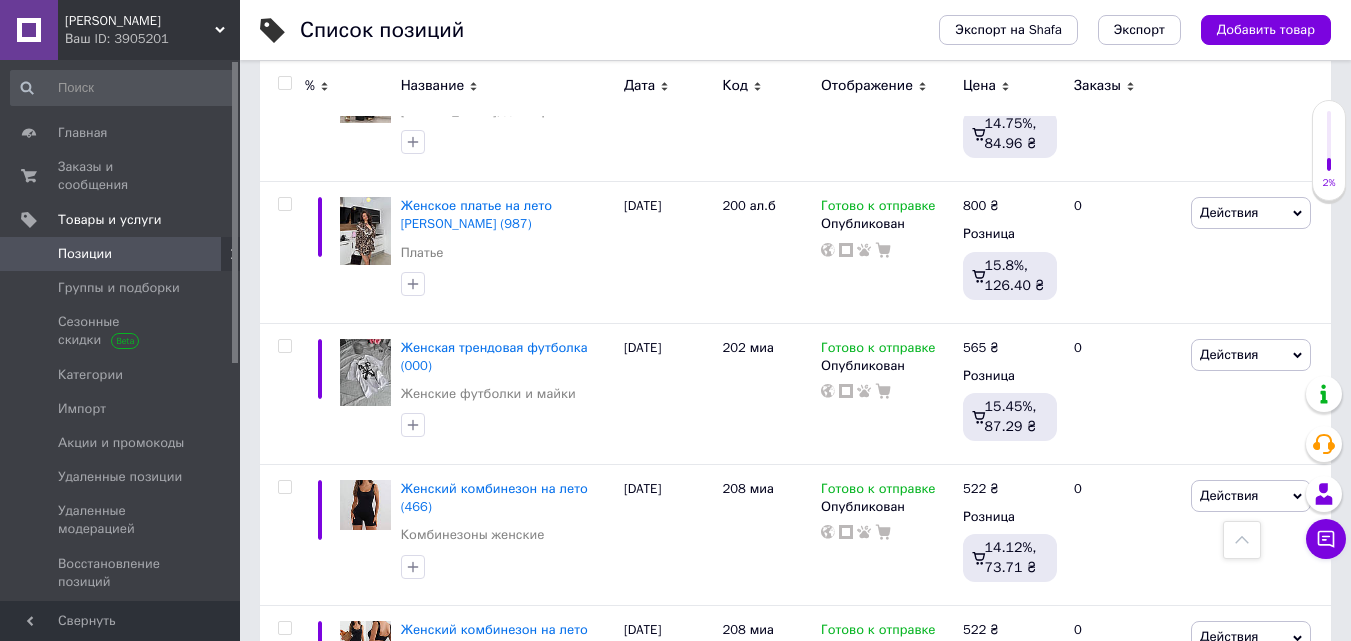 scroll, scrollTop: 4300, scrollLeft: 0, axis: vertical 